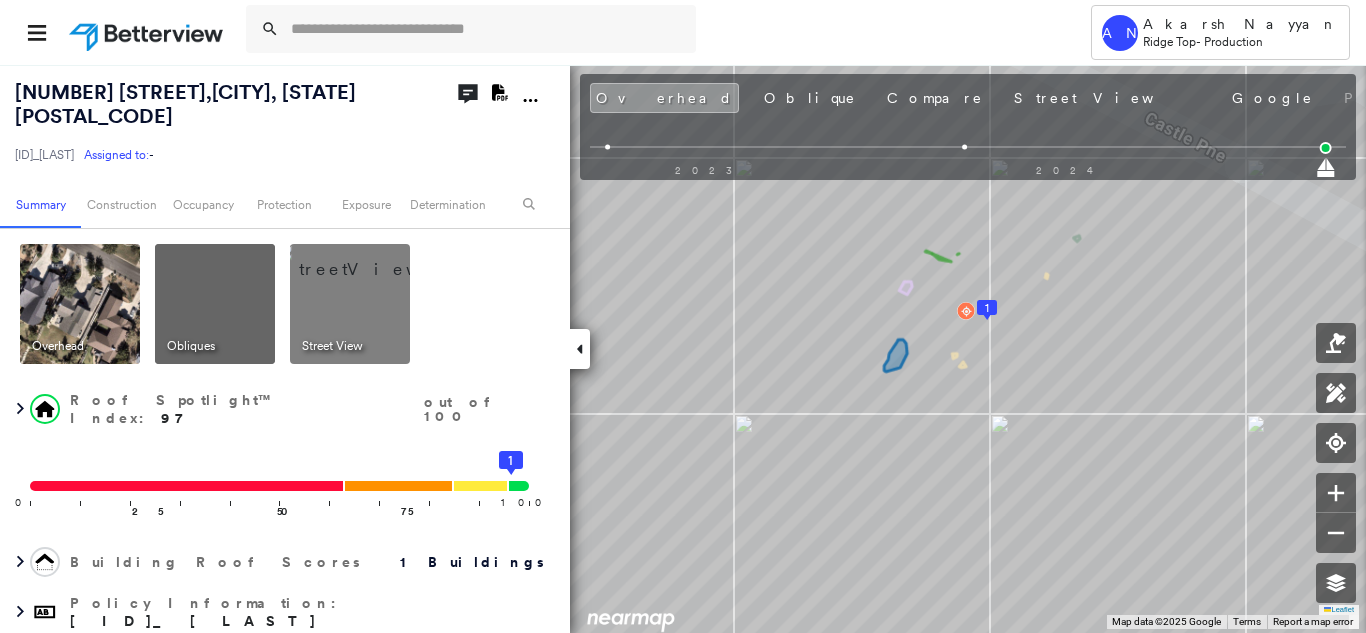 scroll, scrollTop: 0, scrollLeft: 0, axis: both 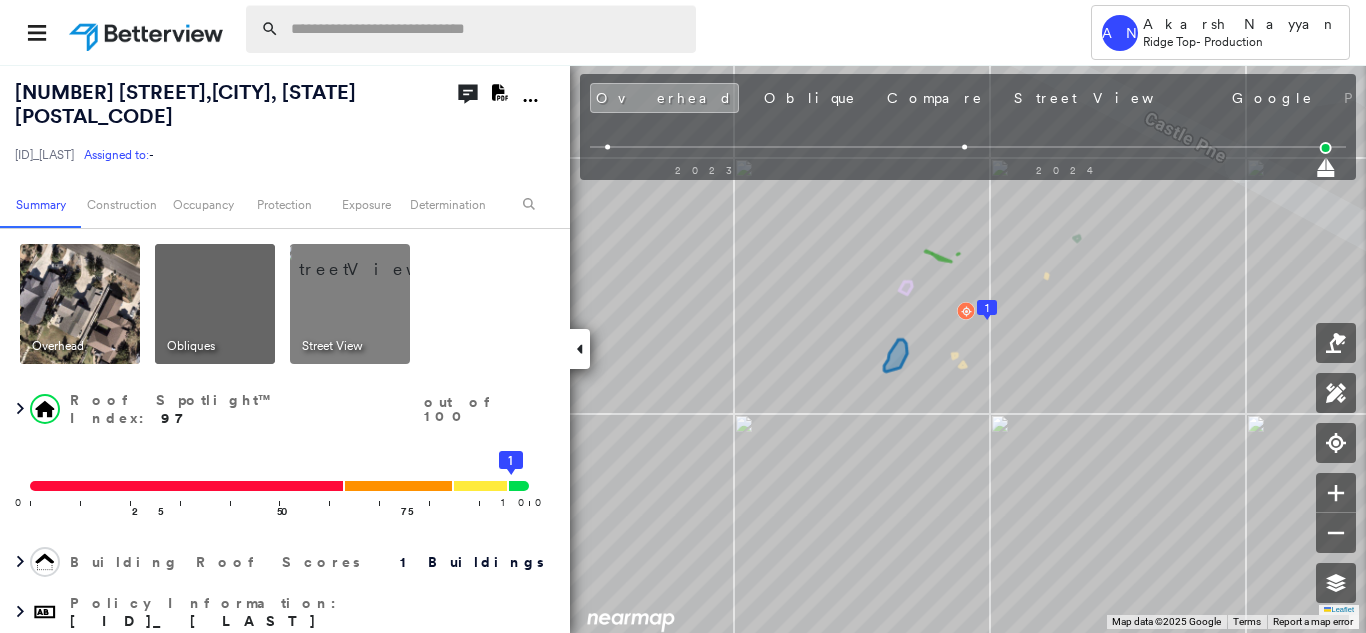 click at bounding box center (487, 29) 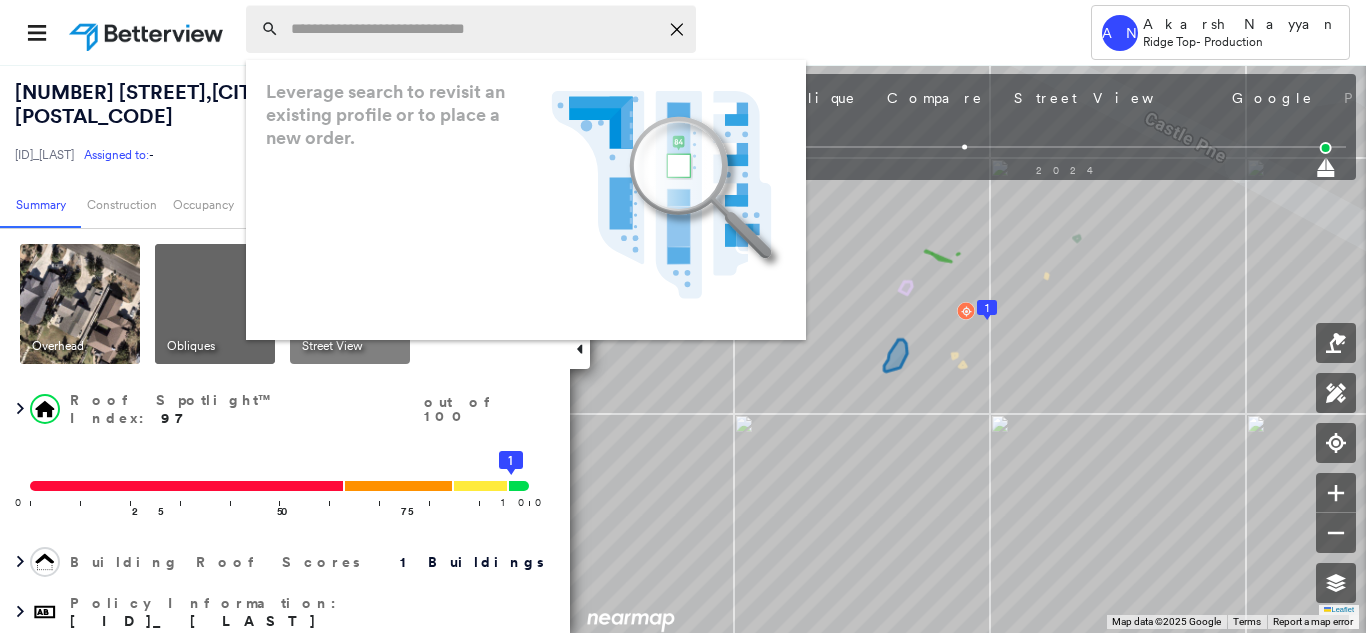 paste on "**********" 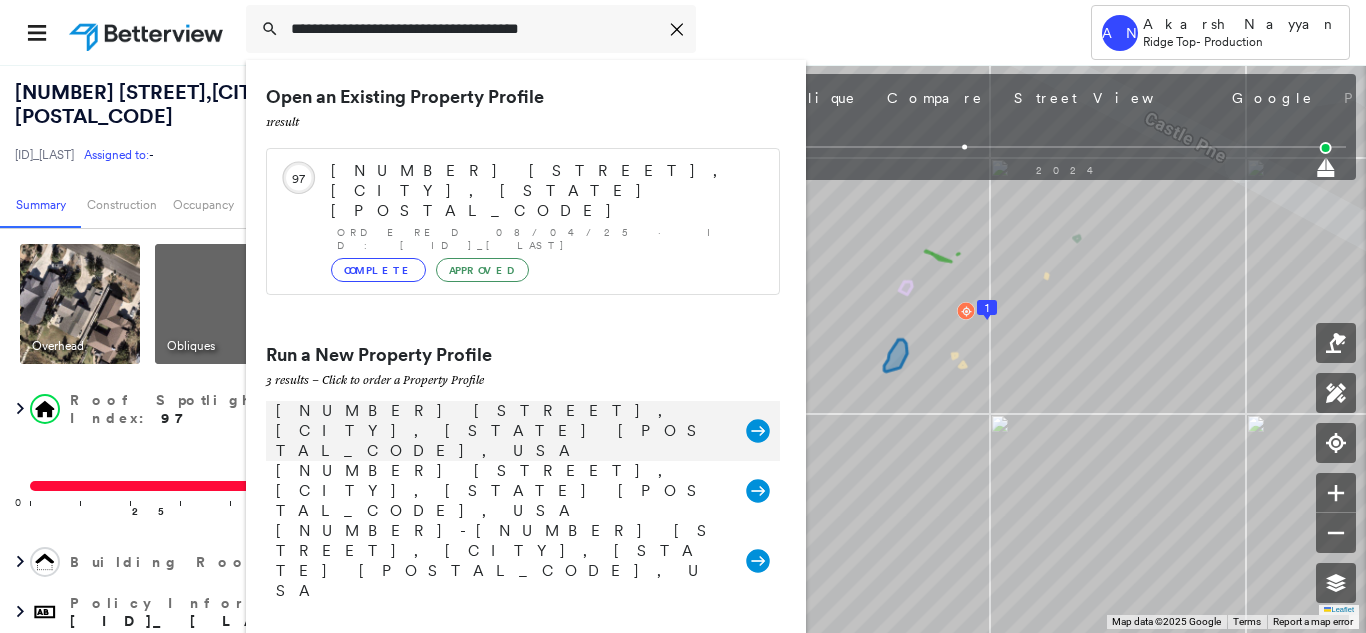 type on "**********" 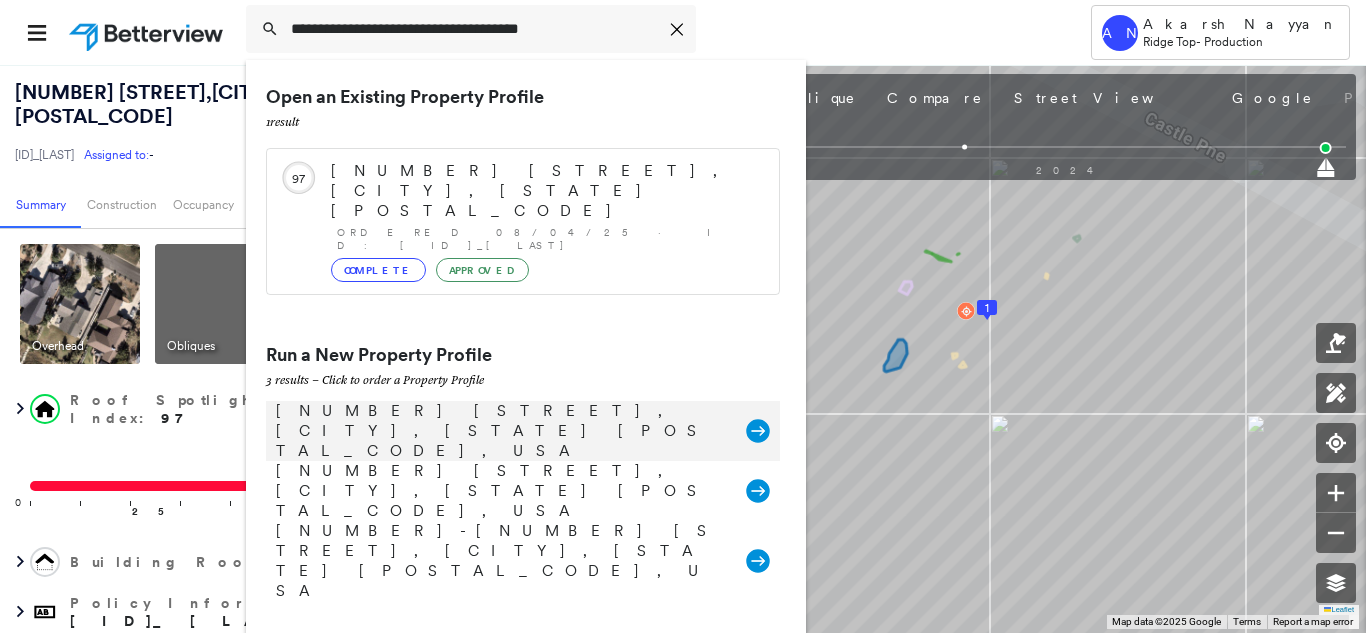 click on "[NUMBER] [STREET], [CITY], [STATE] [POSTAL_CODE], USA" at bounding box center (501, 431) 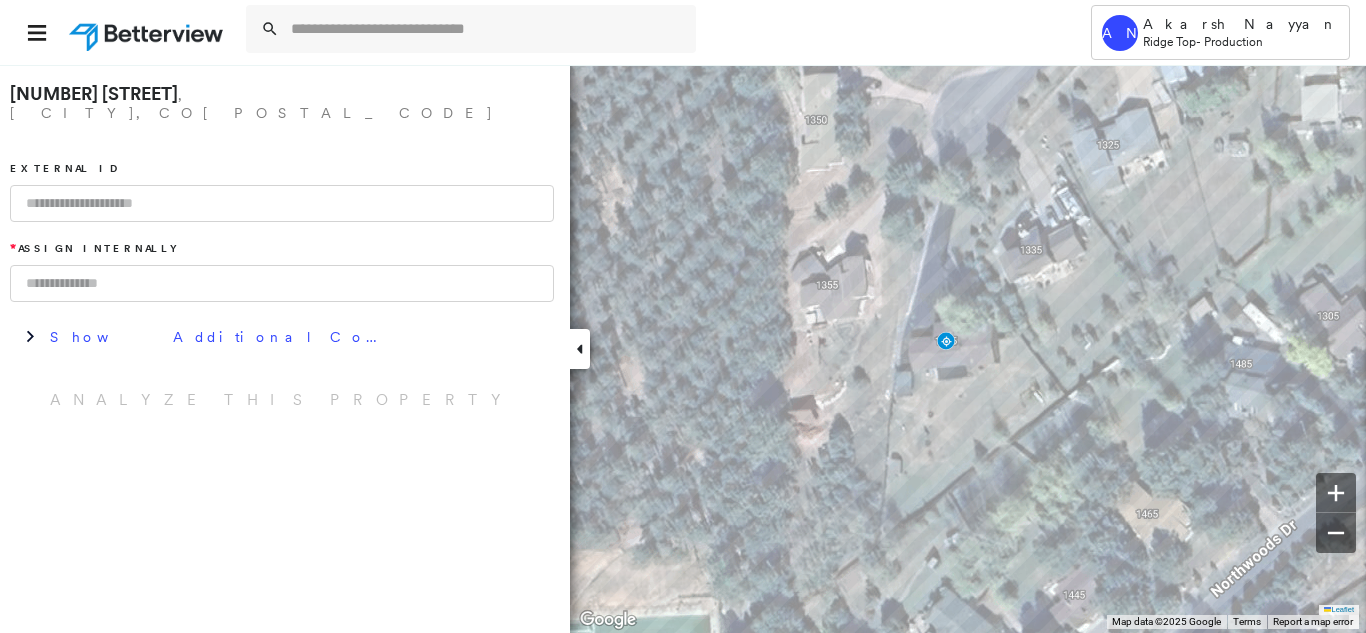 click at bounding box center [282, 203] 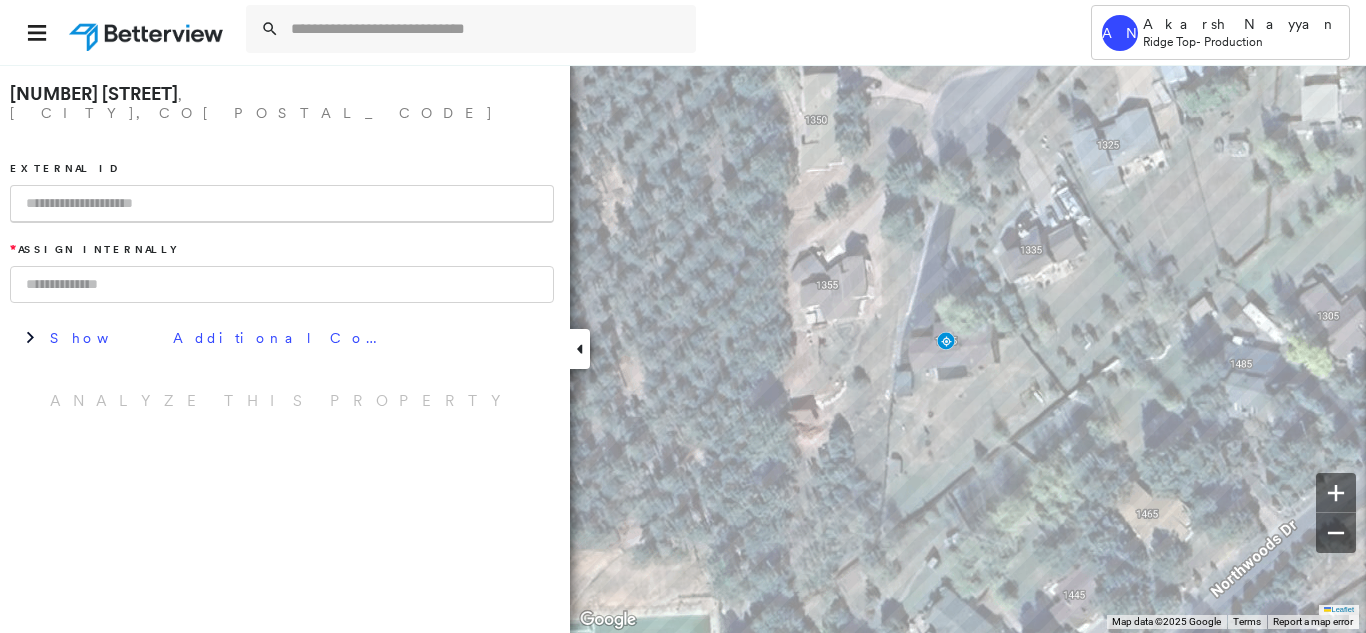 paste on "**********" 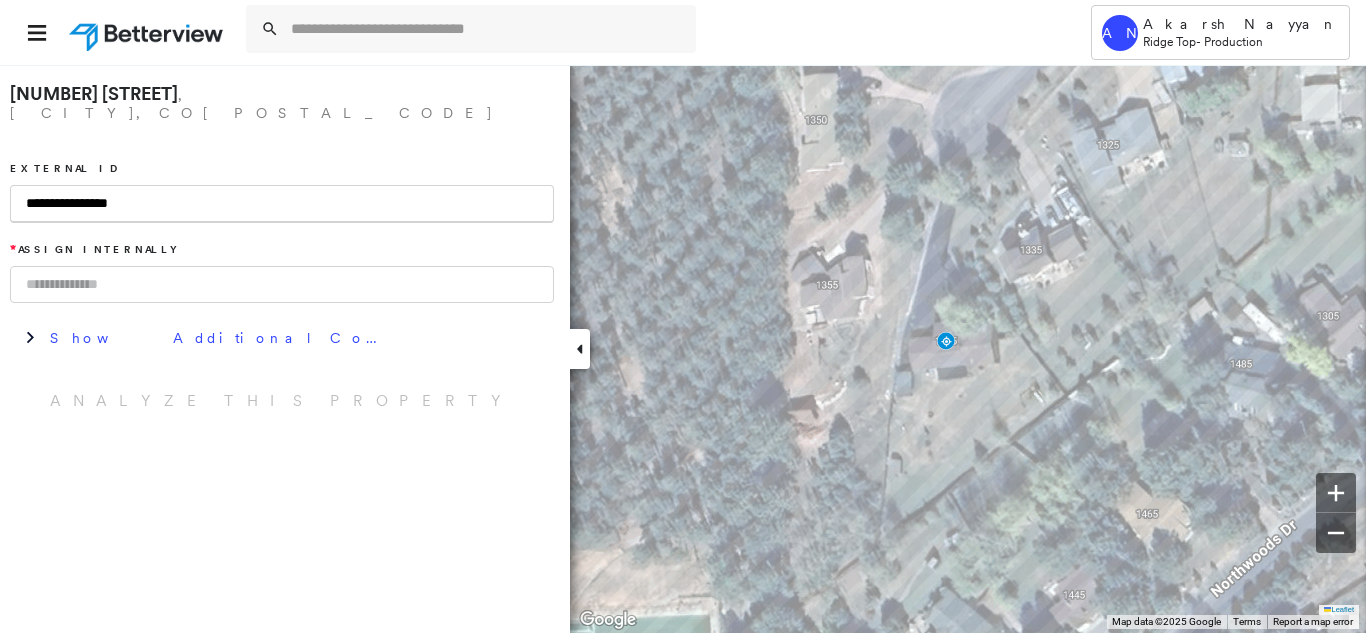 type on "**********" 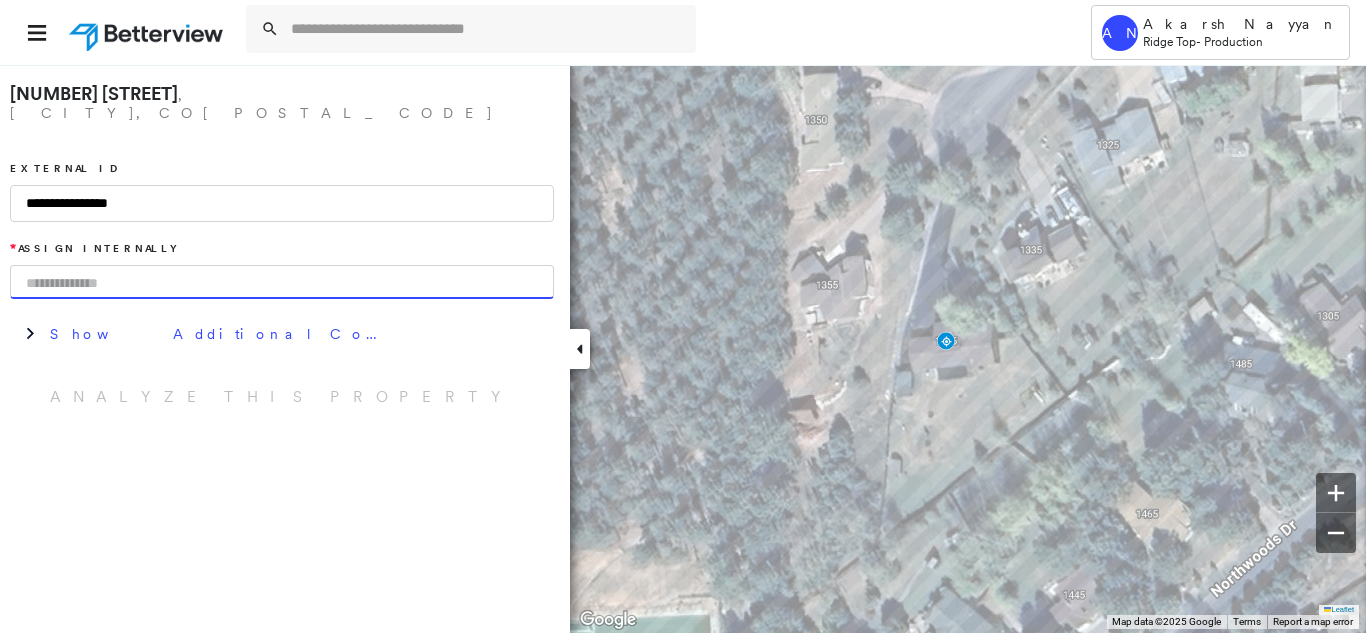 click at bounding box center [282, 282] 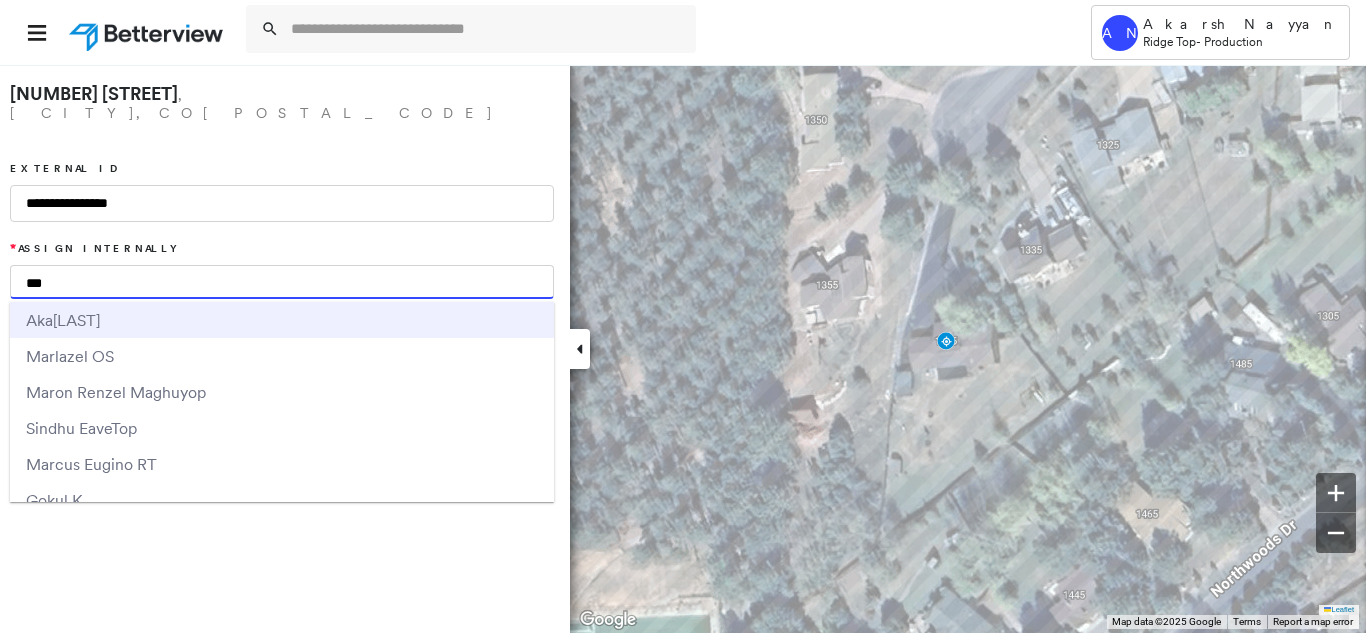 type on "***" 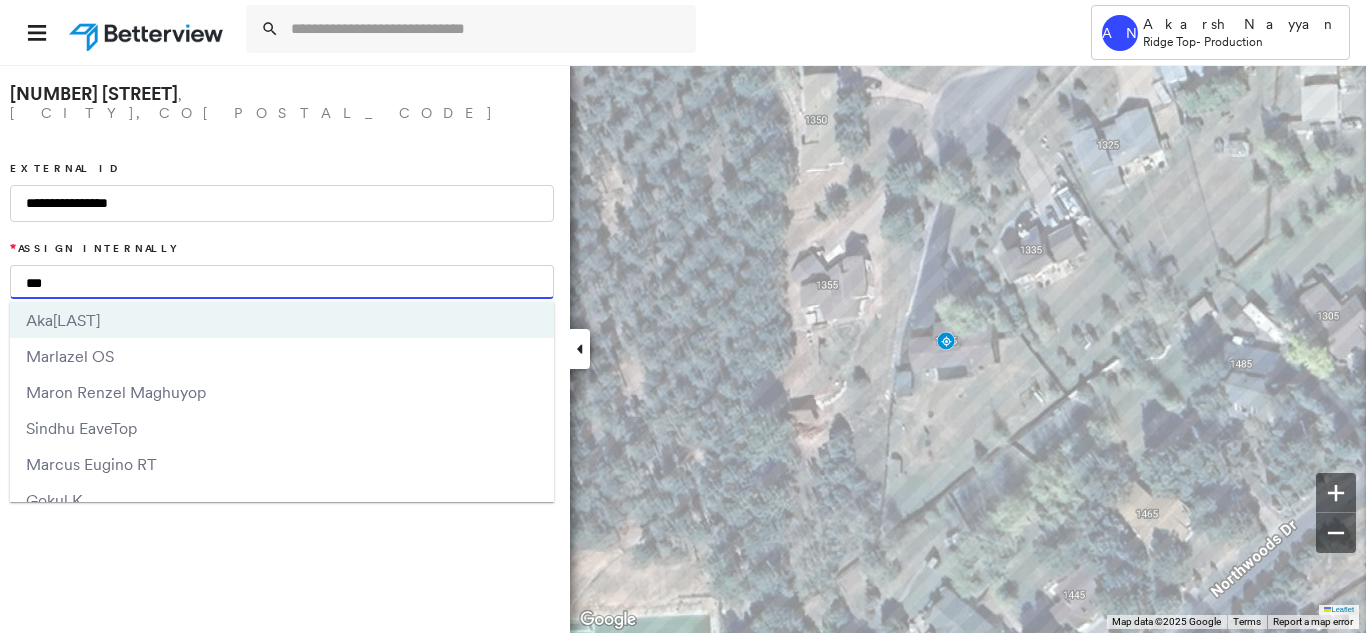 type 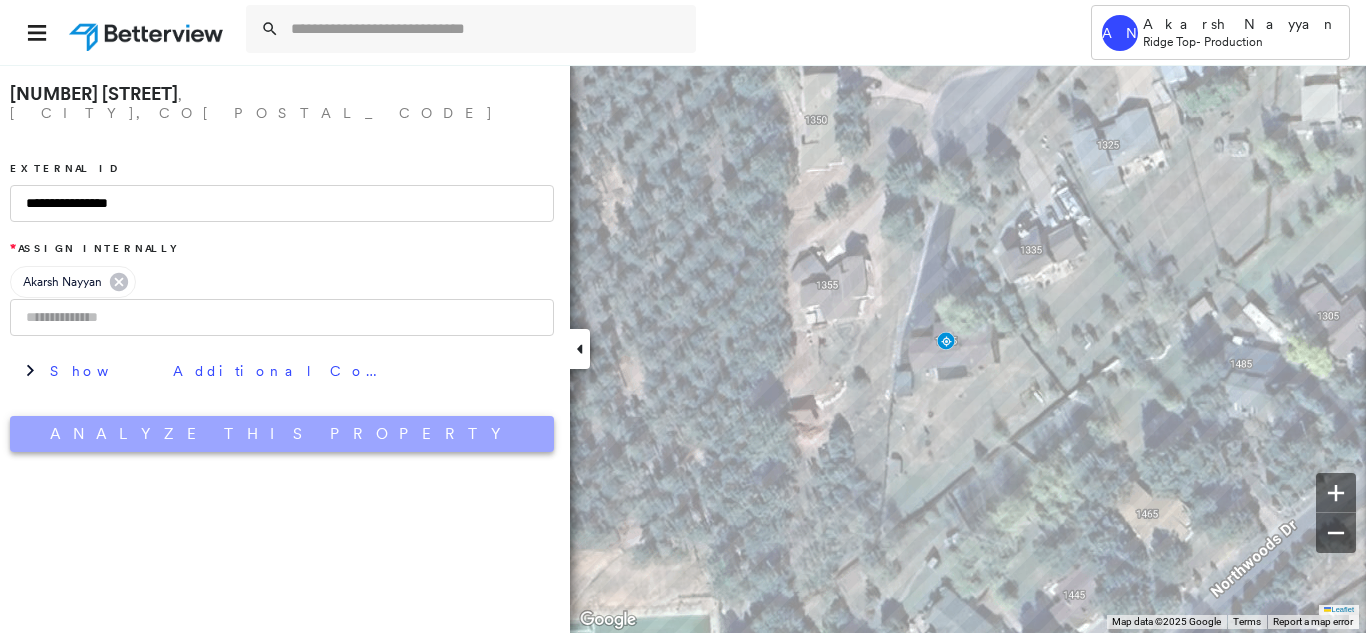 click on "Analyze This Property" at bounding box center [282, 434] 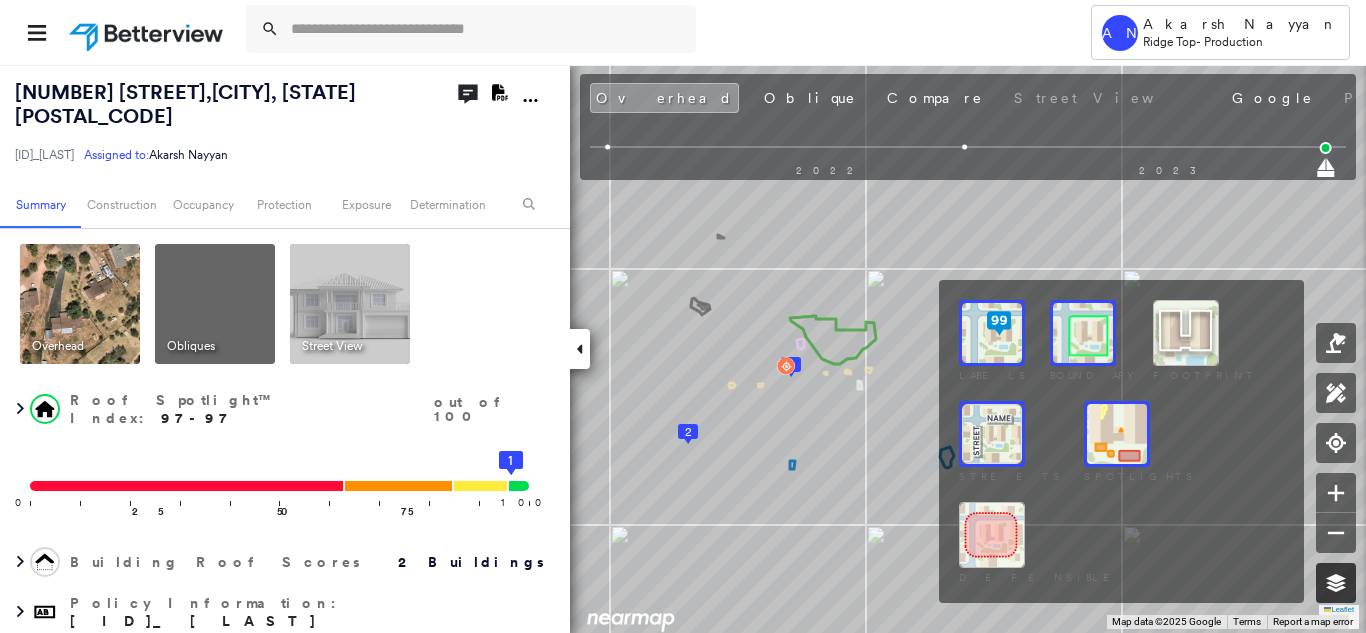 click 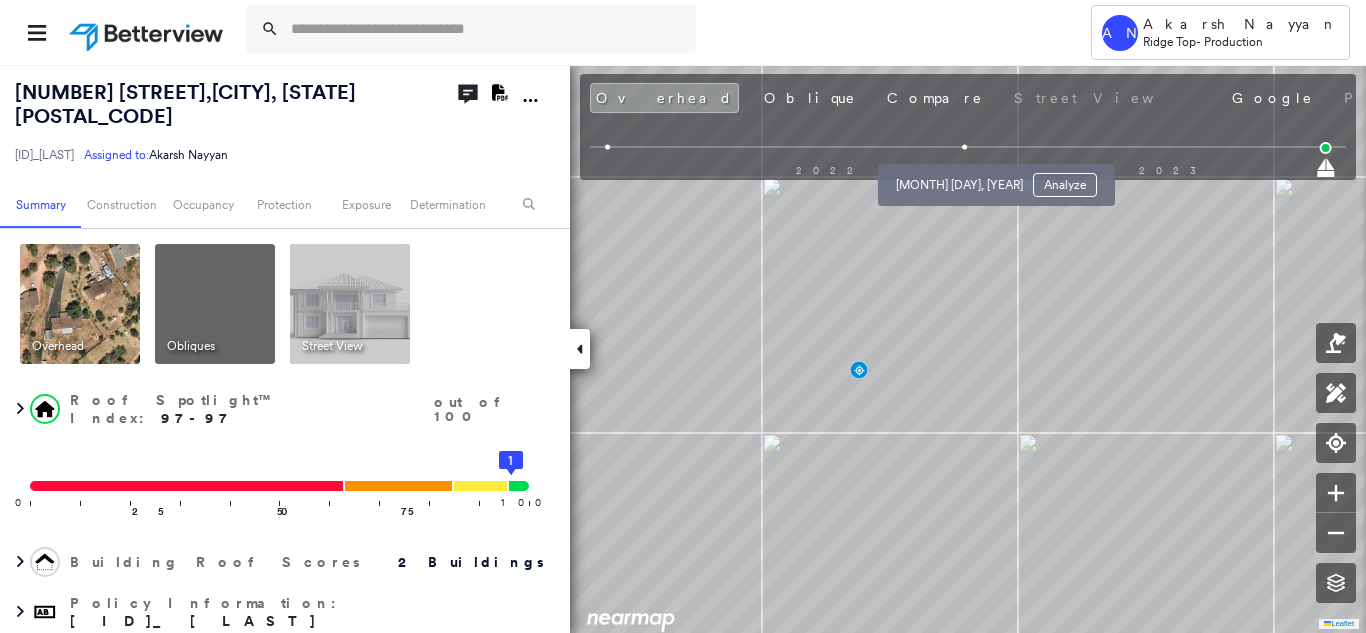 click at bounding box center [965, 147] 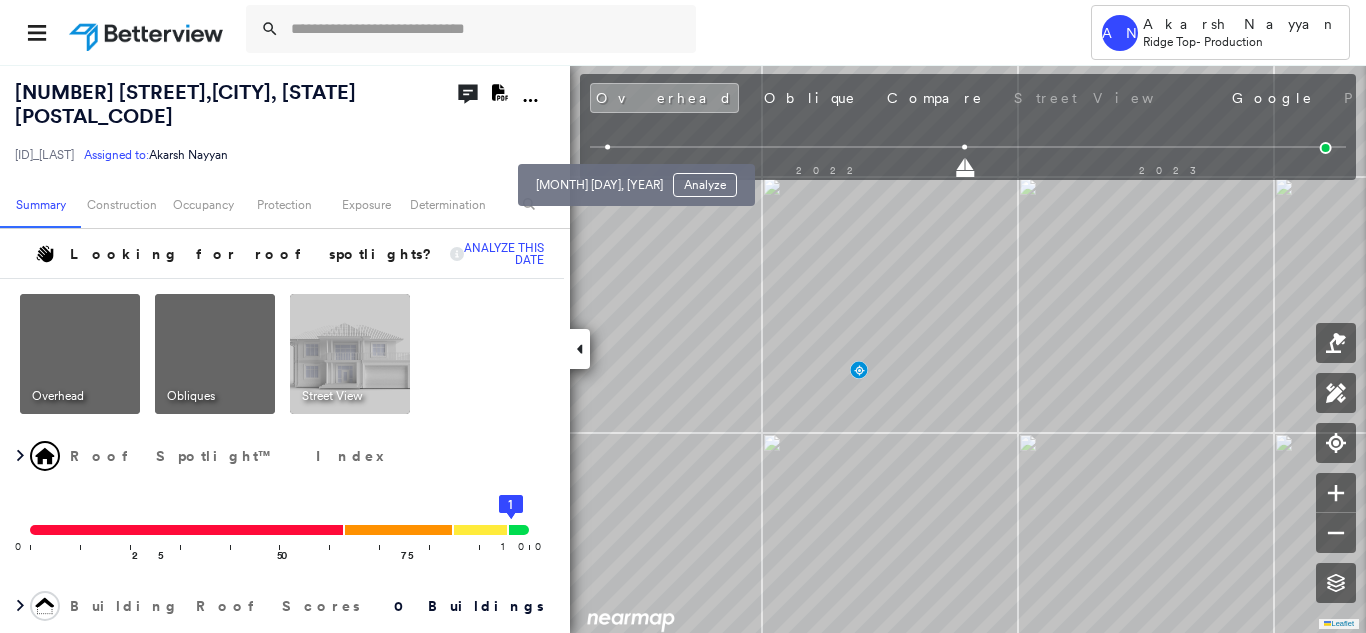 click at bounding box center [608, 147] 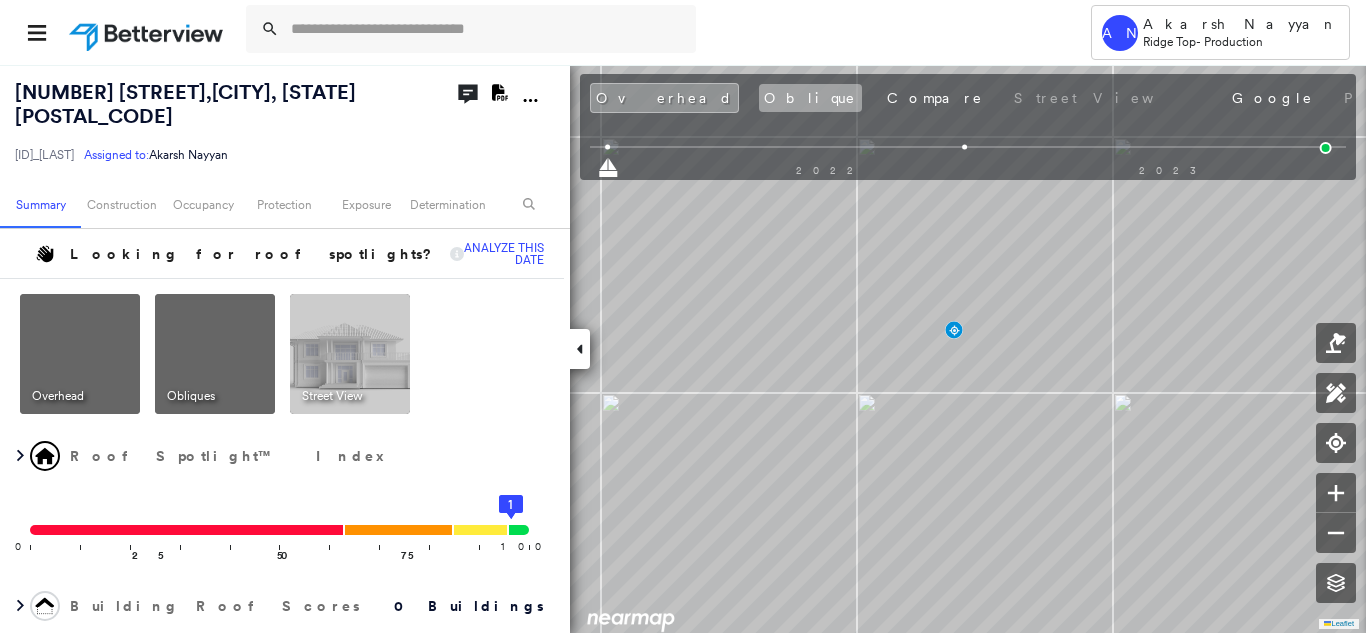 click on "Oblique" at bounding box center [810, 98] 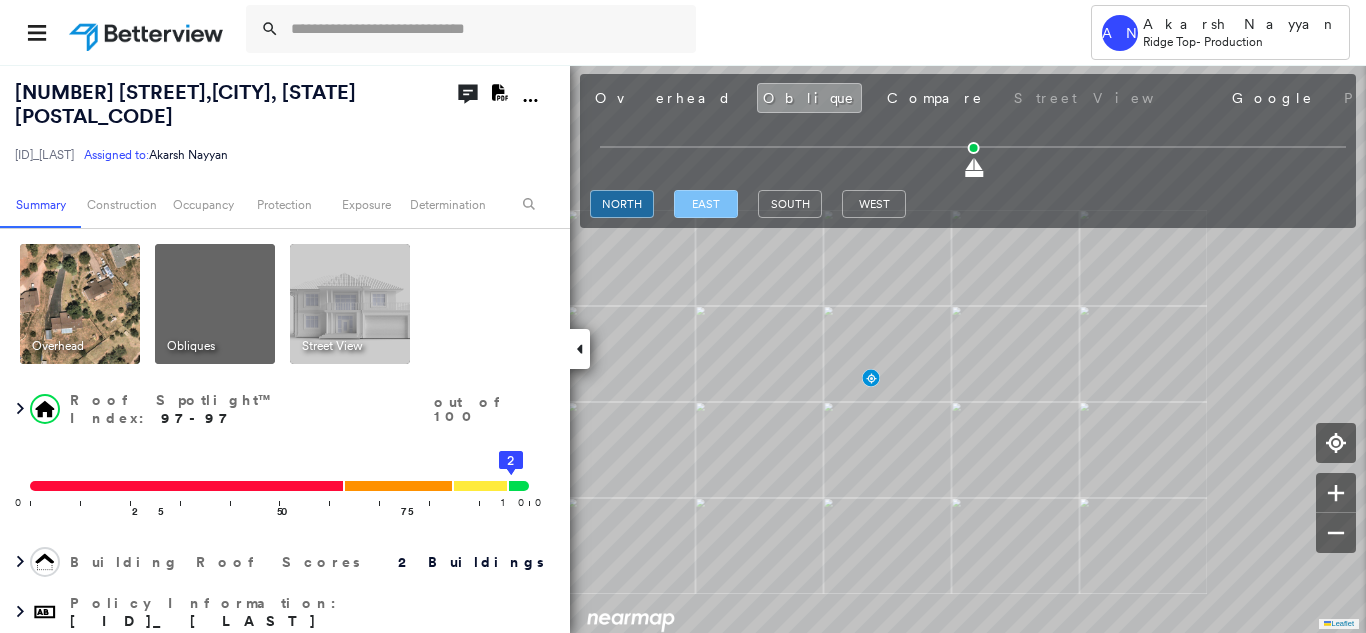 click on "east" at bounding box center [706, 204] 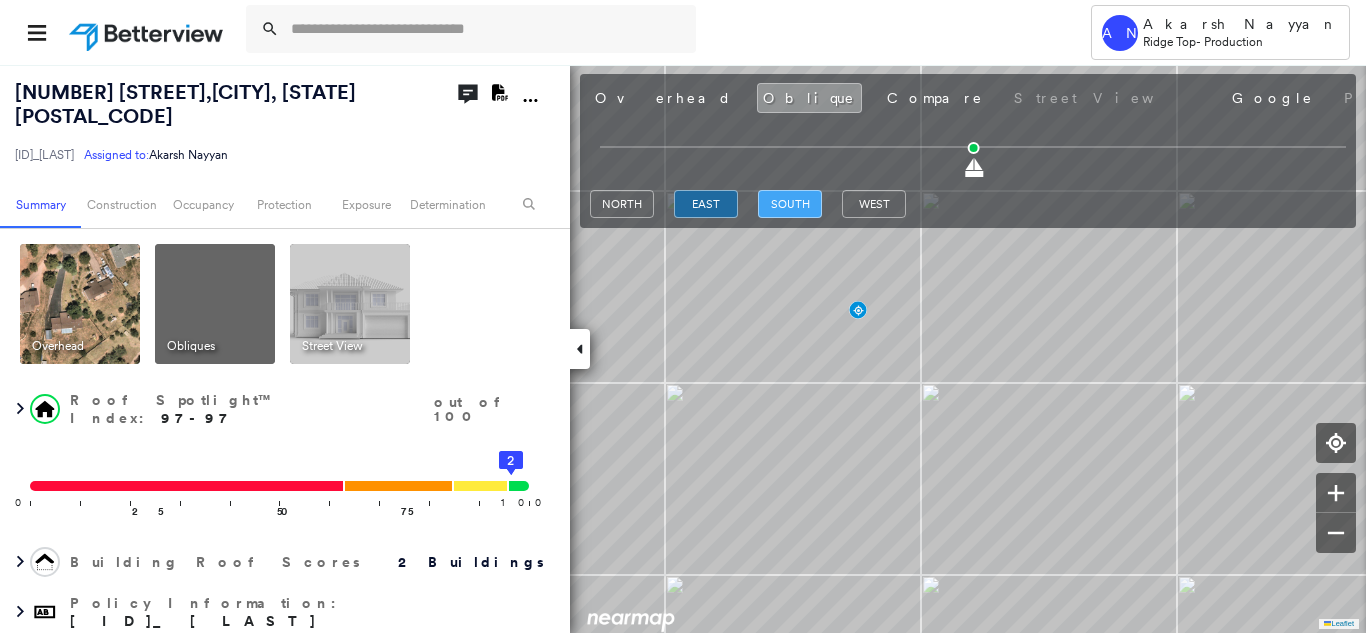 click on "south" at bounding box center [790, 204] 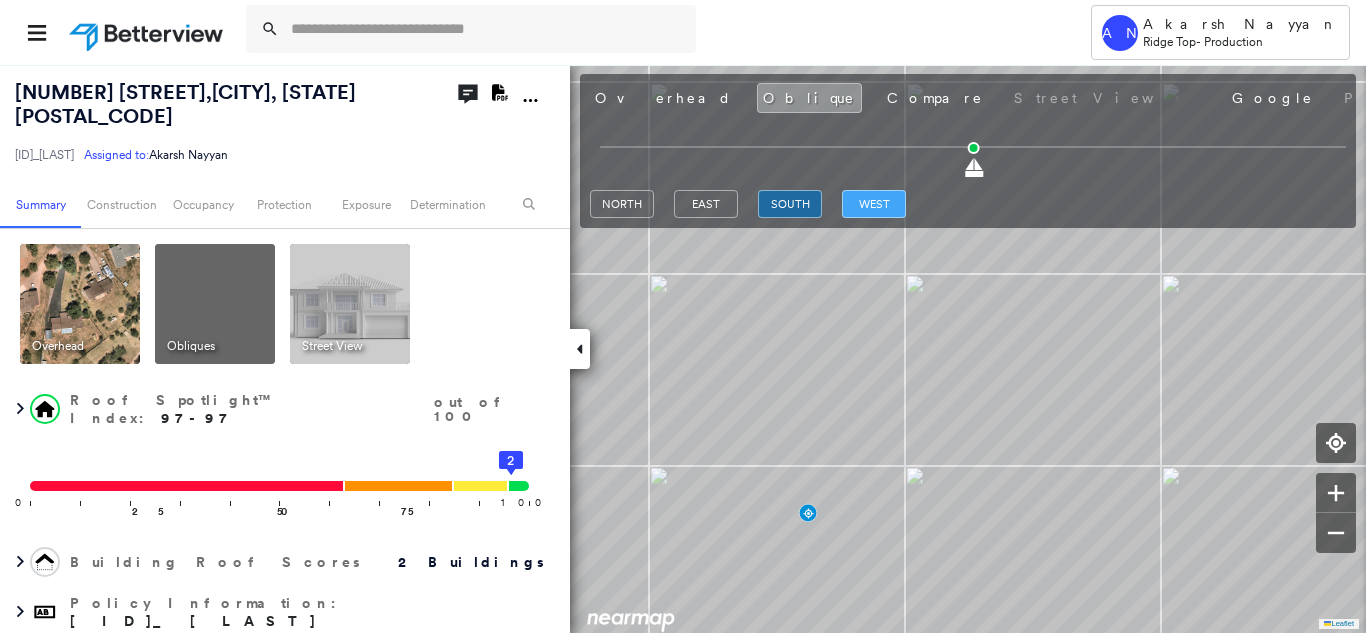 click on "west" at bounding box center [874, 204] 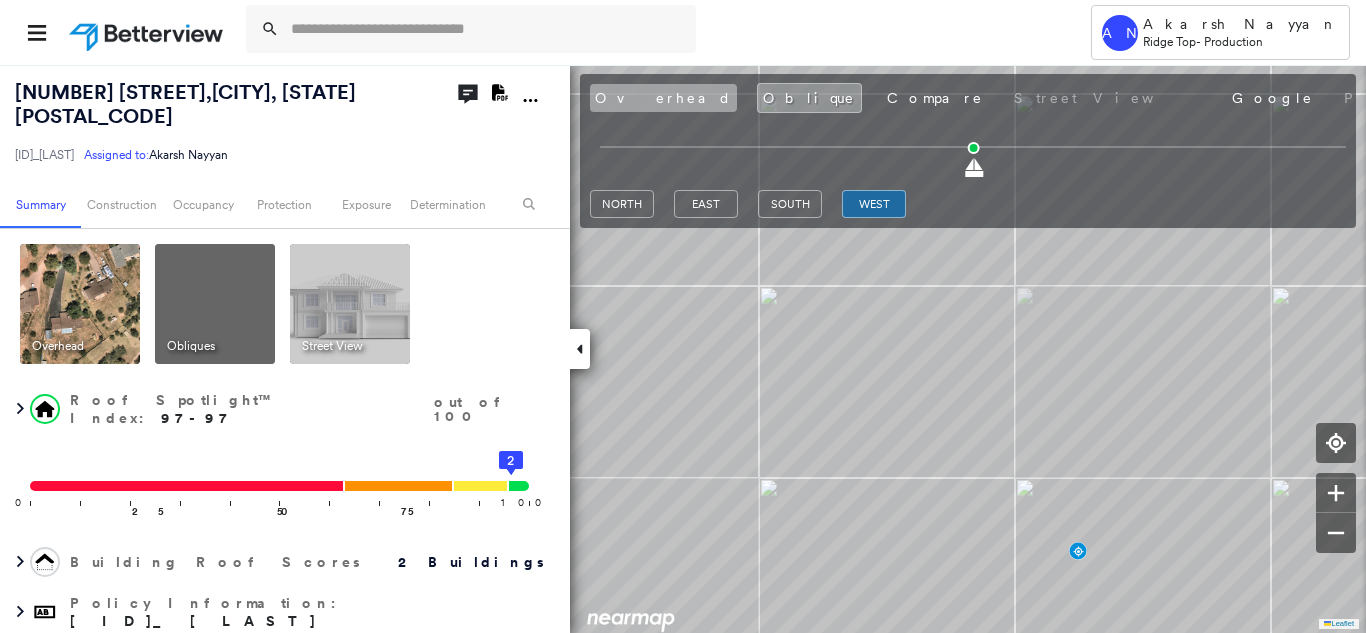 click on "Overhead" at bounding box center [663, 98] 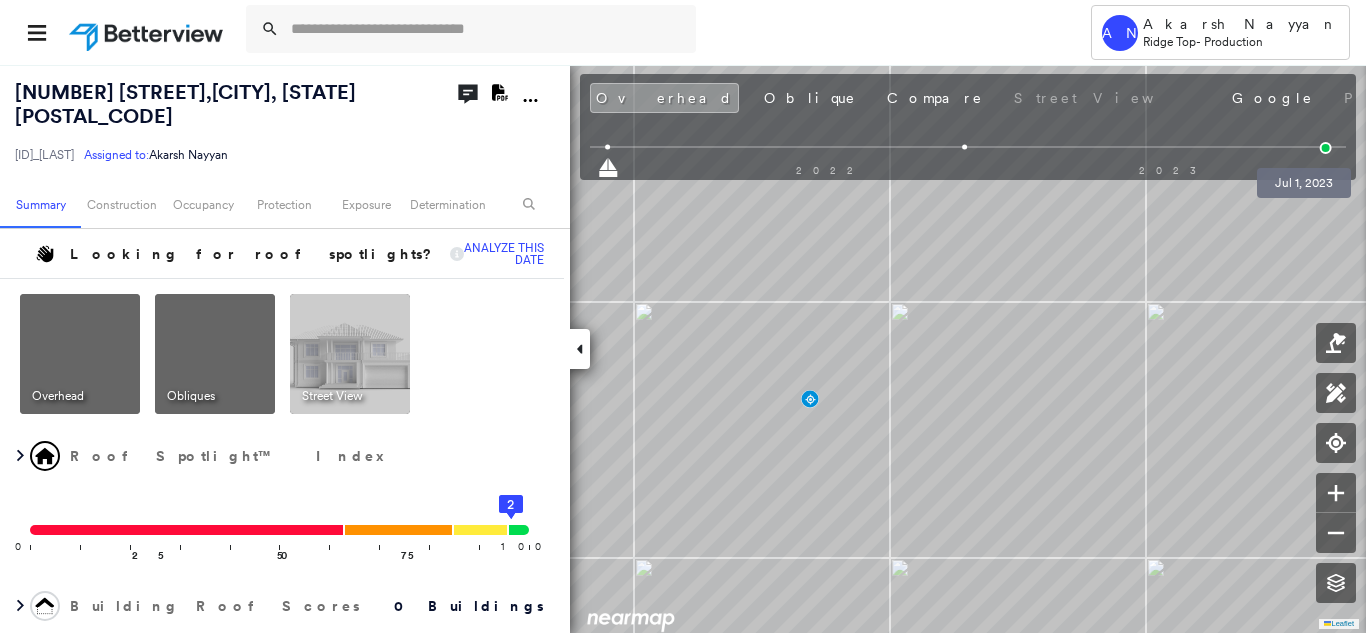 click at bounding box center (1326, 148) 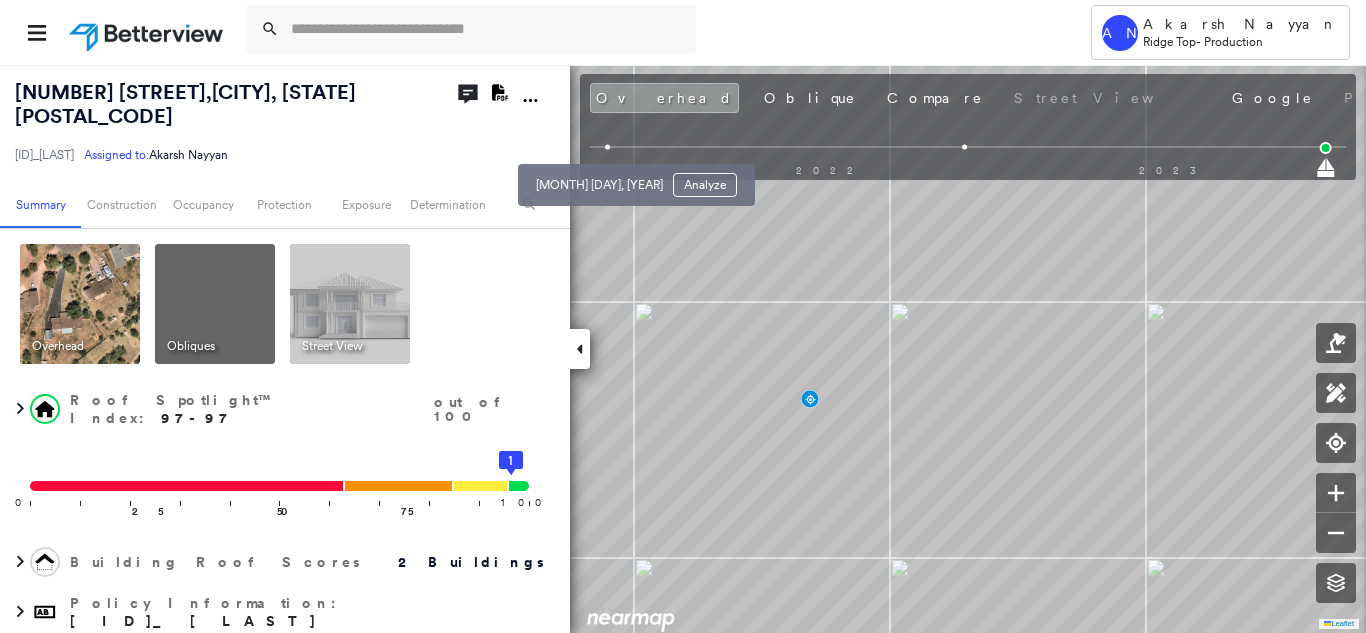 click at bounding box center (608, 147) 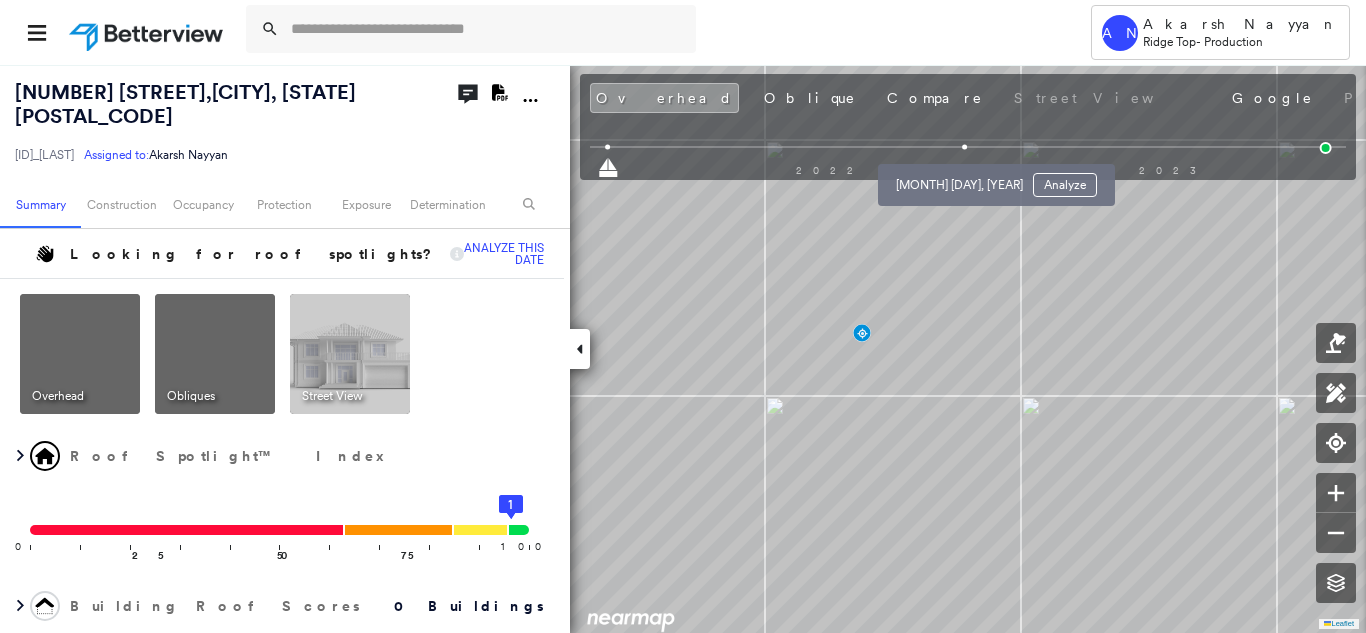 click at bounding box center (965, 147) 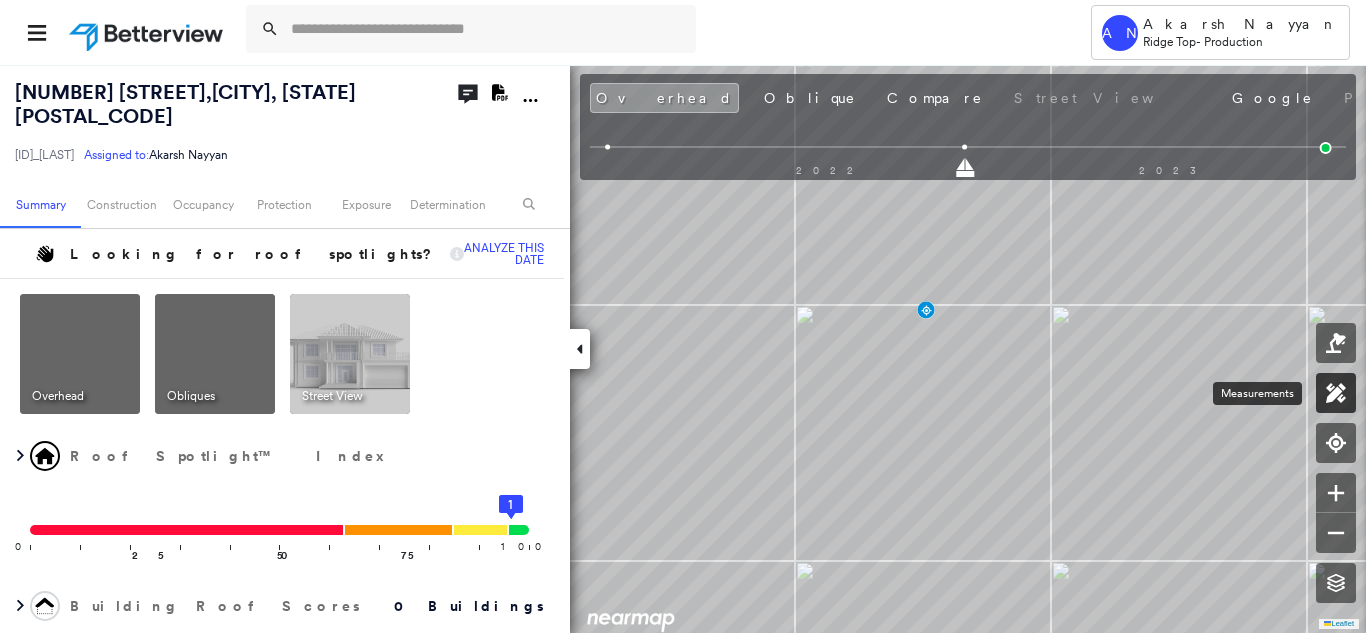 click 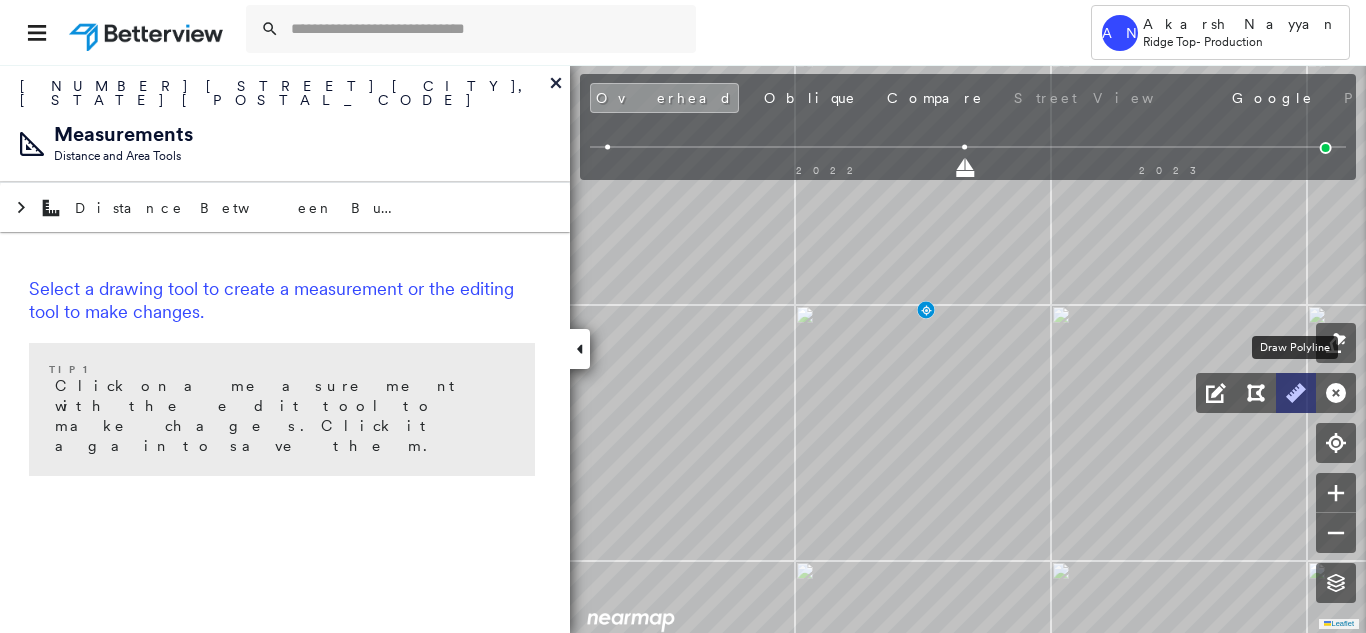 click 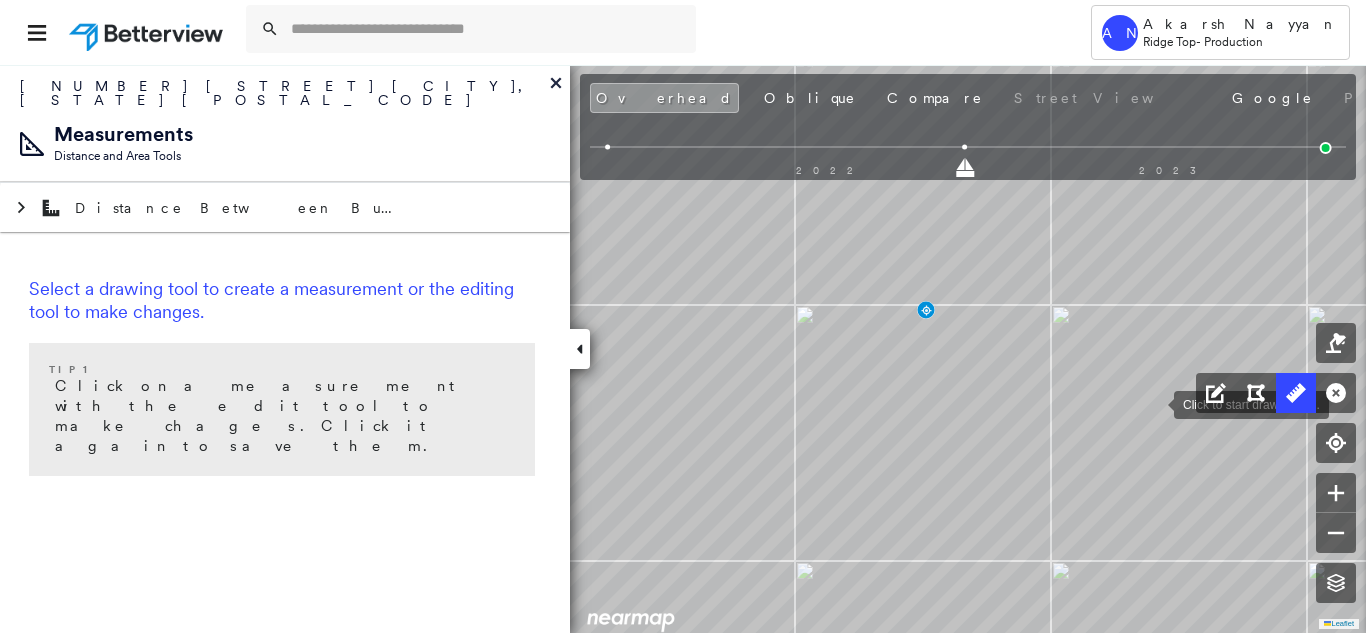 click at bounding box center [1154, 403] 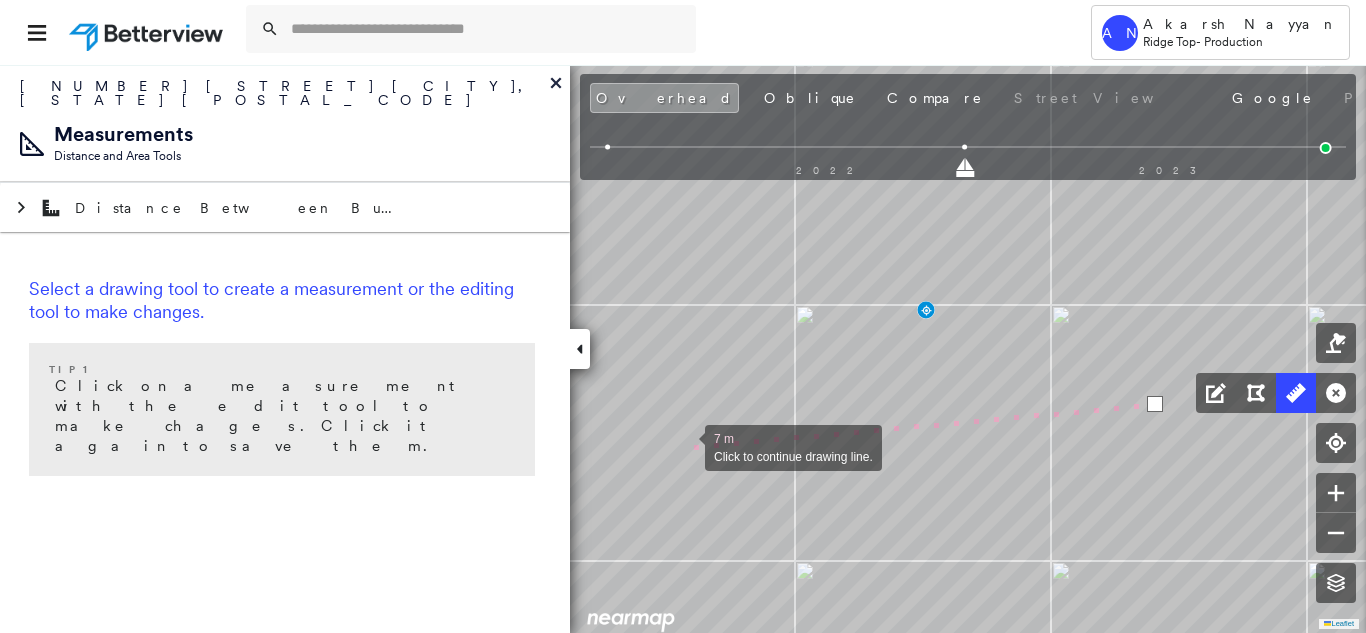 click at bounding box center (685, 446) 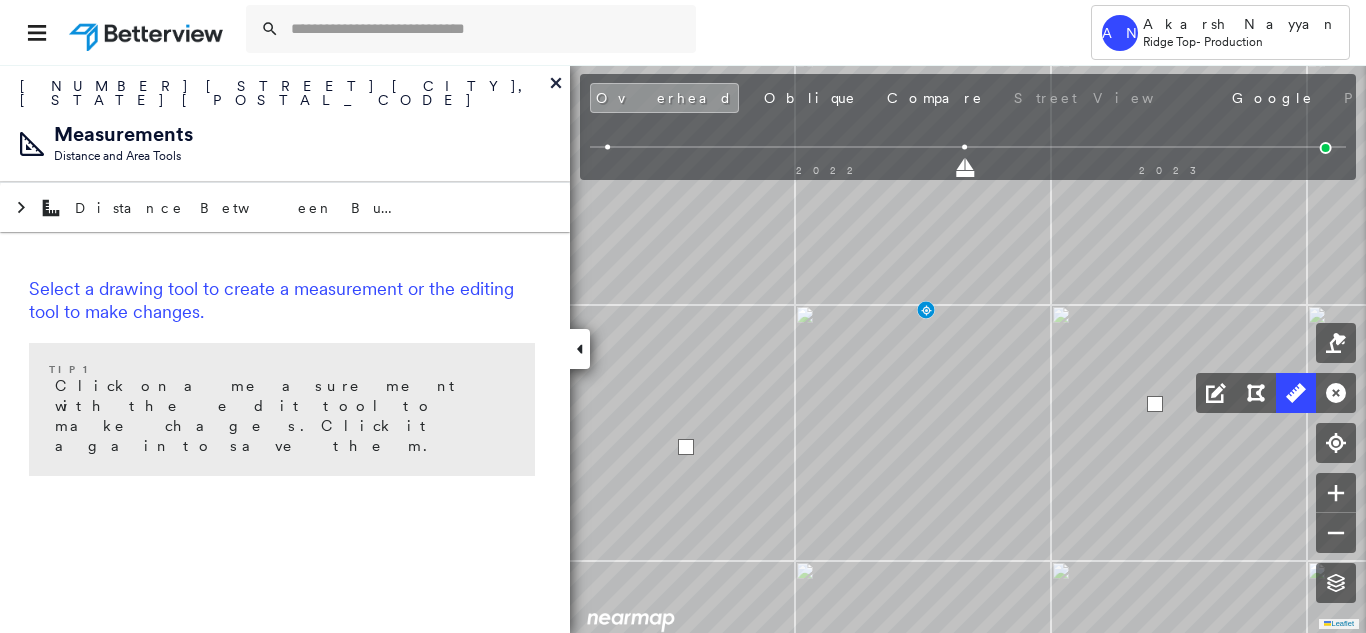 click at bounding box center [686, 447] 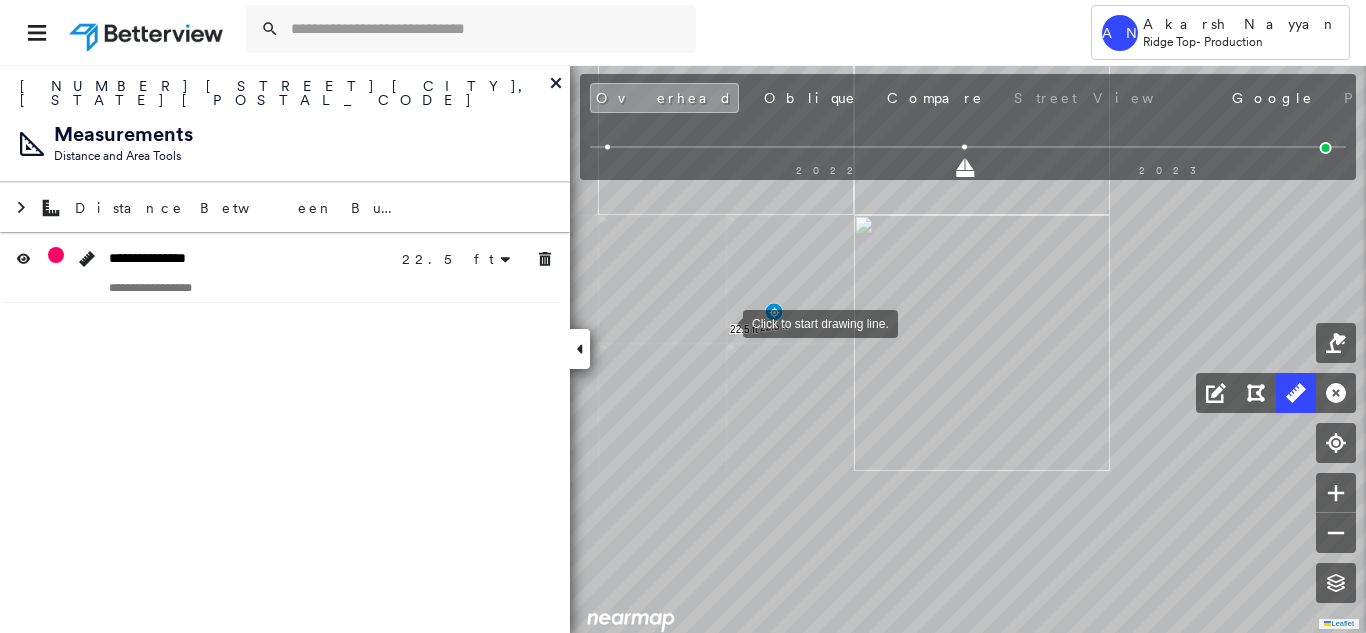 drag, startPoint x: 727, startPoint y: 322, endPoint x: 637, endPoint y: 335, distance: 90.934044 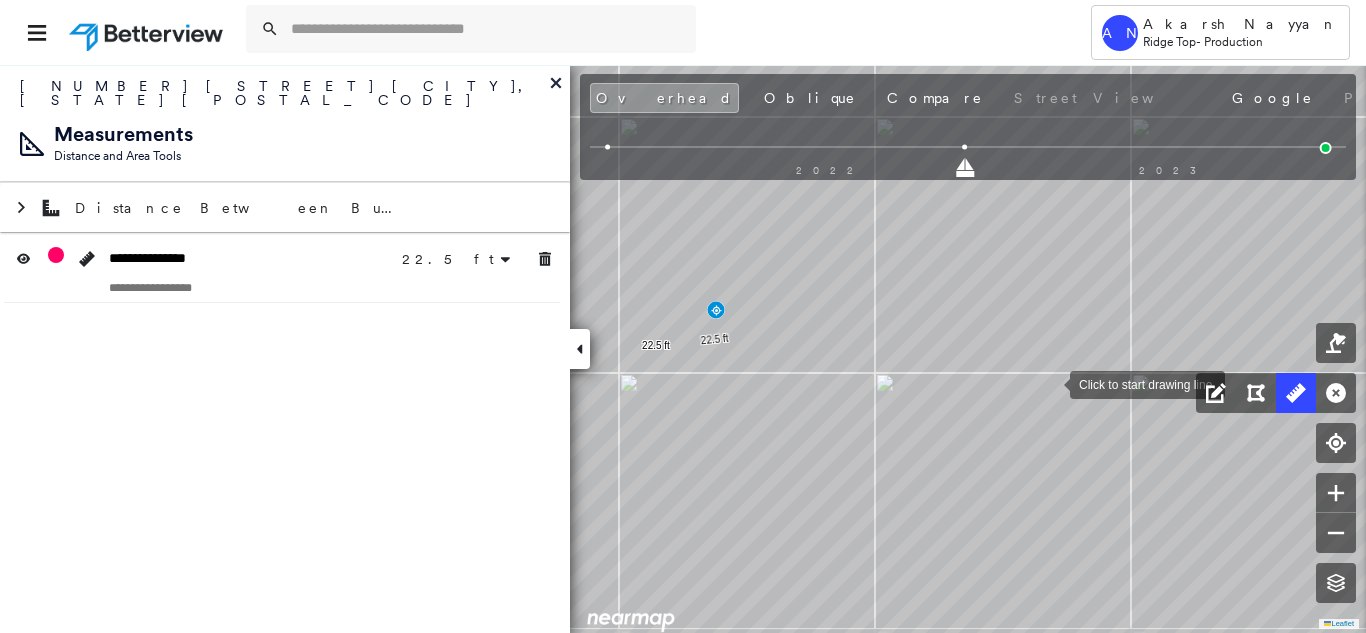 click at bounding box center (1050, 383) 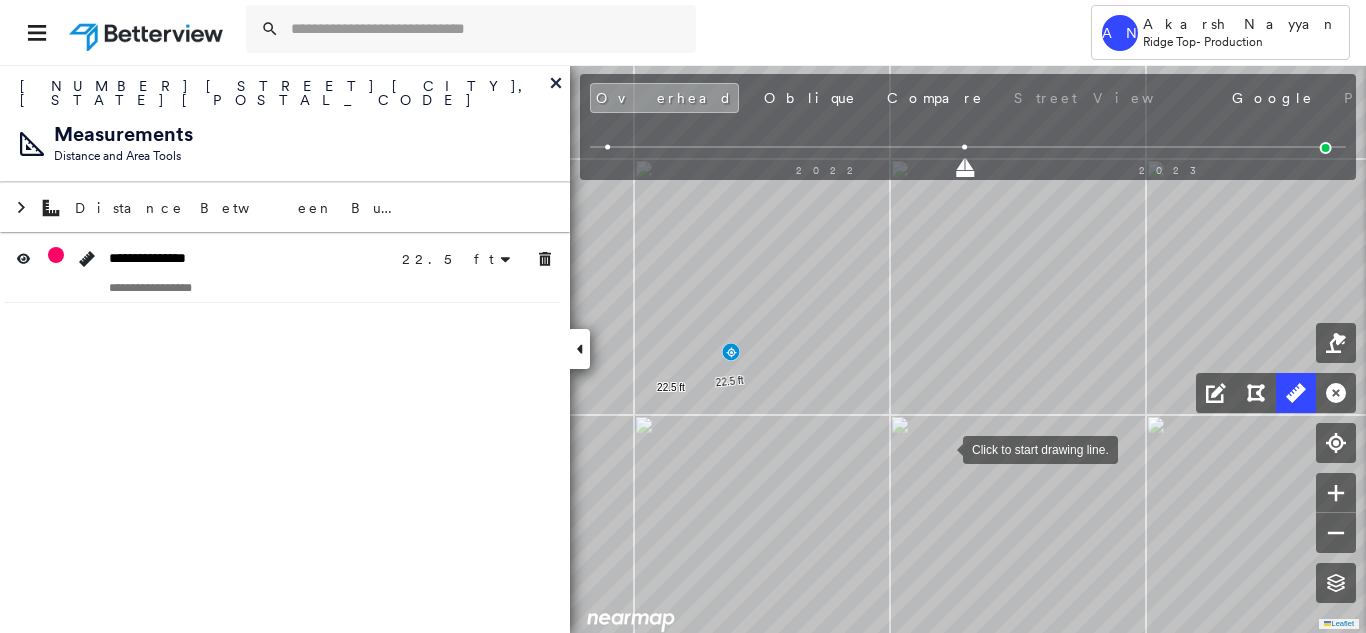 drag, startPoint x: 938, startPoint y: 436, endPoint x: 942, endPoint y: 447, distance: 11.7046995 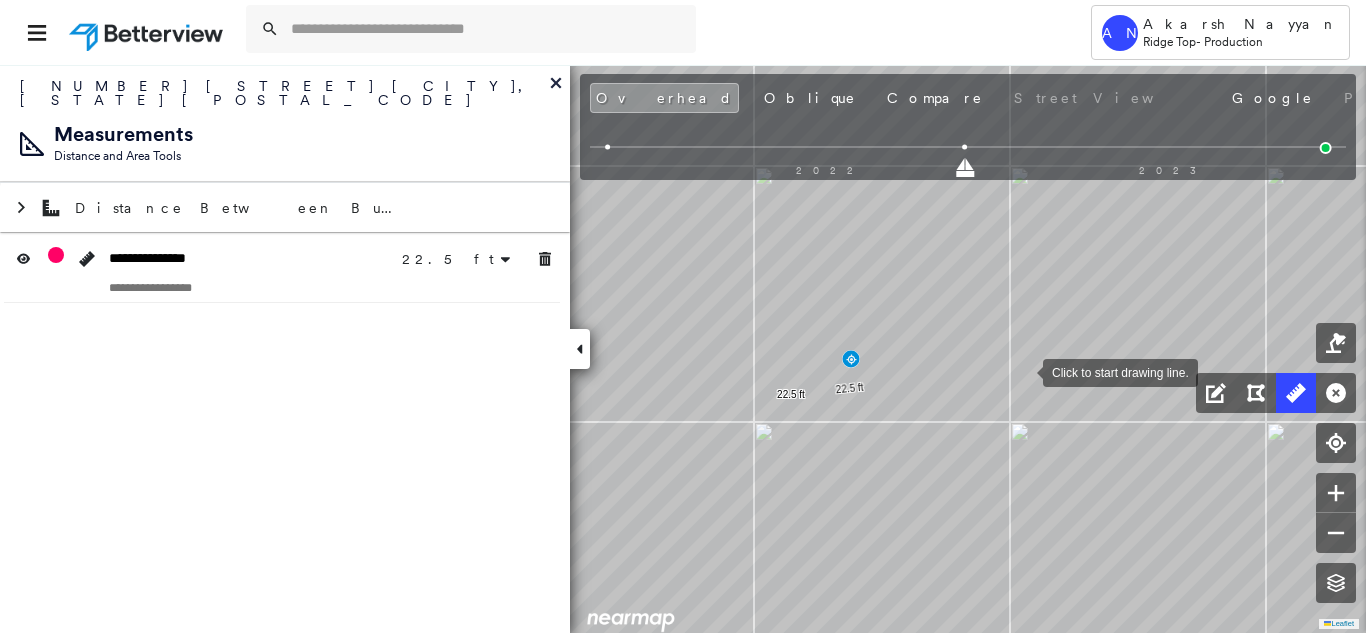 drag, startPoint x: 1002, startPoint y: 369, endPoint x: 1023, endPoint y: 372, distance: 21.213203 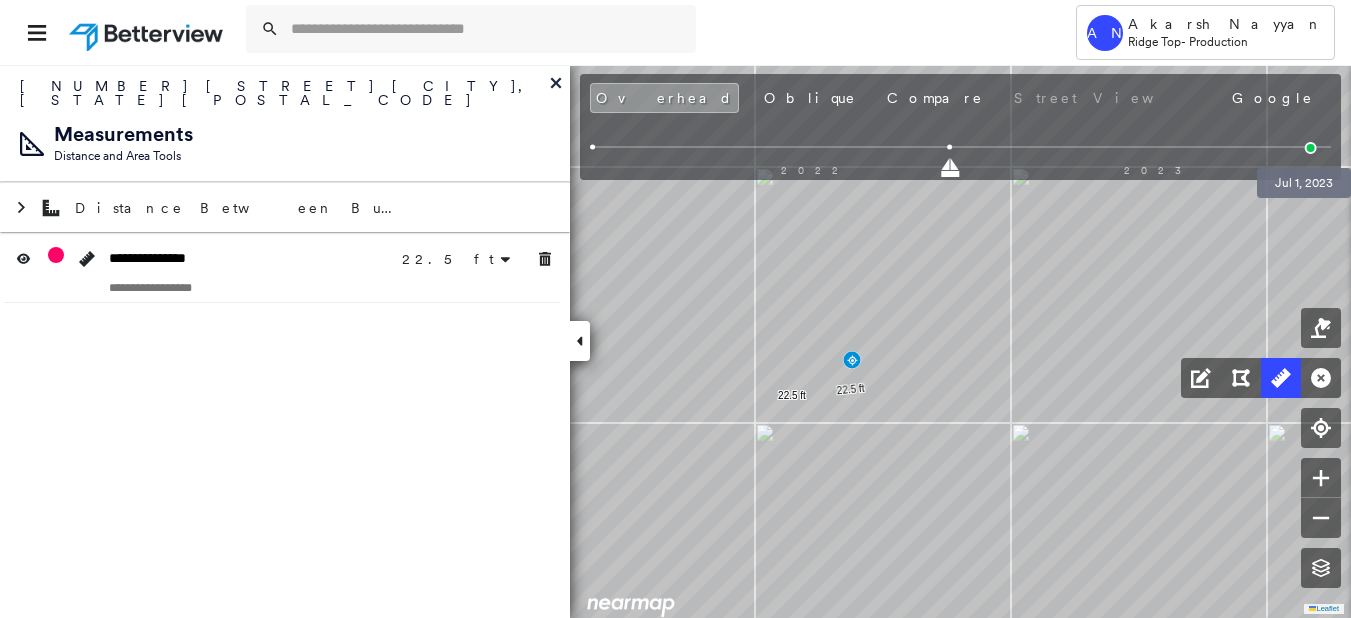 click at bounding box center (1311, 148) 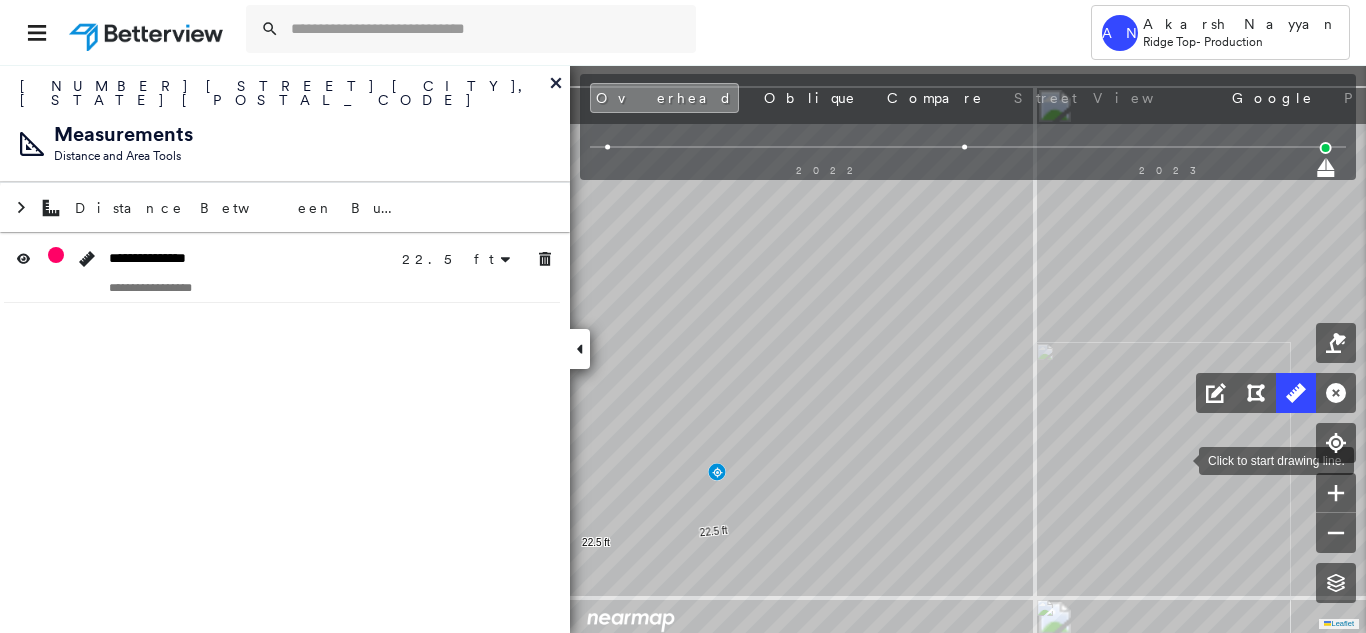 drag, startPoint x: 1177, startPoint y: 453, endPoint x: 1182, endPoint y: 466, distance: 13.928389 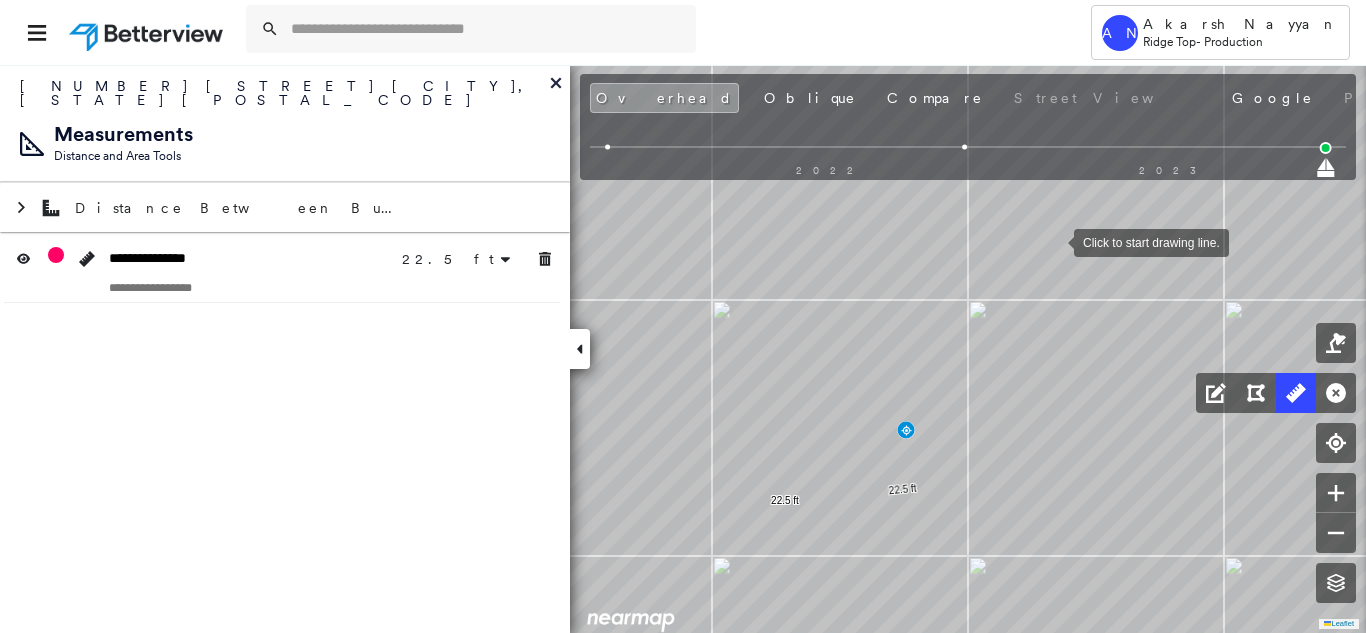 drag, startPoint x: 895, startPoint y: 295, endPoint x: 1053, endPoint y: 242, distance: 166.65233 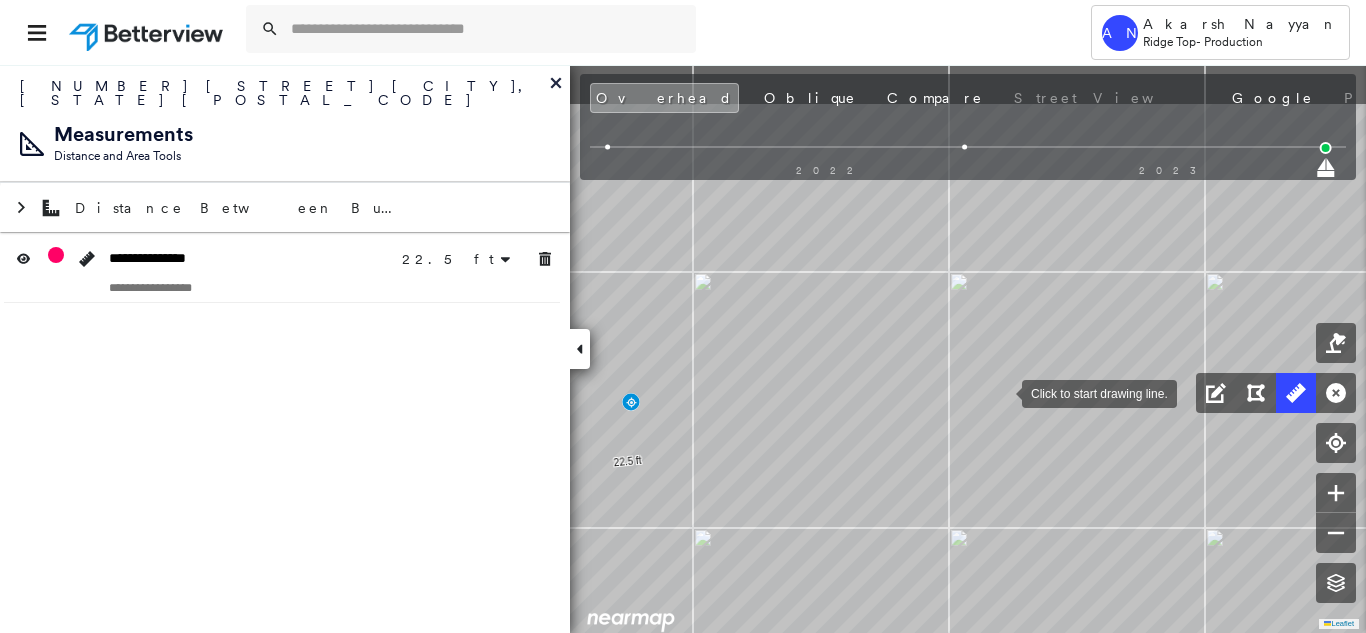 click at bounding box center (1002, 392) 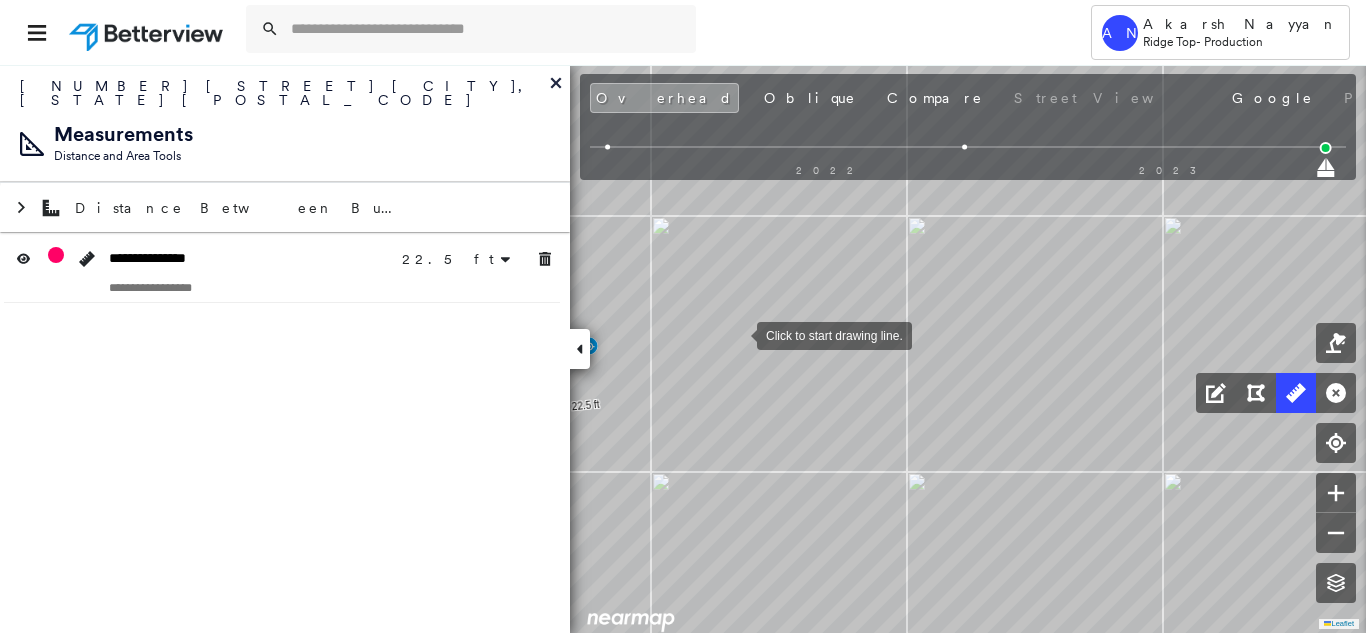 drag, startPoint x: 780, startPoint y: 390, endPoint x: 738, endPoint y: 333, distance: 70.80254 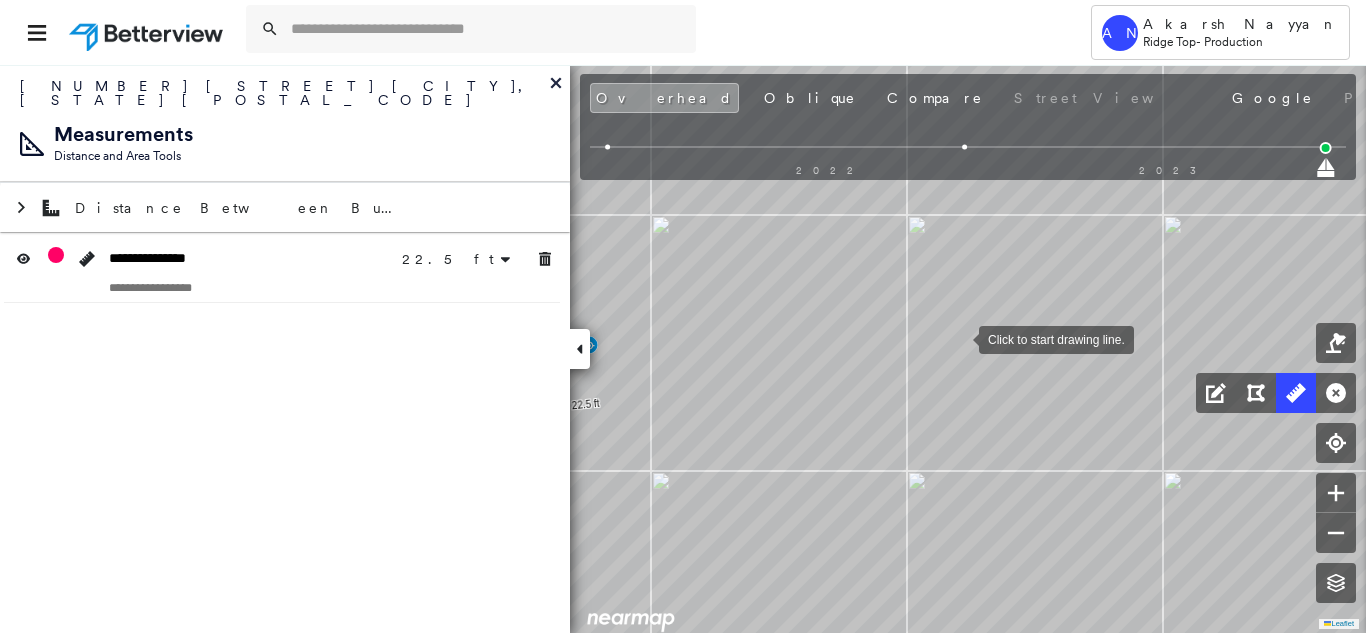 click at bounding box center (959, 338) 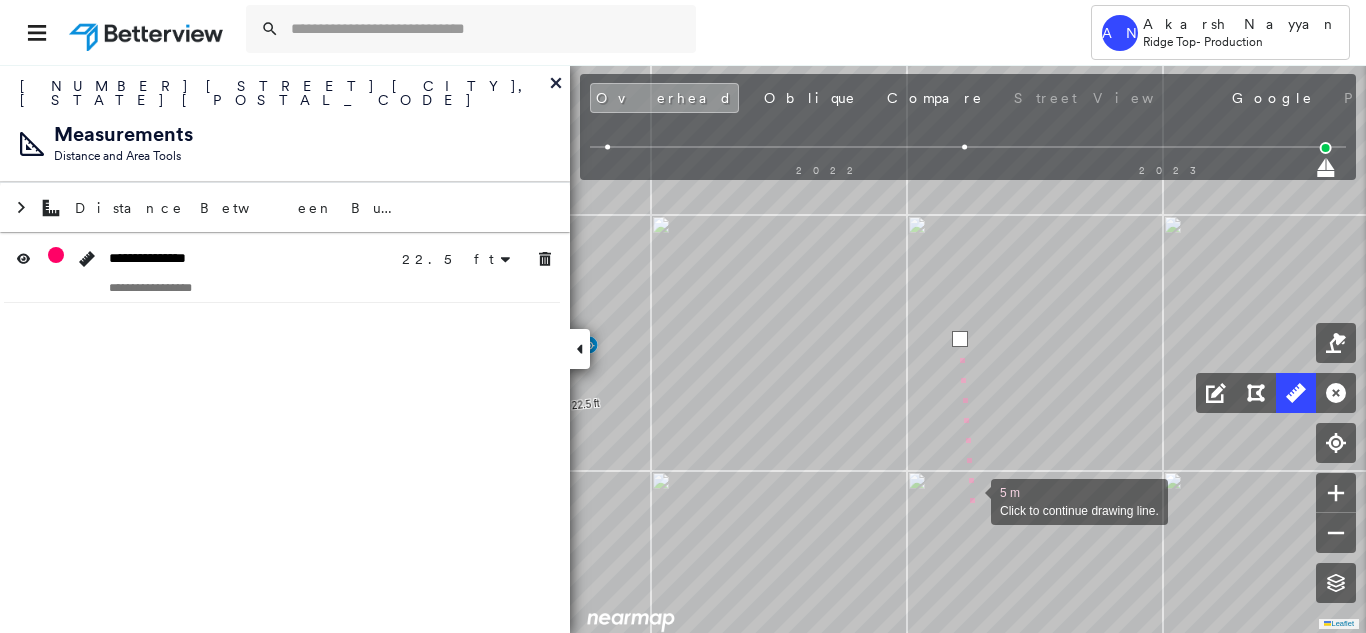 click at bounding box center [971, 500] 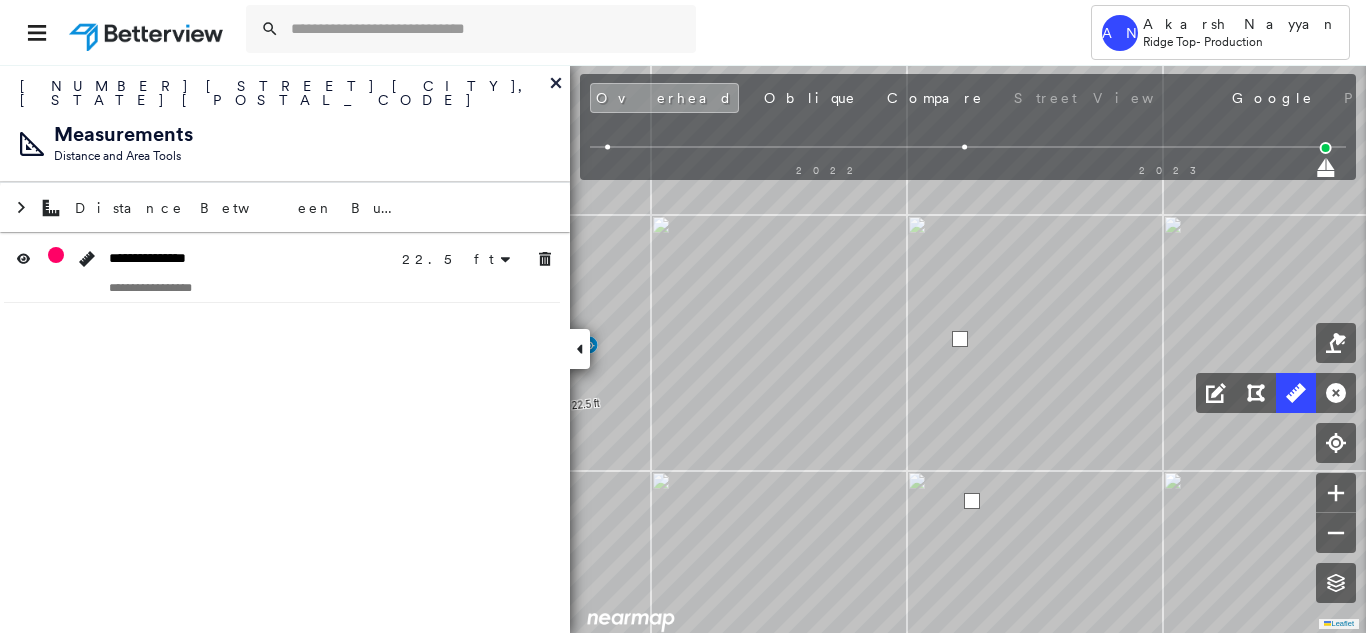 click at bounding box center [972, 501] 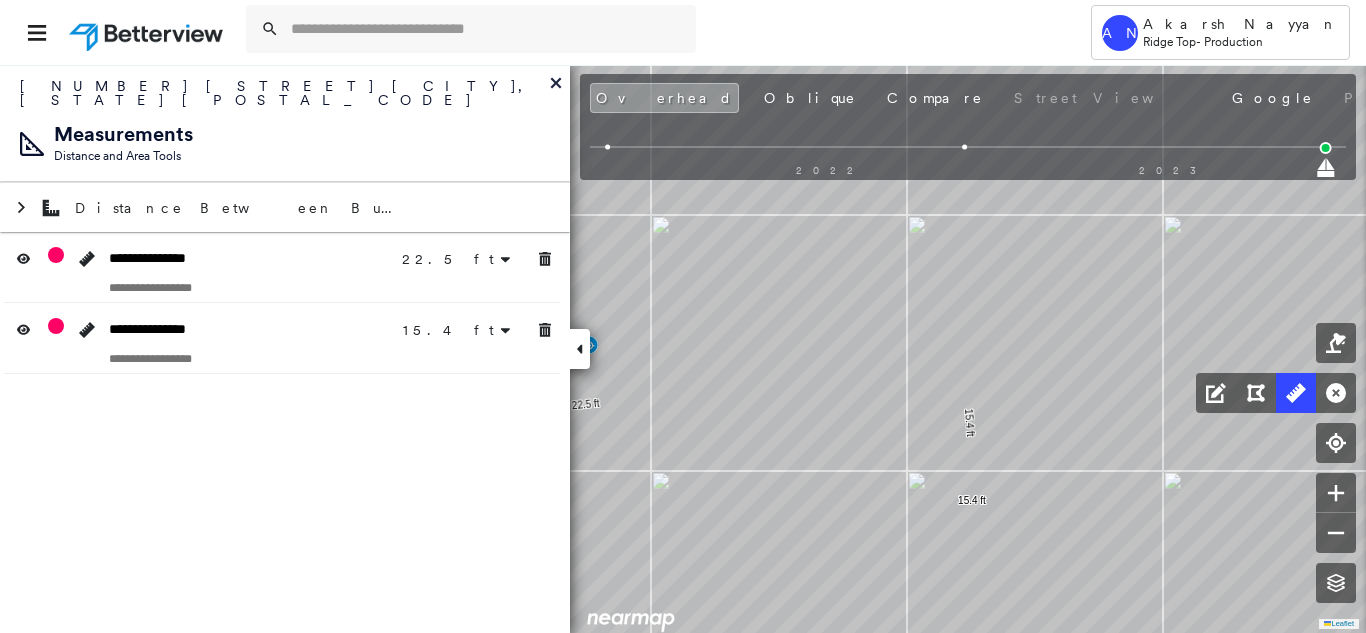 drag, startPoint x: 724, startPoint y: 90, endPoint x: 721, endPoint y: 149, distance: 59.07622 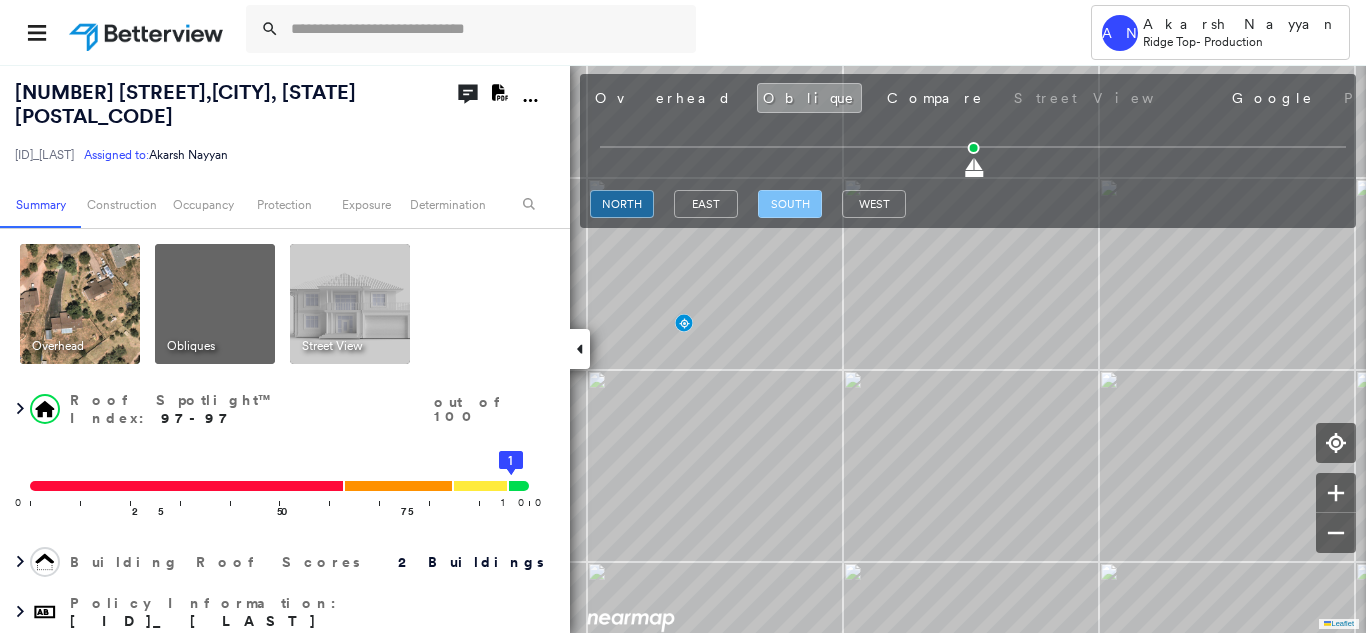 click on "south" at bounding box center (790, 204) 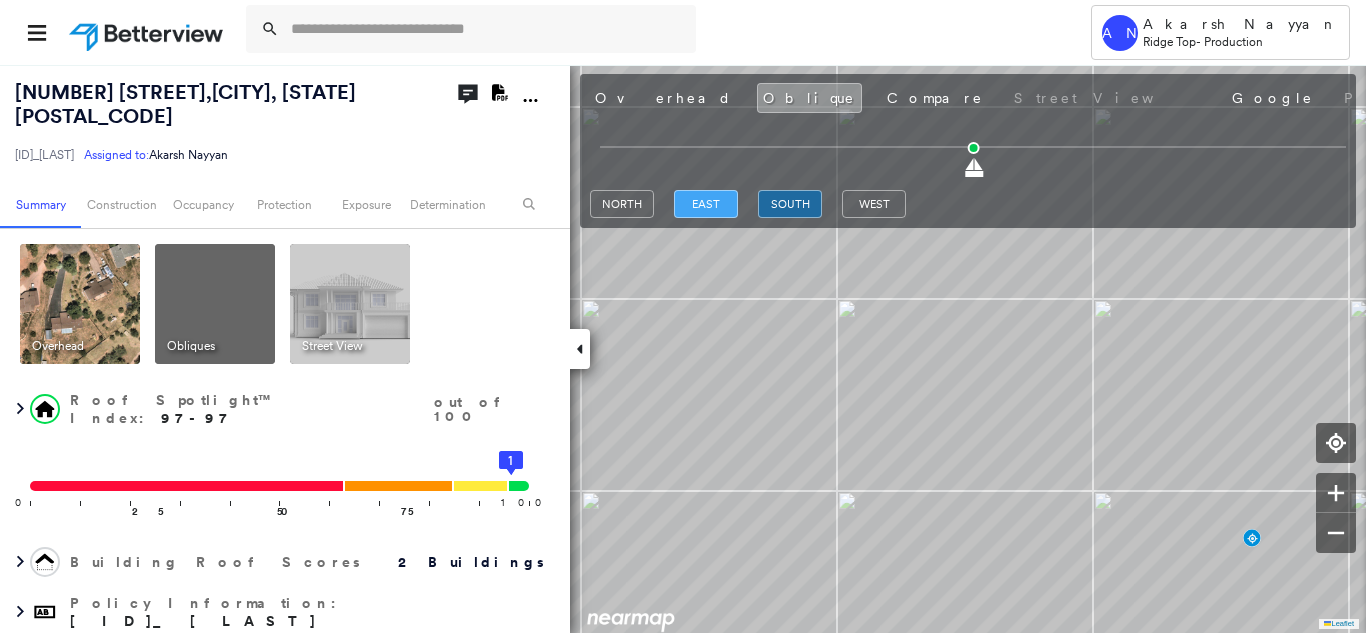 click on "east" at bounding box center [706, 204] 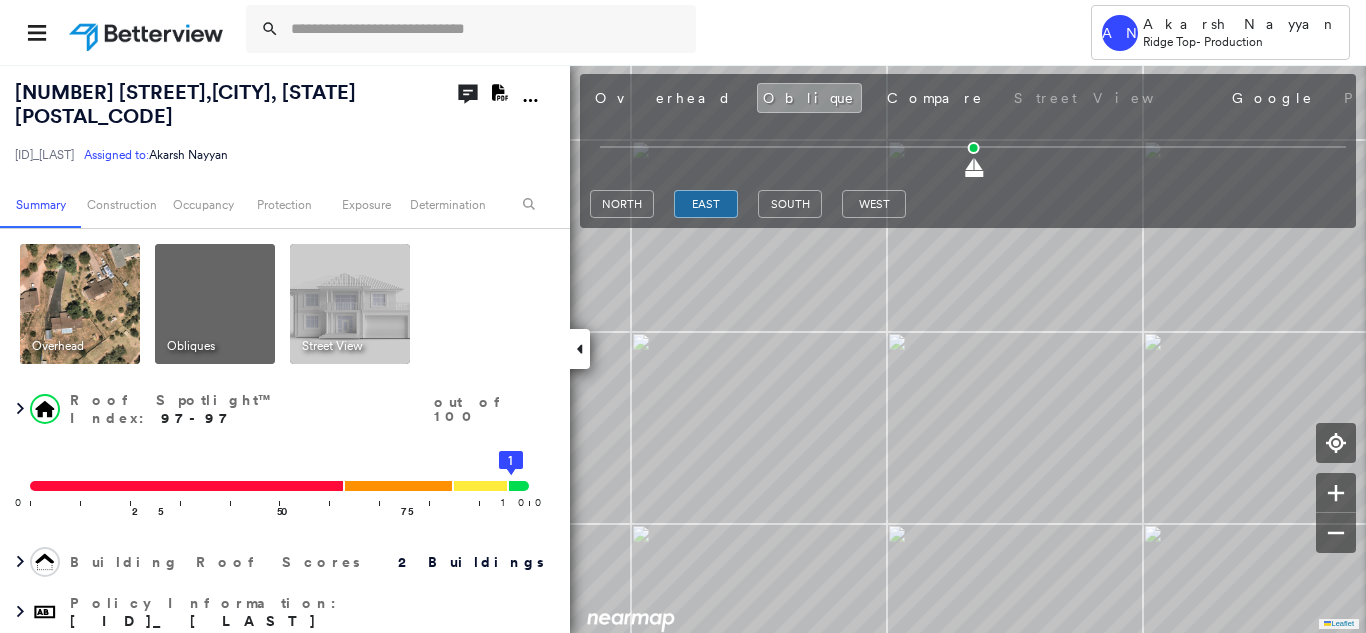 click on "north east south west" at bounding box center [748, 204] 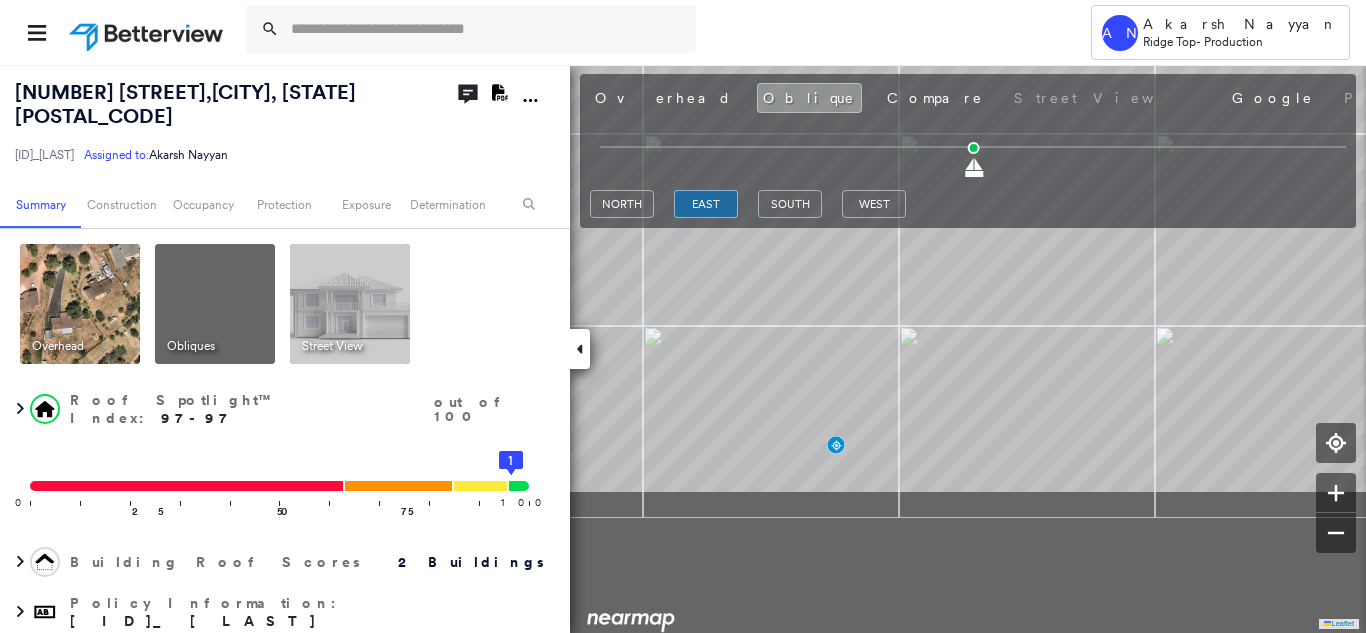 click on "[NUMBER] [STREET] ,  [CITY], [STATE] [POSTAL_CODE] [ID]_[LAST] Assigned to:  [FIRST] [LAST] Assigned to:  [FIRST] [LAST] [ID]_[LAST] Assigned to:  [FIRST] [LAST] Open Comments Download PDF Report Summary Construction Occupancy Protection Exposure Determination Overhead Obliques Street View Roof Spotlight™ Index :  97-97 out of 100 0 100 25 50 75 2 1 Building Roof Scores 2 Buildings Policy Information :  [ID]_[LAST] Flags :  1 (0 cleared, 1 uncleared) Construction Roof Spotlights :  Overhang, Skylight, Chimney, Vent Property Features :  Fire Pit, Playground, Cracked Pavement, Disintegrated Pavement Roof Size & Shape :  2 buildings  Occupancy Protection Exposure Determination Flags :  1 (0 cleared, 1 uncleared) Uncleared Flags (1) Cleared Flags  (0) Betterview Property Flagged 08/04/25 Clear Action Taken New Entry History Quote/New Business Terms & Conditions Added ACV Endorsement Added Cosmetic Endorsement Inspection/Loss Control Report Information Added to Inspection Survey Onsite Inspection Ordered" at bounding box center [683, 348] 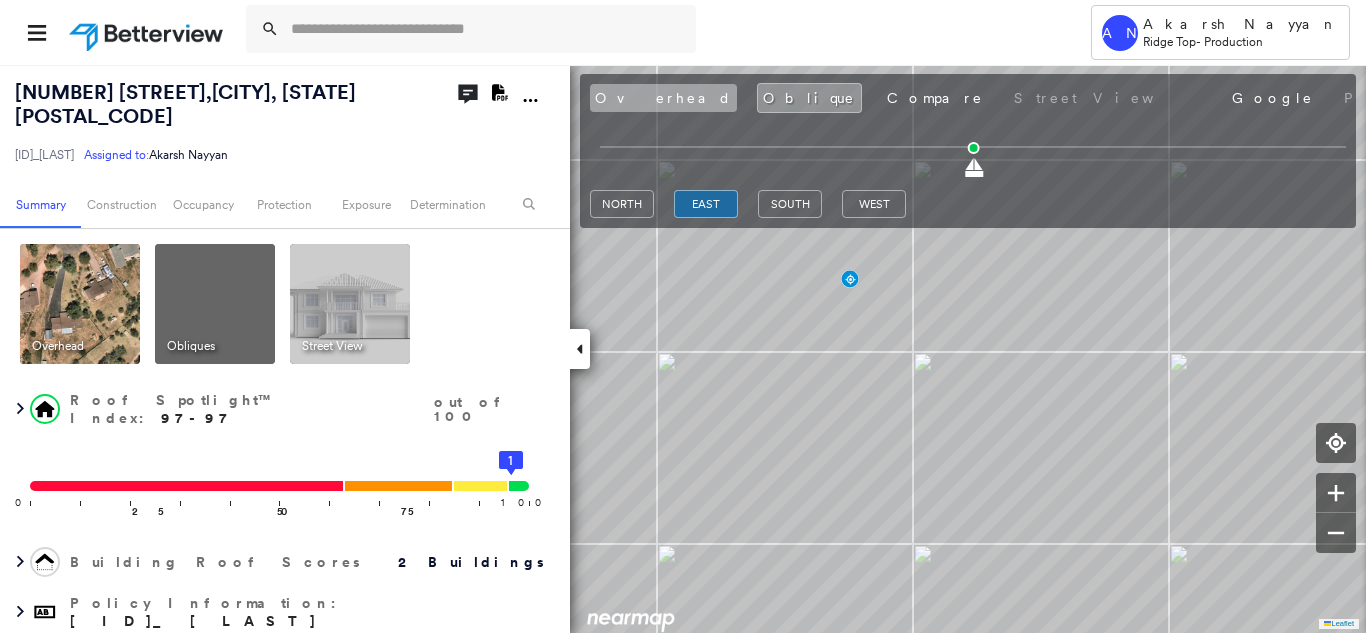click on "Overhead" at bounding box center (663, 98) 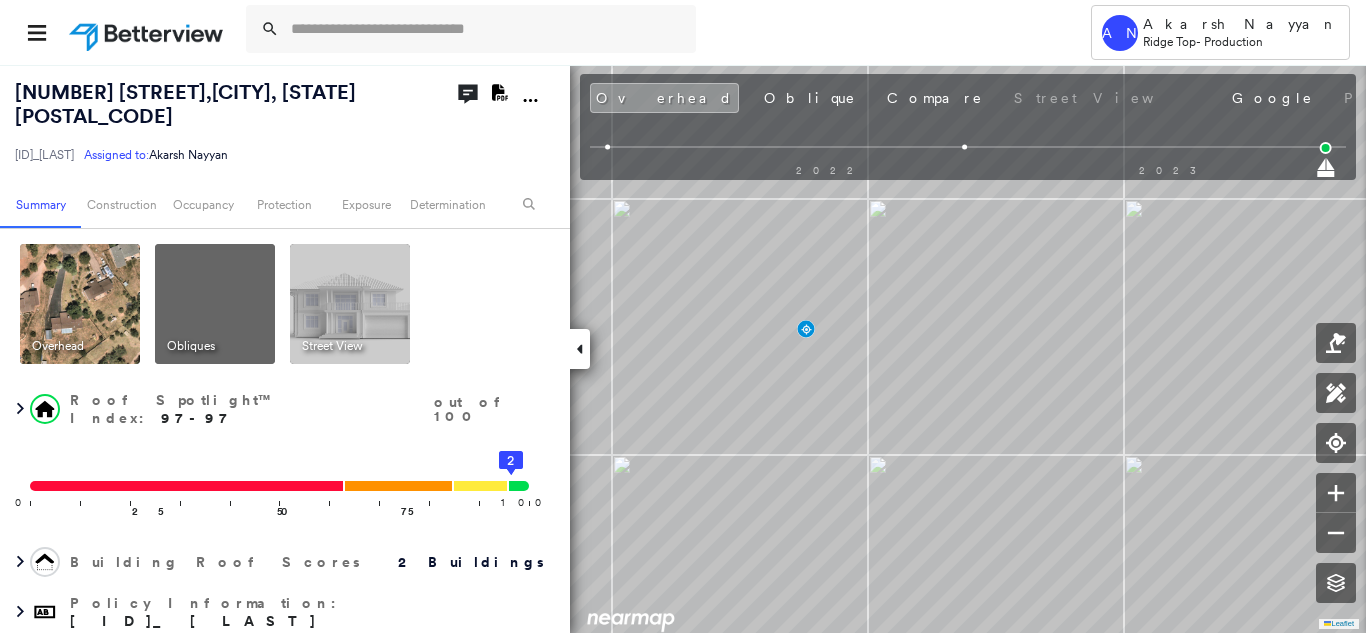 click at bounding box center [965, 147] 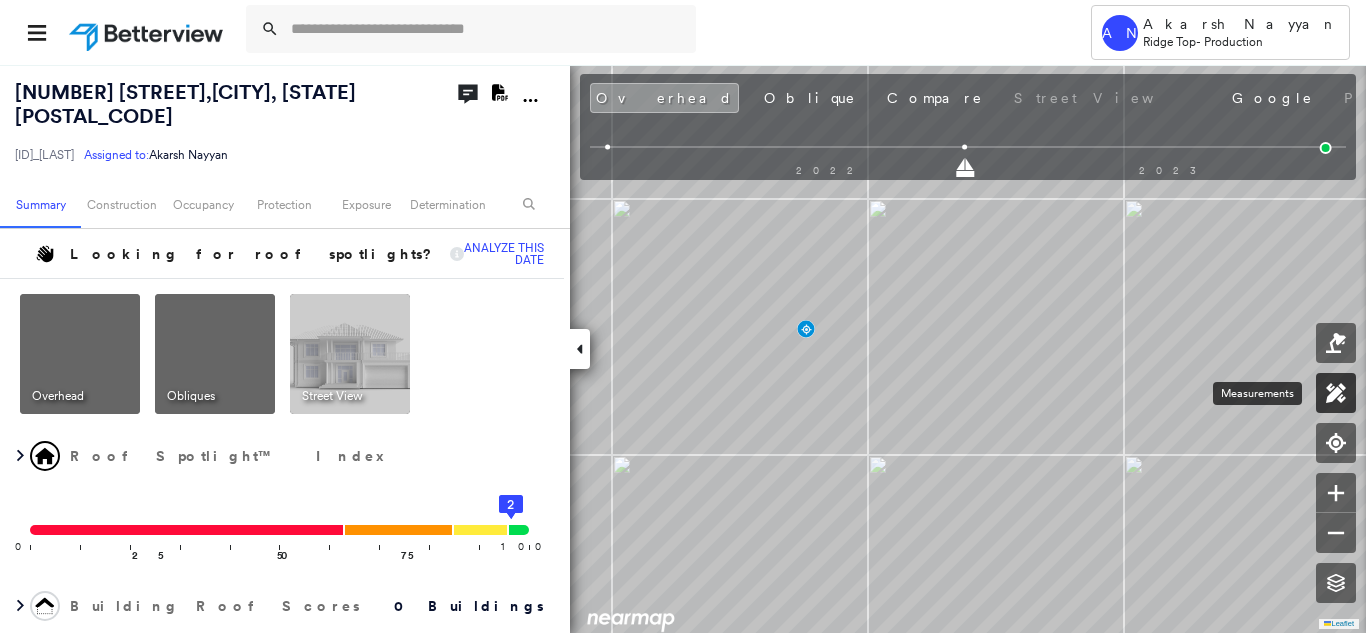 click at bounding box center [1336, 393] 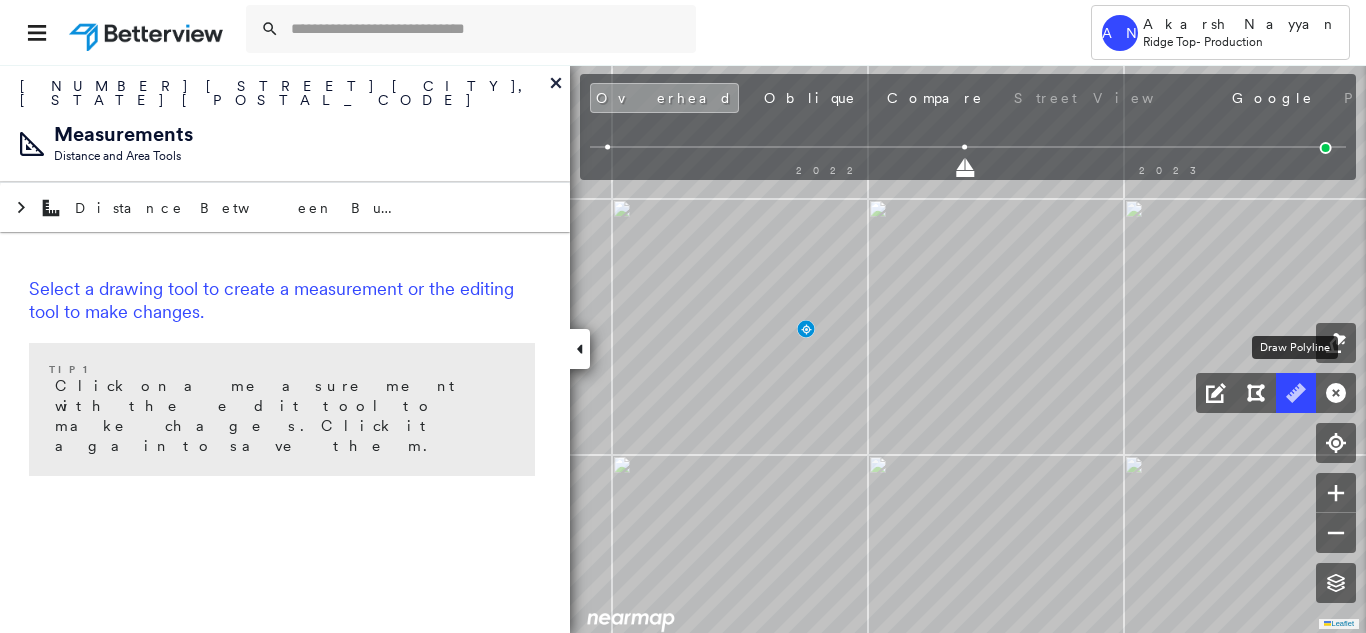 click 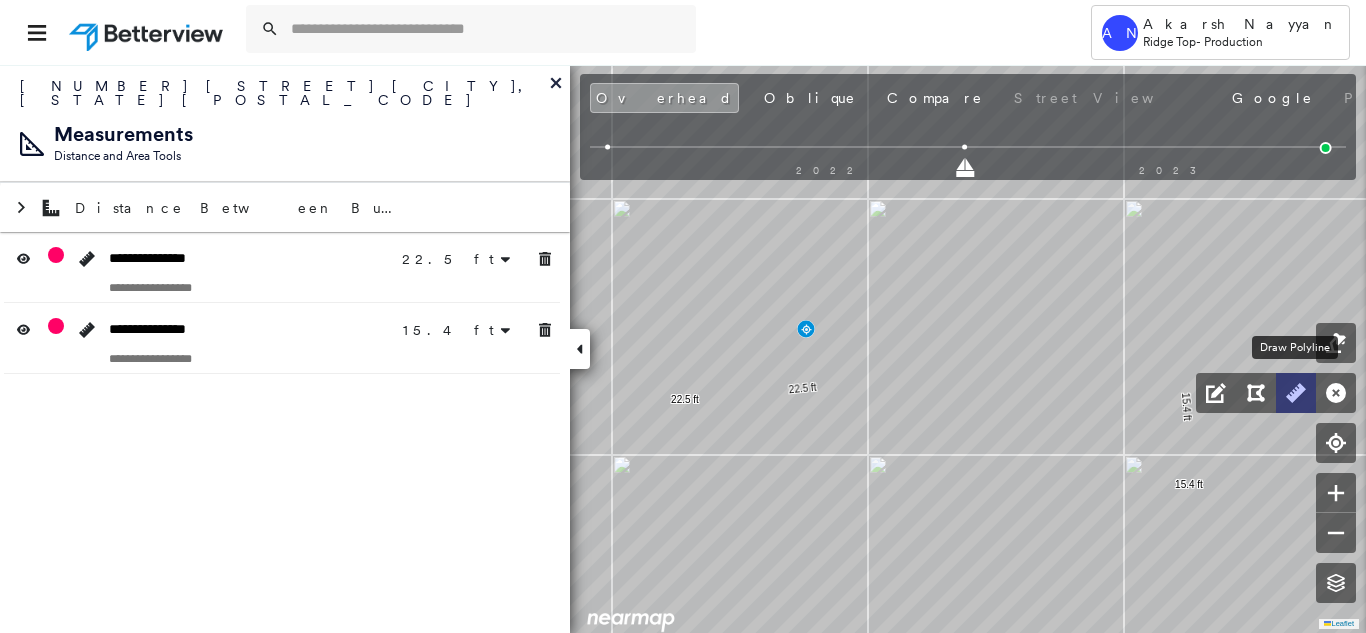 click 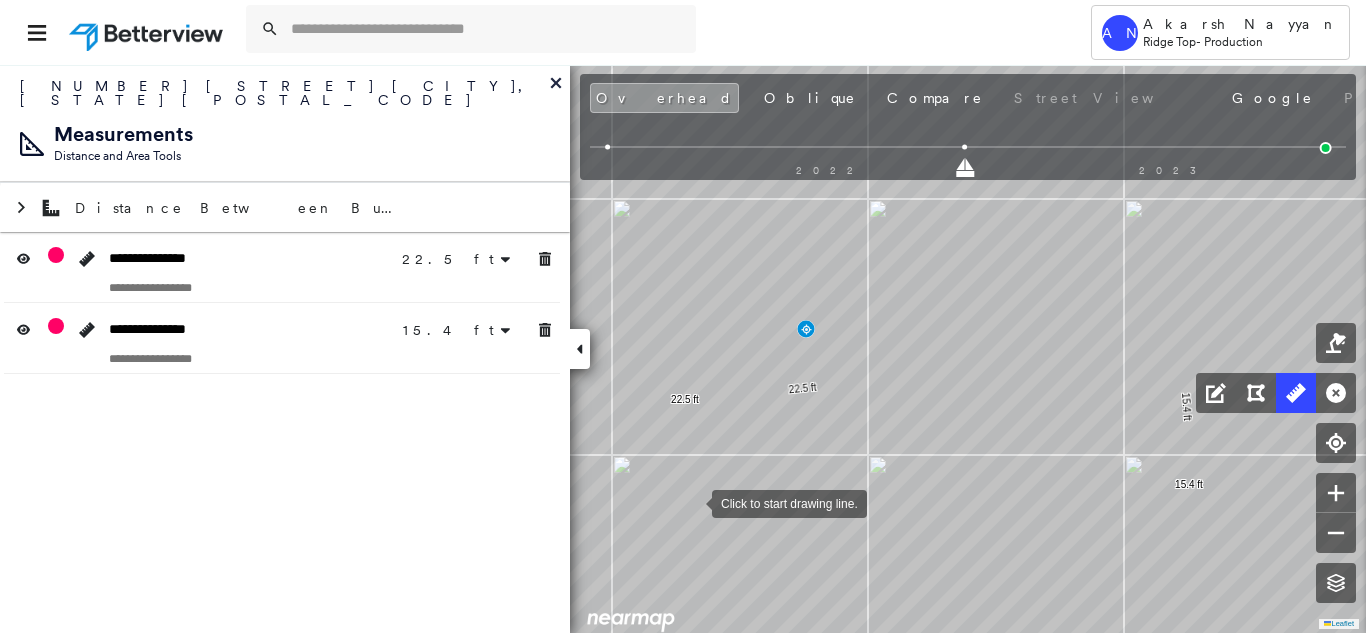 click at bounding box center (692, 502) 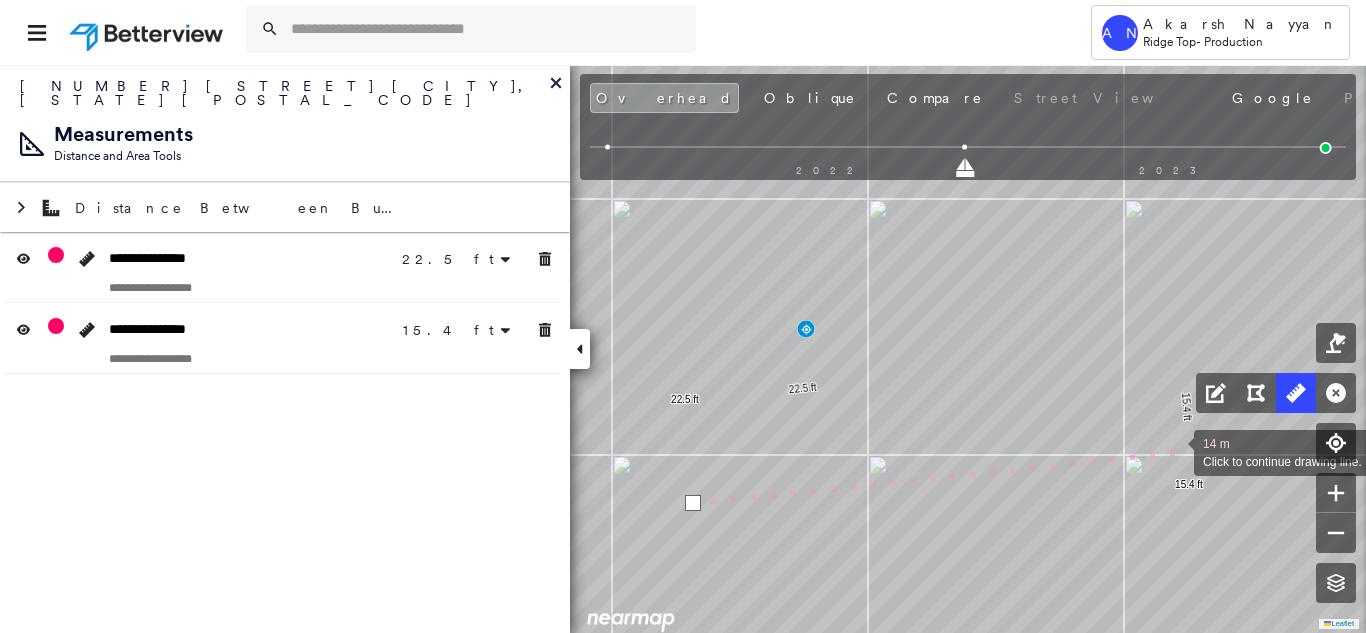 click at bounding box center (1174, 451) 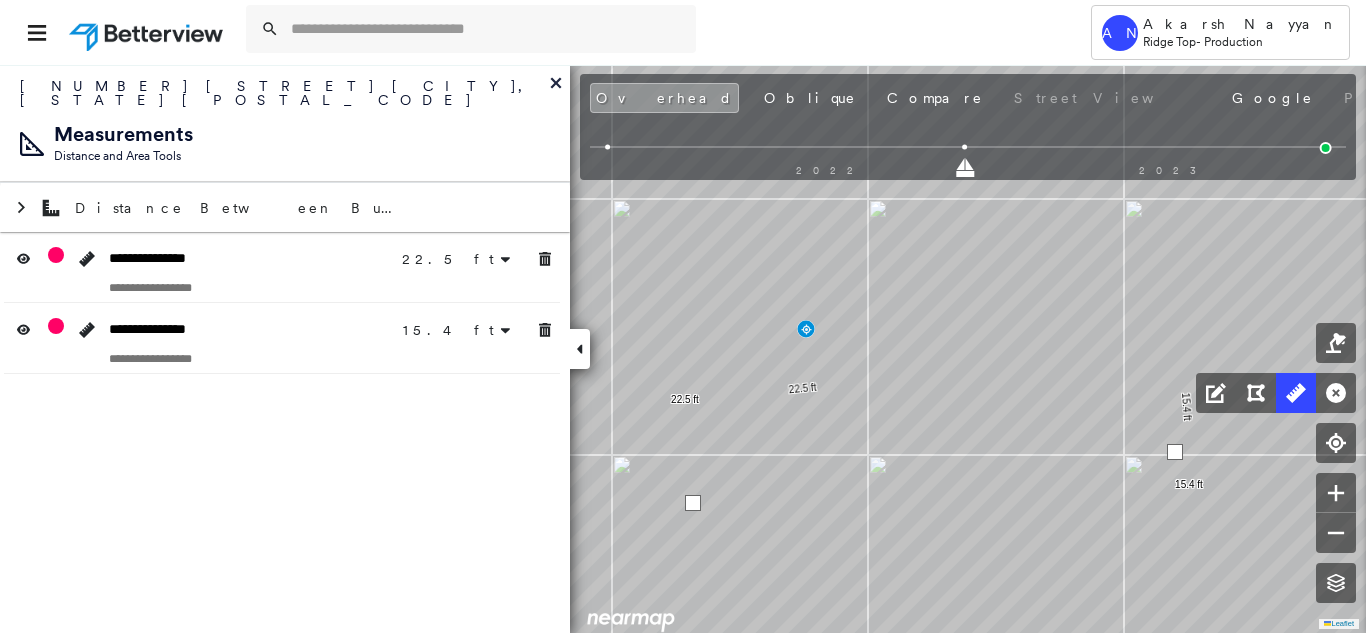 click at bounding box center [1175, 452] 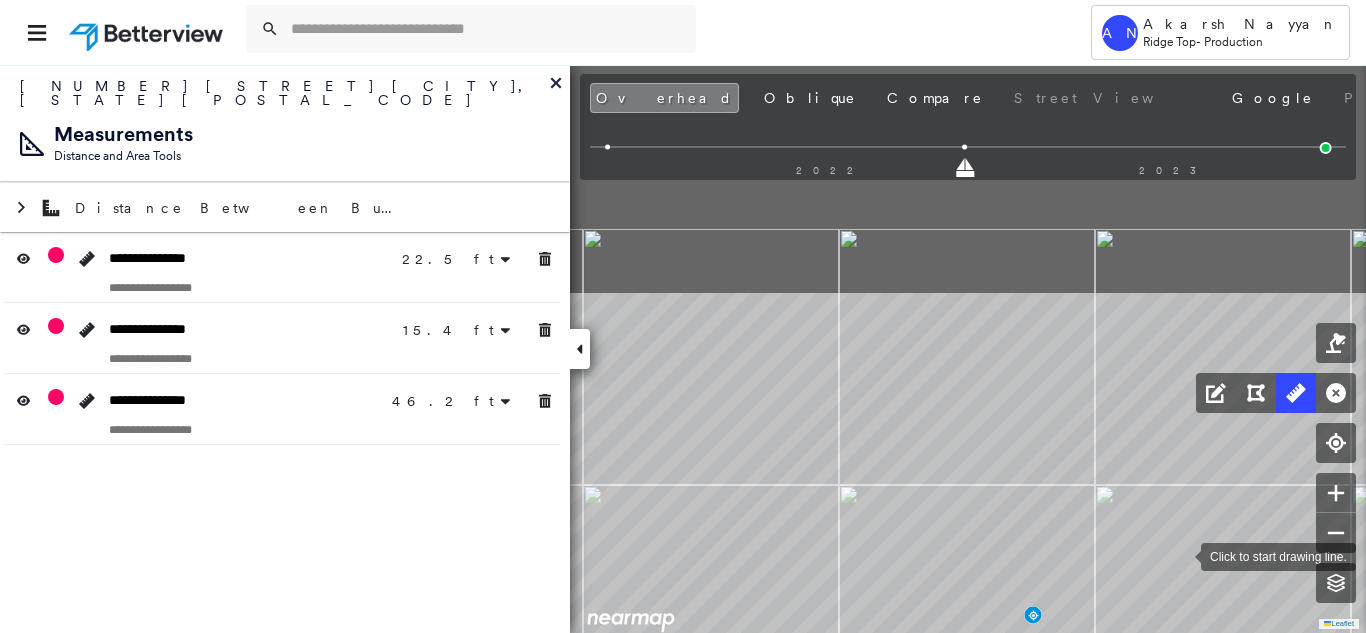 drag, startPoint x: 953, startPoint y: 268, endPoint x: 1180, endPoint y: 554, distance: 365.13696 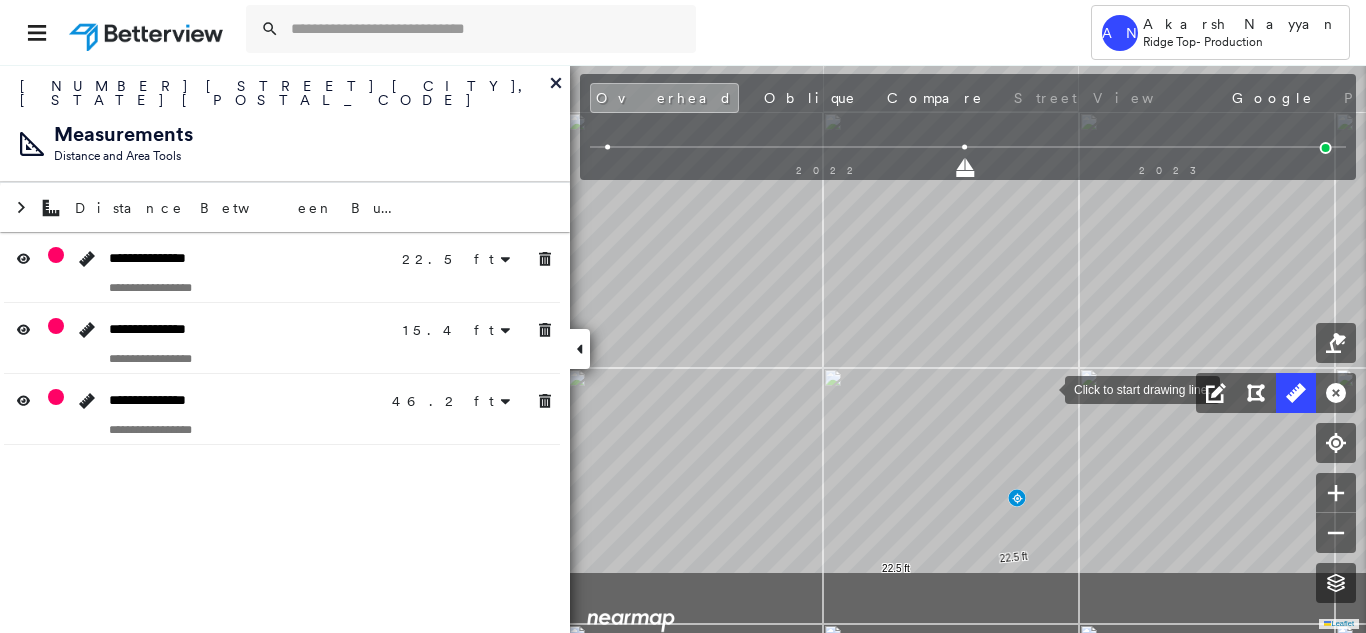 drag, startPoint x: 1062, startPoint y: 506, endPoint x: 1046, endPoint y: 387, distance: 120.070816 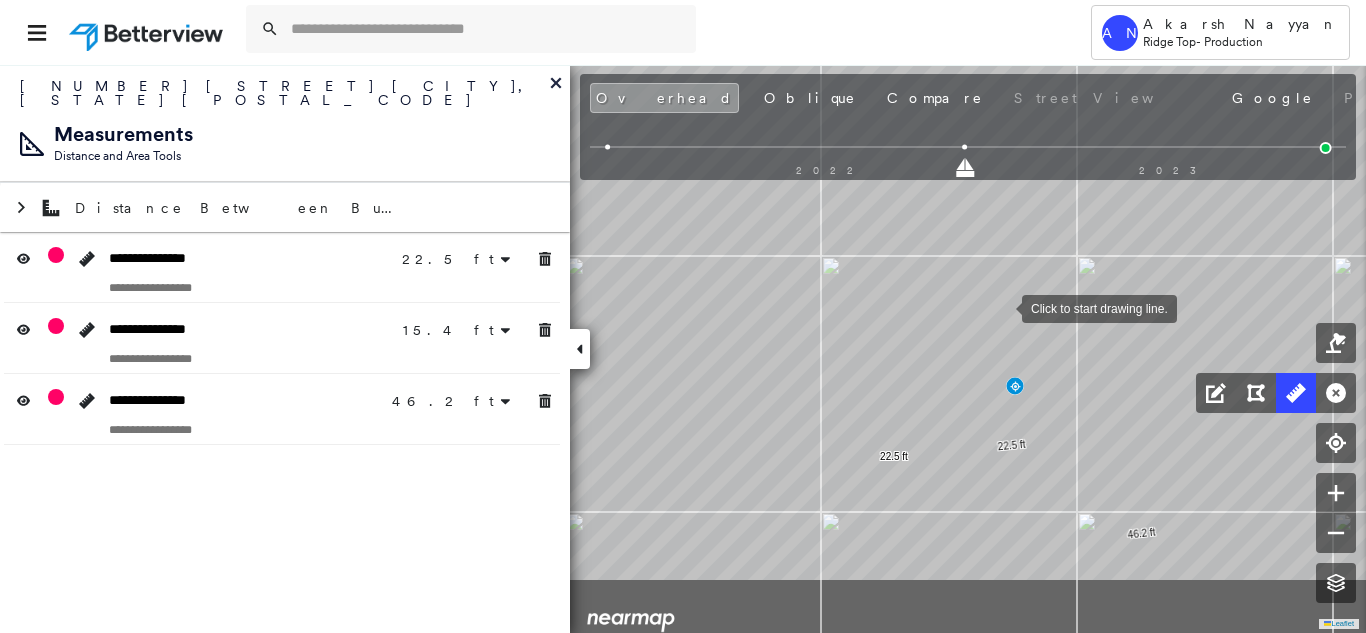 drag, startPoint x: 1004, startPoint y: 326, endPoint x: 994, endPoint y: 239, distance: 87.57283 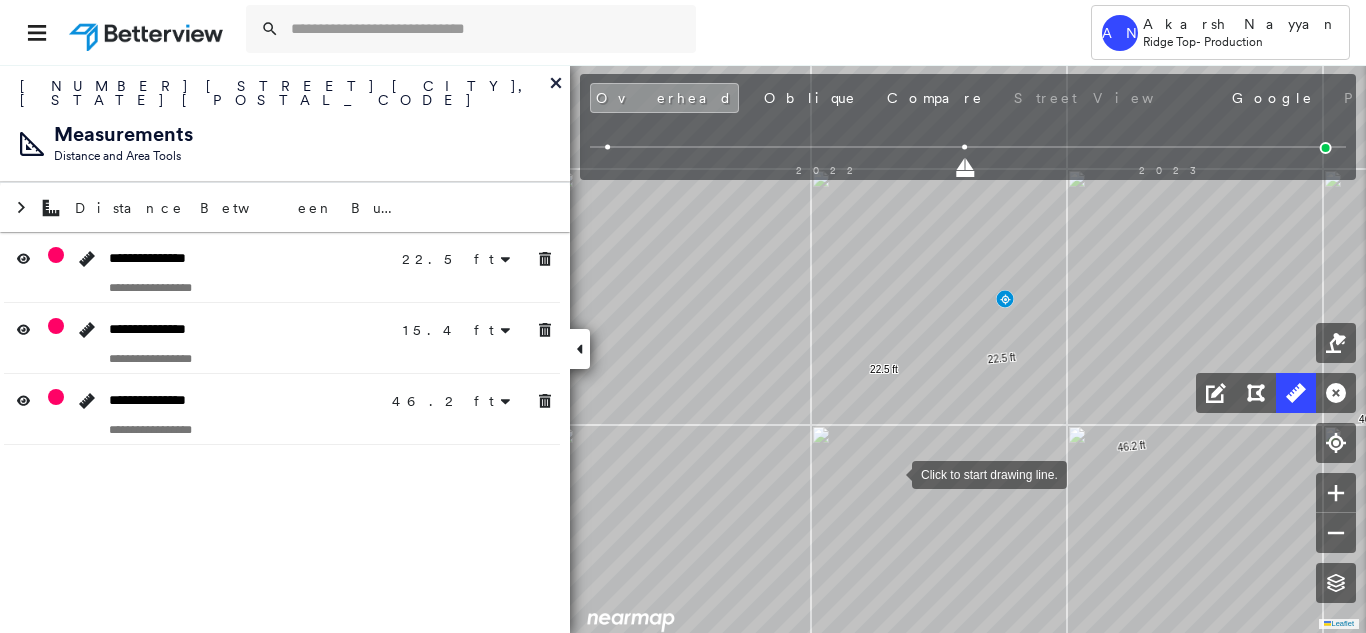 click at bounding box center [892, 473] 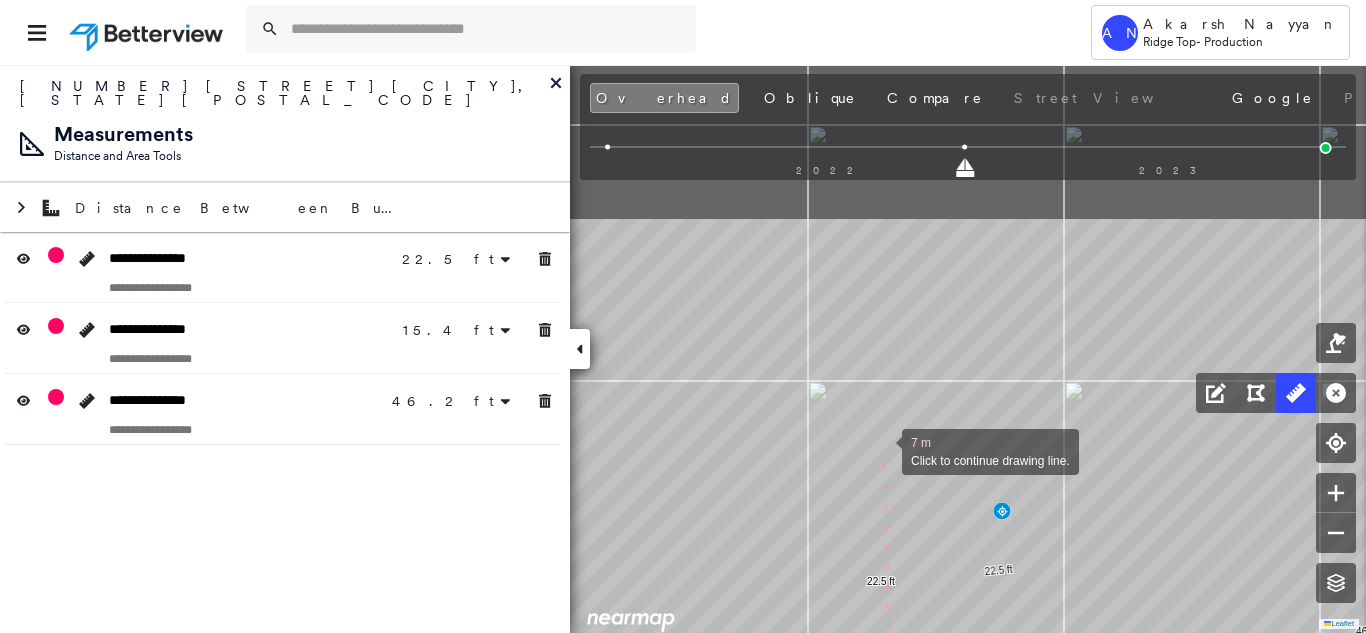 drag, startPoint x: 884, startPoint y: 237, endPoint x: 882, endPoint y: 449, distance: 212.00943 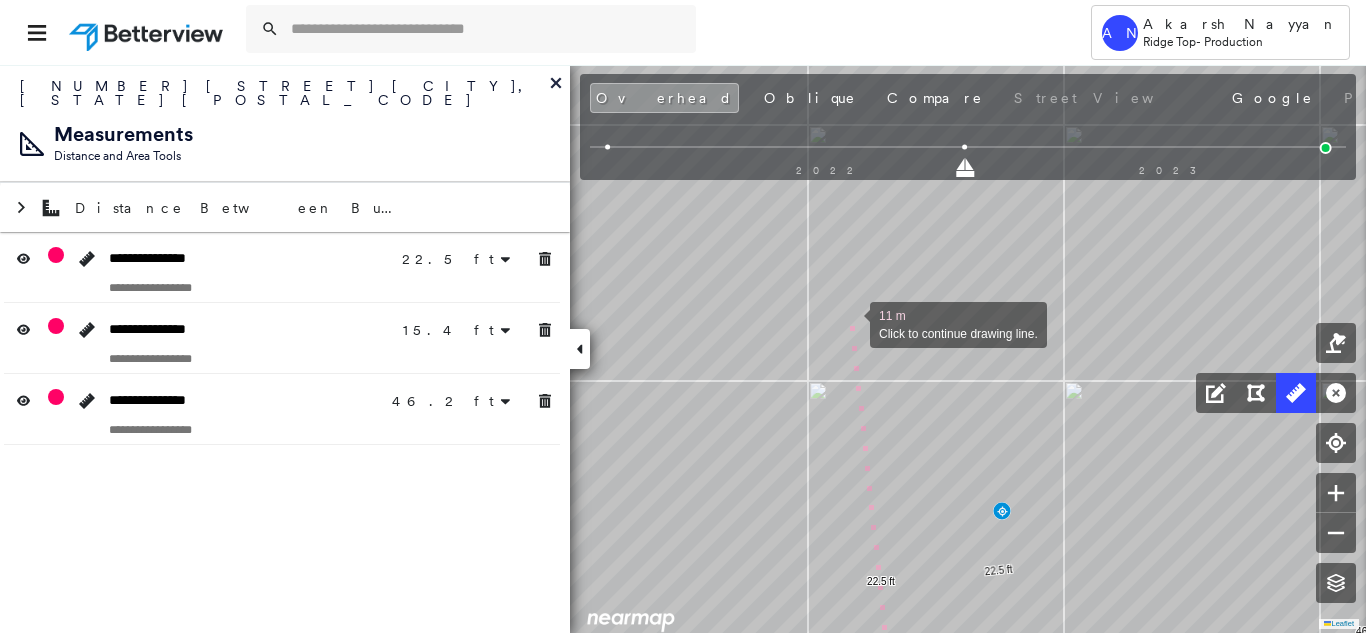 click at bounding box center [850, 323] 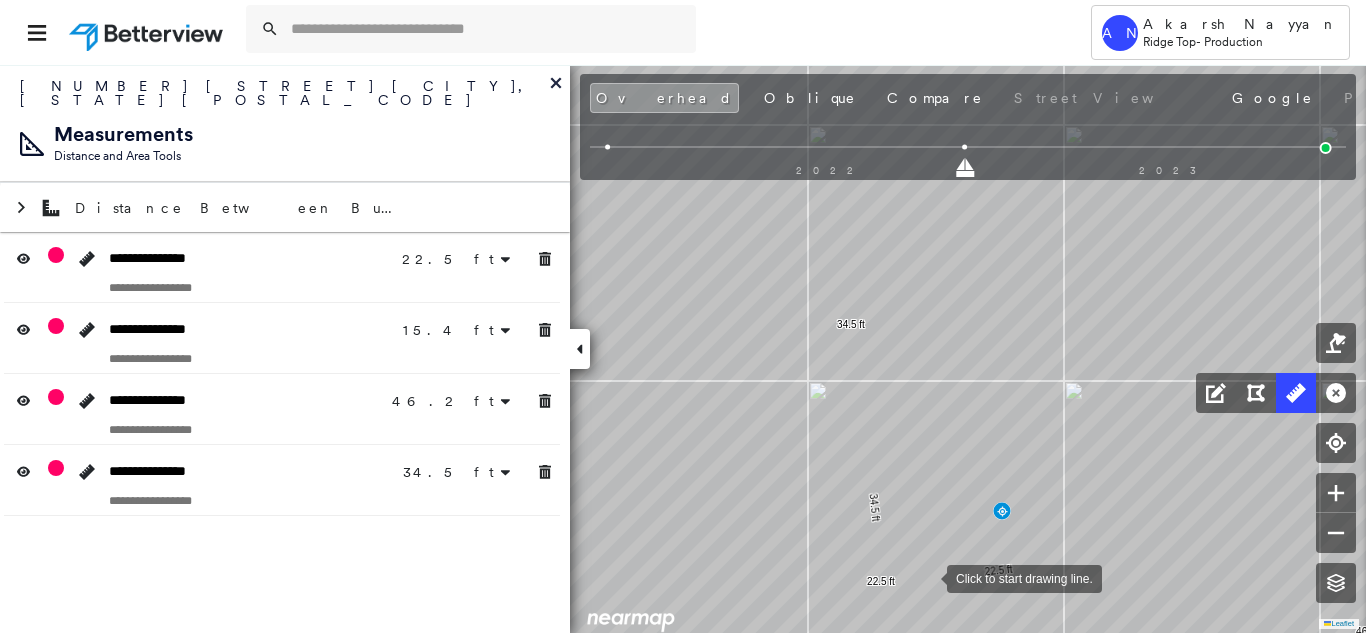 click at bounding box center [927, 577] 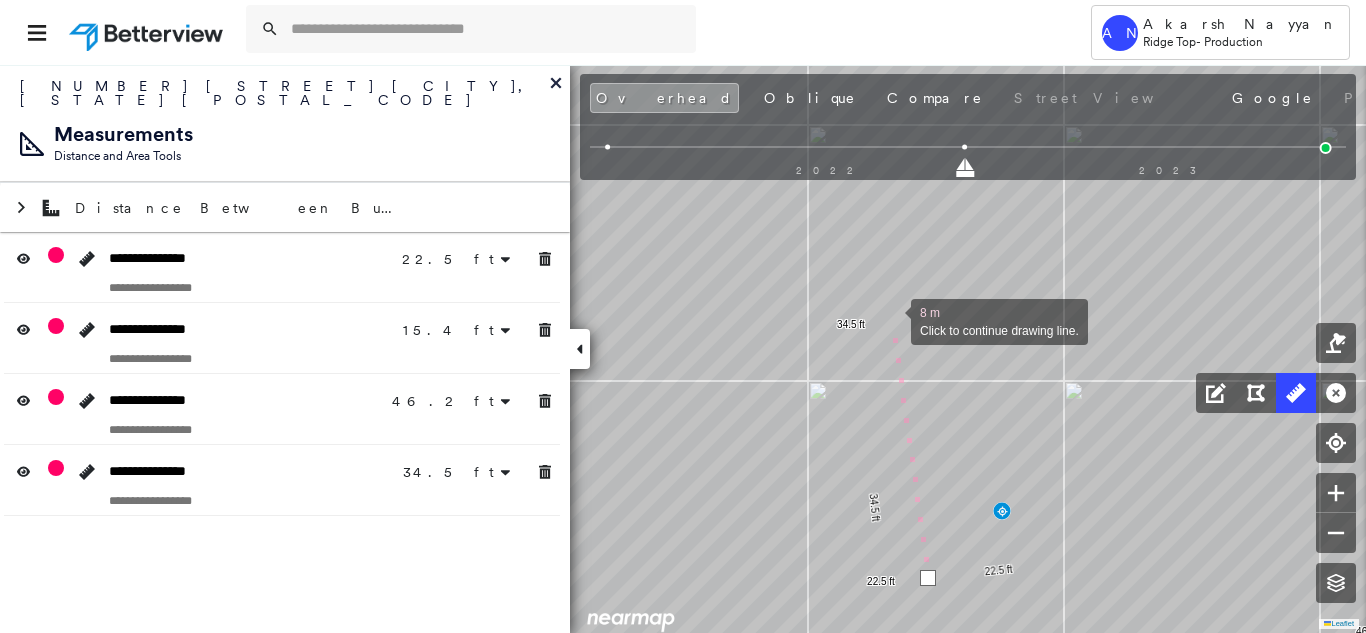 click at bounding box center [891, 320] 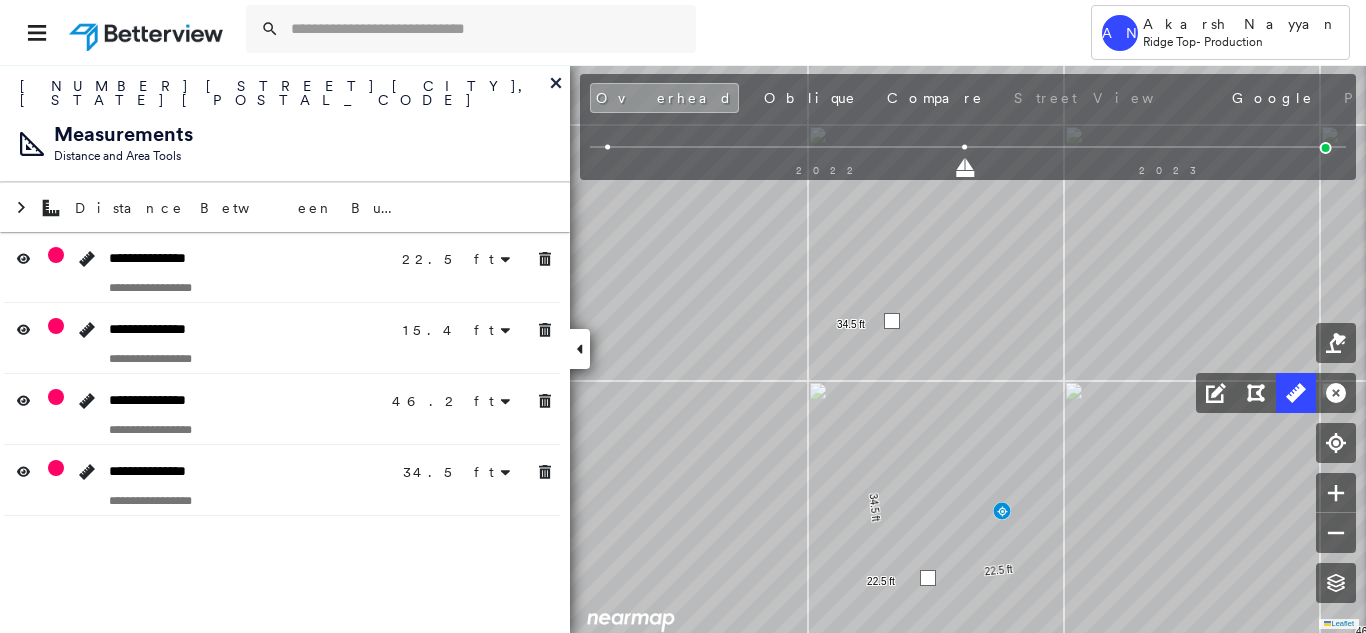 click at bounding box center (892, 321) 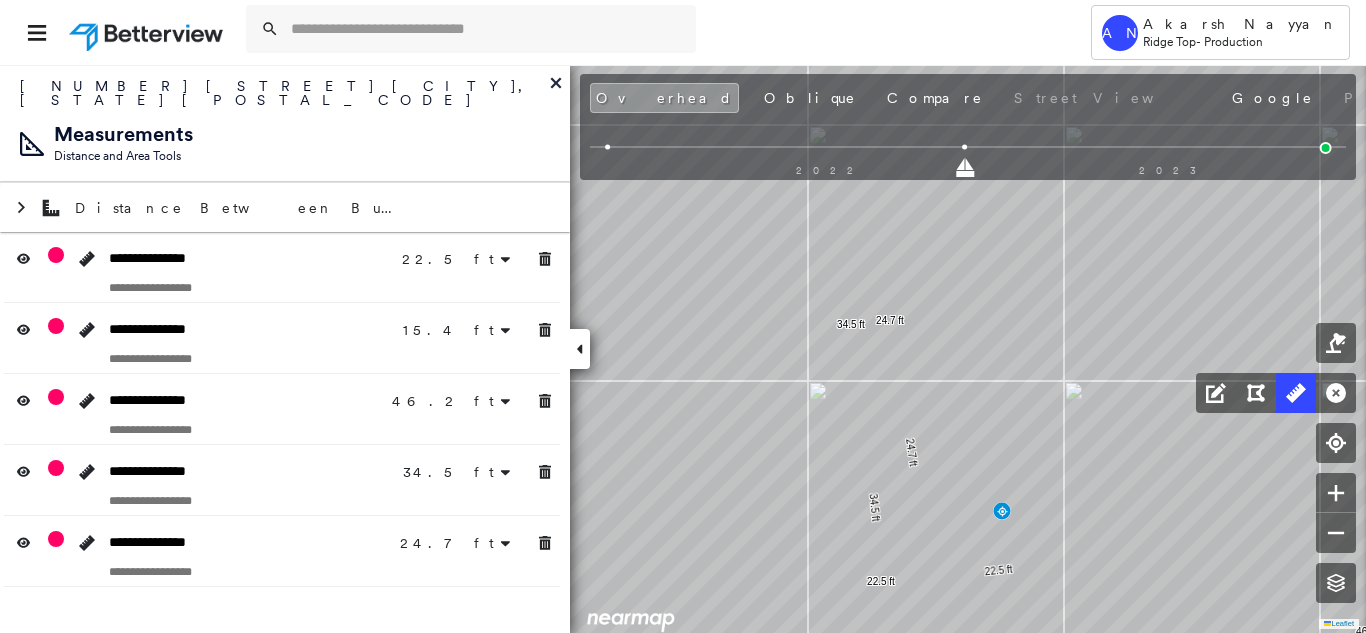 drag, startPoint x: 716, startPoint y: 103, endPoint x: 719, endPoint y: 135, distance: 32.140316 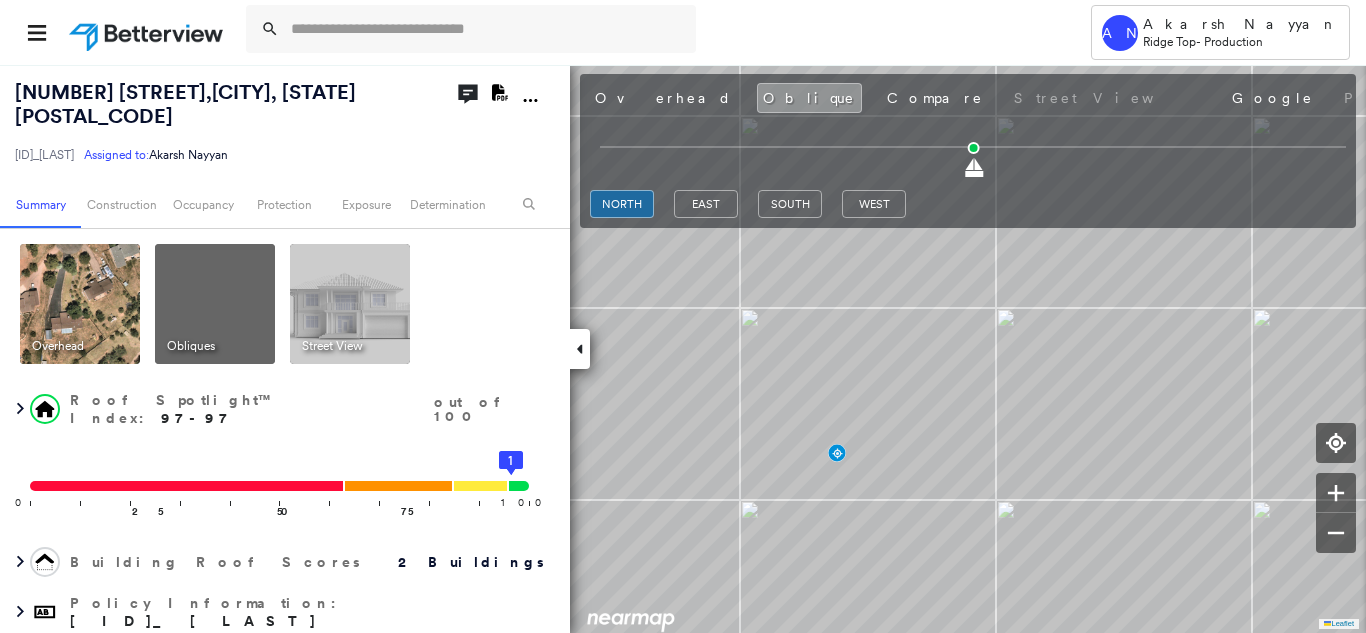 click on "east" at bounding box center [706, 207] 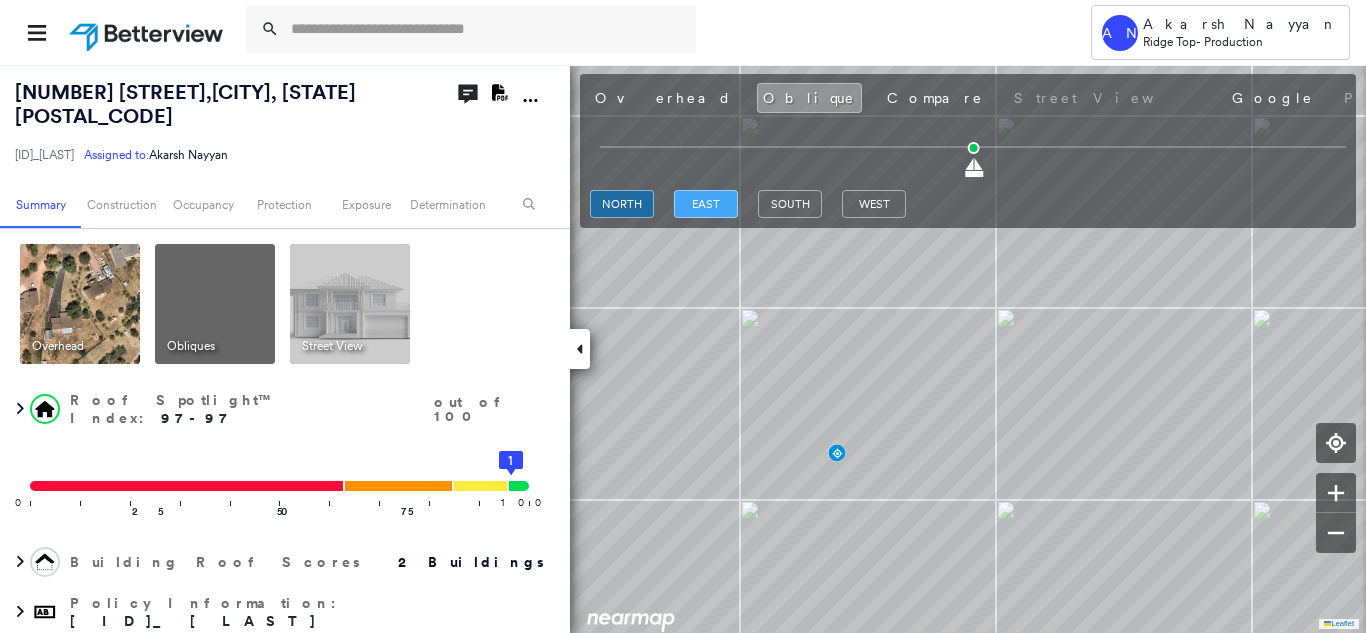 click on "east" at bounding box center (706, 204) 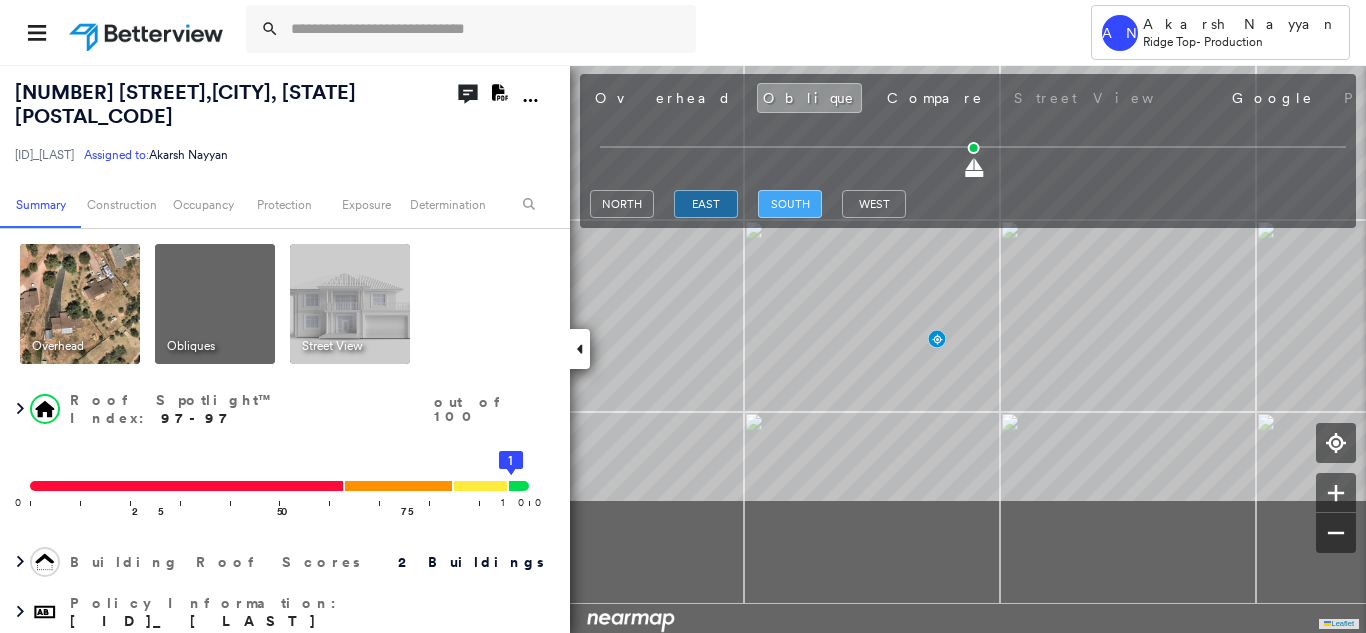 click on "[NUMBER] [STREET] ,  [CITY], [STATE] [POSTAL_CODE] [ID]_[LAST] Assigned to:  [FIRST] [LAST] Assigned to:  [FIRST] [LAST] [ID]_[LAST] Assigned to:  [FIRST] [LAST] Open Comments Download PDF Report Summary Construction Occupancy Protection Exposure Determination Overhead Obliques Street View Roof Spotlight™ Index :  97-97 out of 100 0 100 25 50 75 2 1 Building Roof Scores 2 Buildings Policy Information :  [ID]_[LAST] Flags :  1 (0 cleared, 1 uncleared) Construction Roof Spotlights :  Overhang, Skylight, Chimney, Vent Property Features :  Fire Pit, Playground, Cracked Pavement, Disintegrated Pavement Roof Size & Shape :  2 buildings  Occupancy Protection Exposure Determination Flags :  1 (0 cleared, 1 uncleared) Uncleared Flags (1) Cleared Flags  (0) Betterview Property Flagged 08/04/25 Clear Action Taken New Entry History Quote/New Business Terms & Conditions Added ACV Endorsement Added Cosmetic Endorsement Inspection/Loss Control Report Information Added to Inspection Survey Onsite Inspection Ordered" at bounding box center (683, 348) 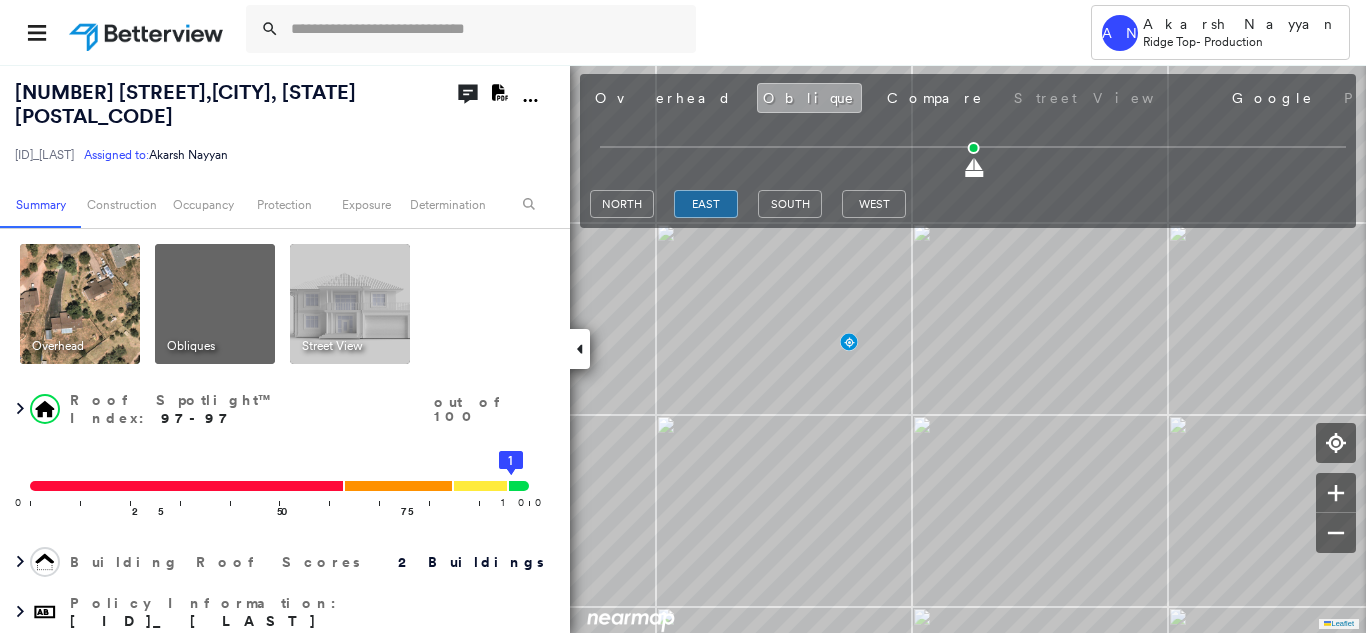 drag, startPoint x: 636, startPoint y: 94, endPoint x: 712, endPoint y: 106, distance: 76.941536 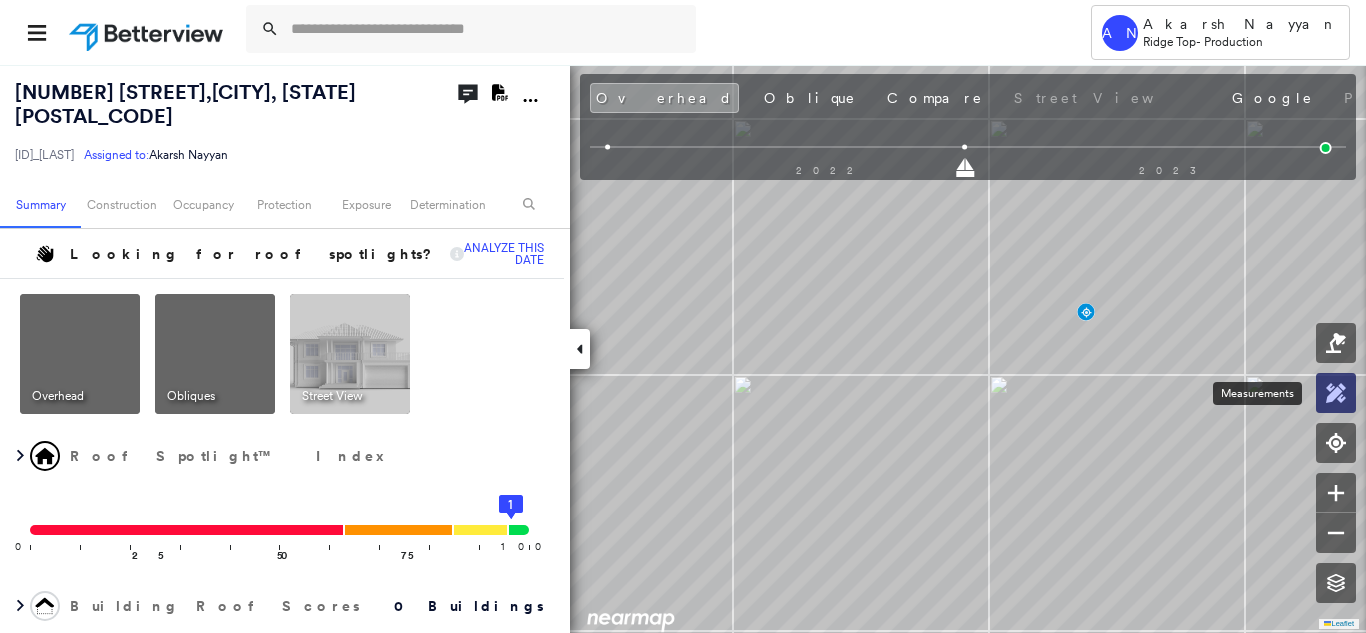 click 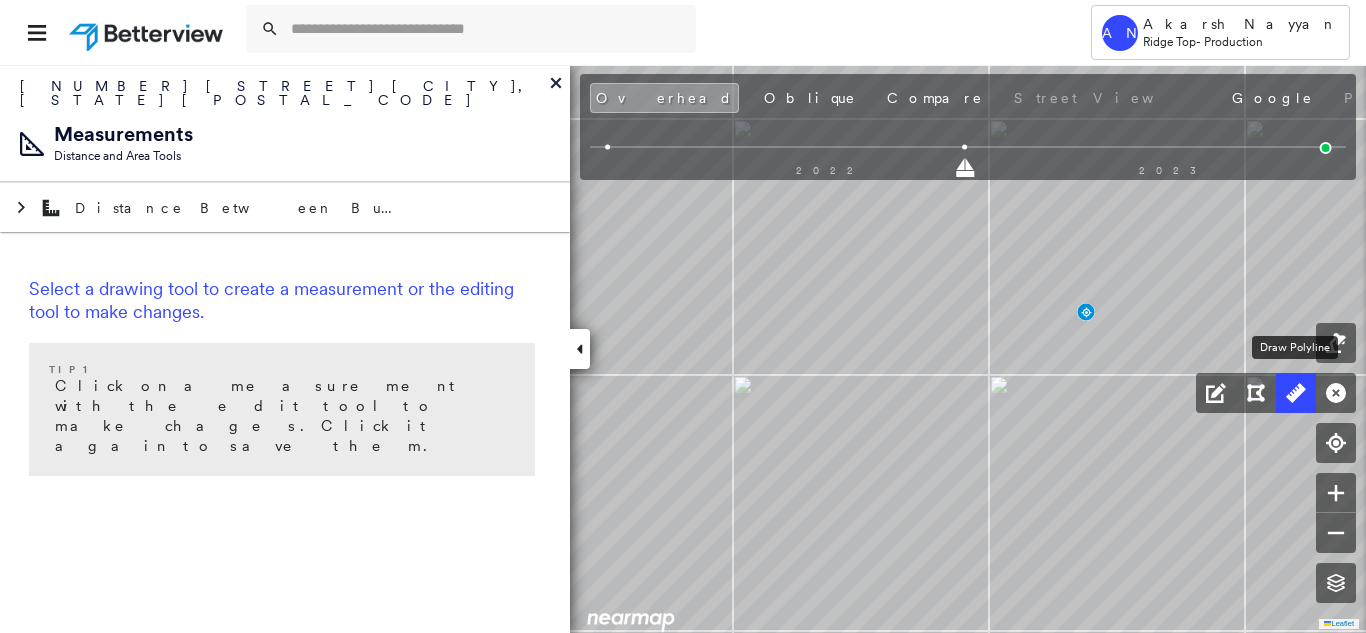 click 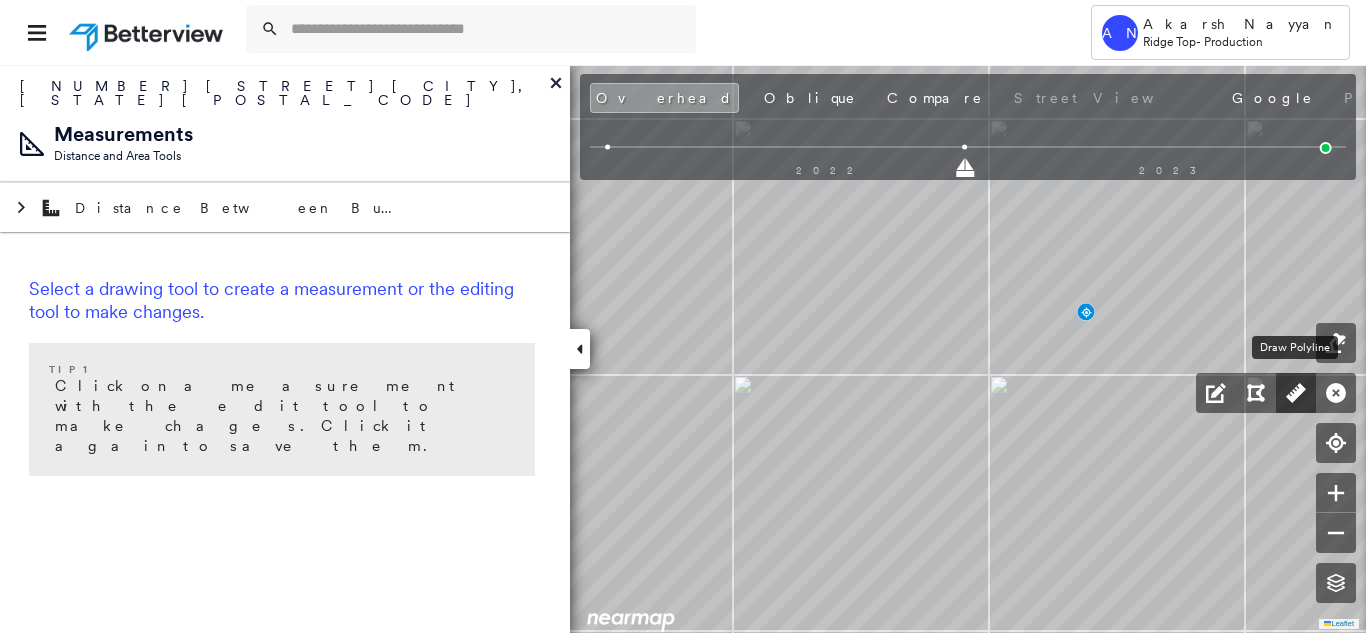 click 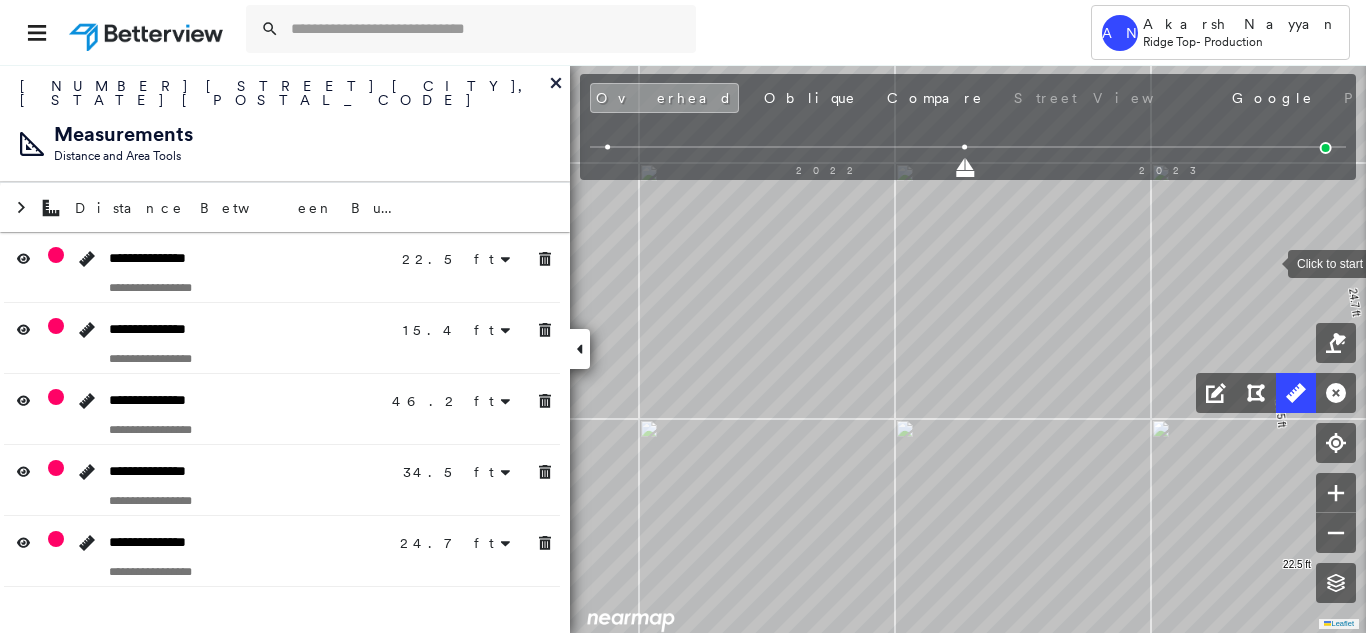click at bounding box center (1268, 262) 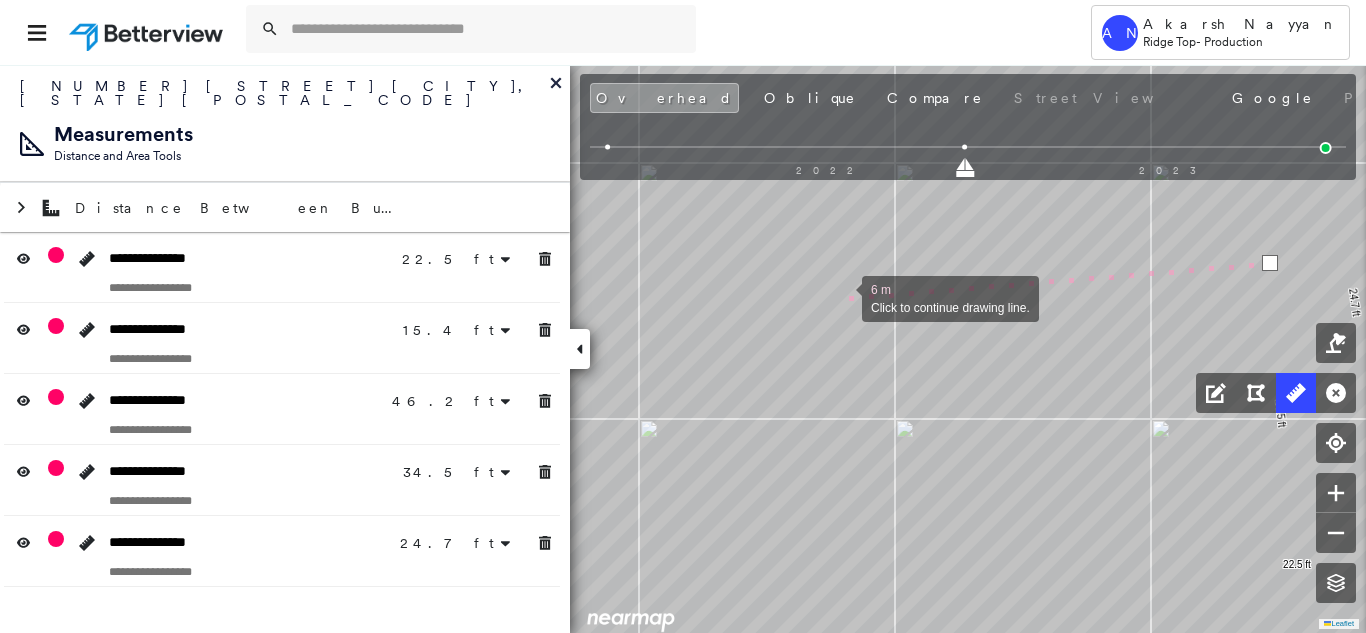 click at bounding box center [842, 297] 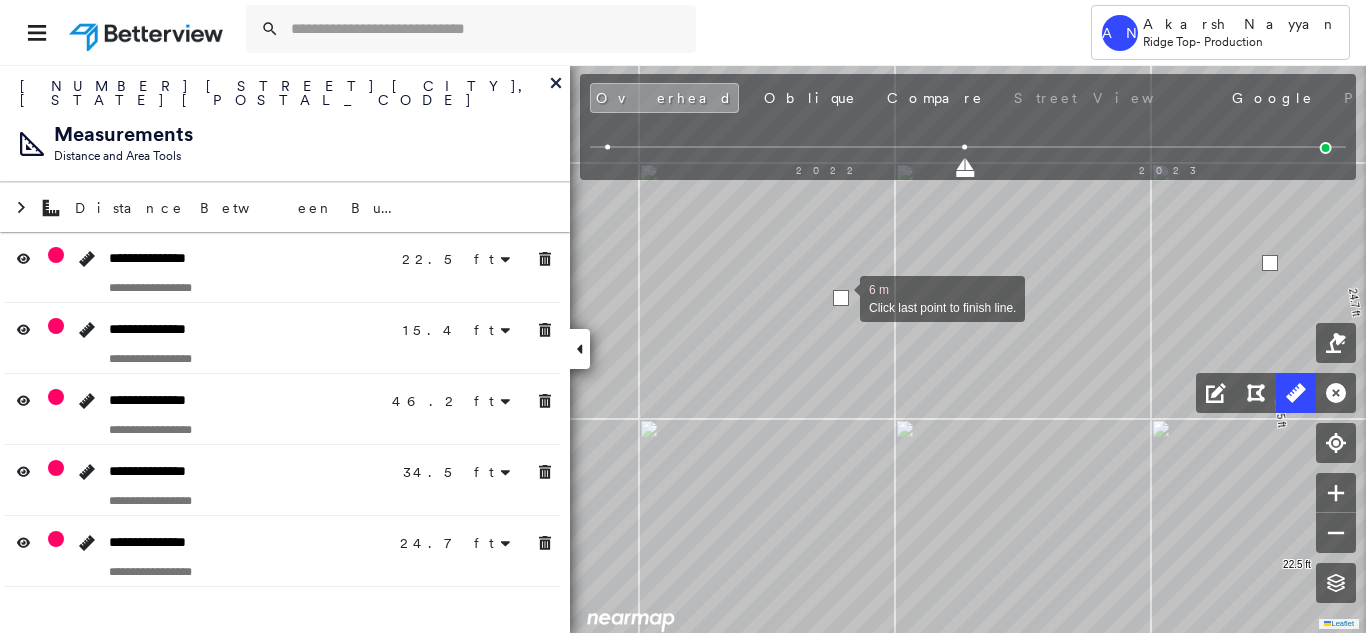 click at bounding box center [841, 298] 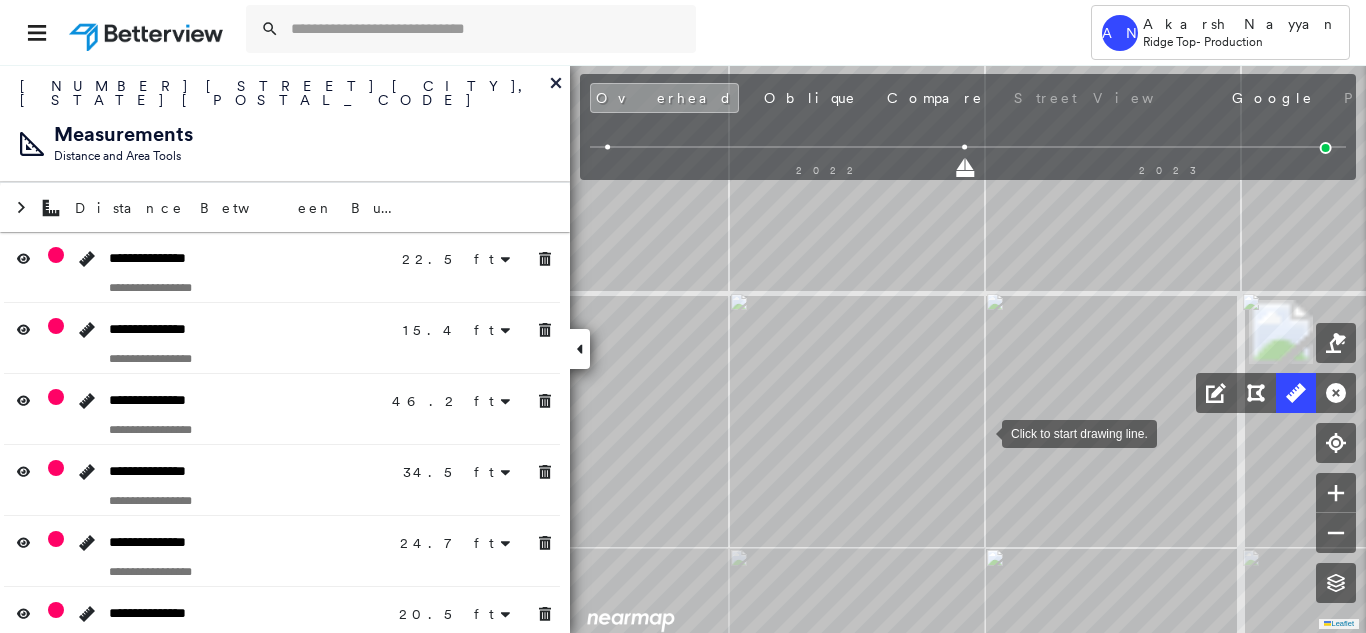 click at bounding box center (982, 432) 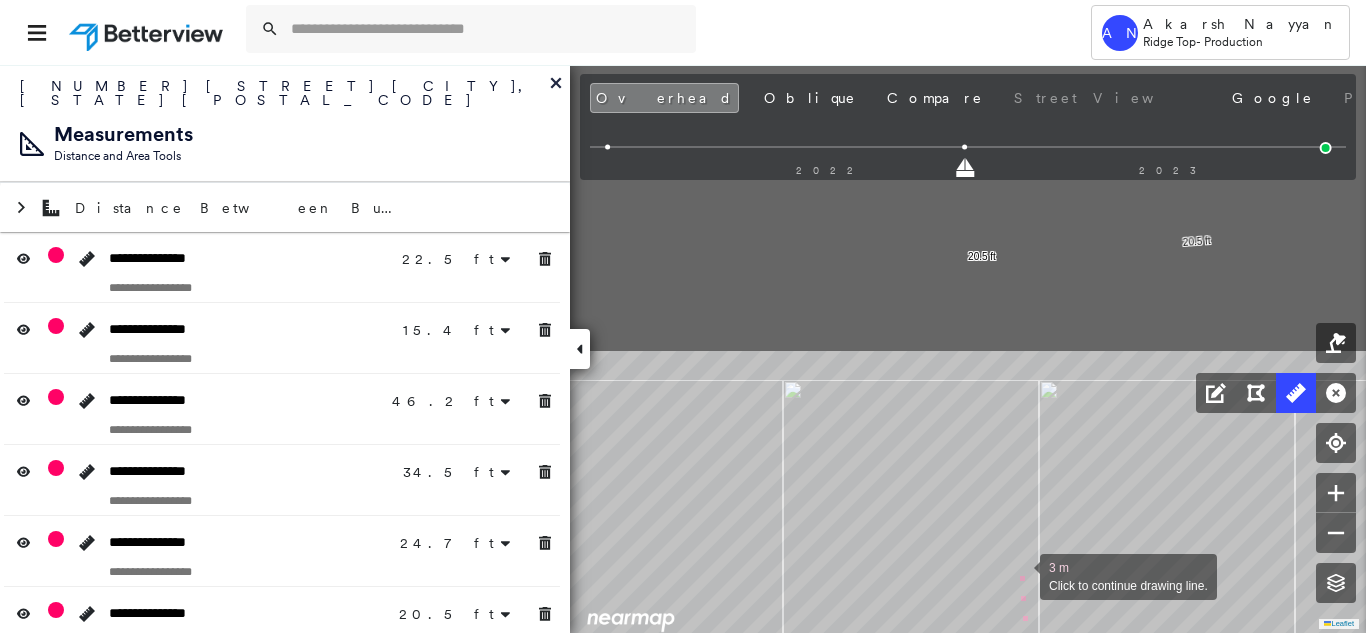 drag, startPoint x: 1012, startPoint y: 465, endPoint x: 1025, endPoint y: 434, distance: 33.61547 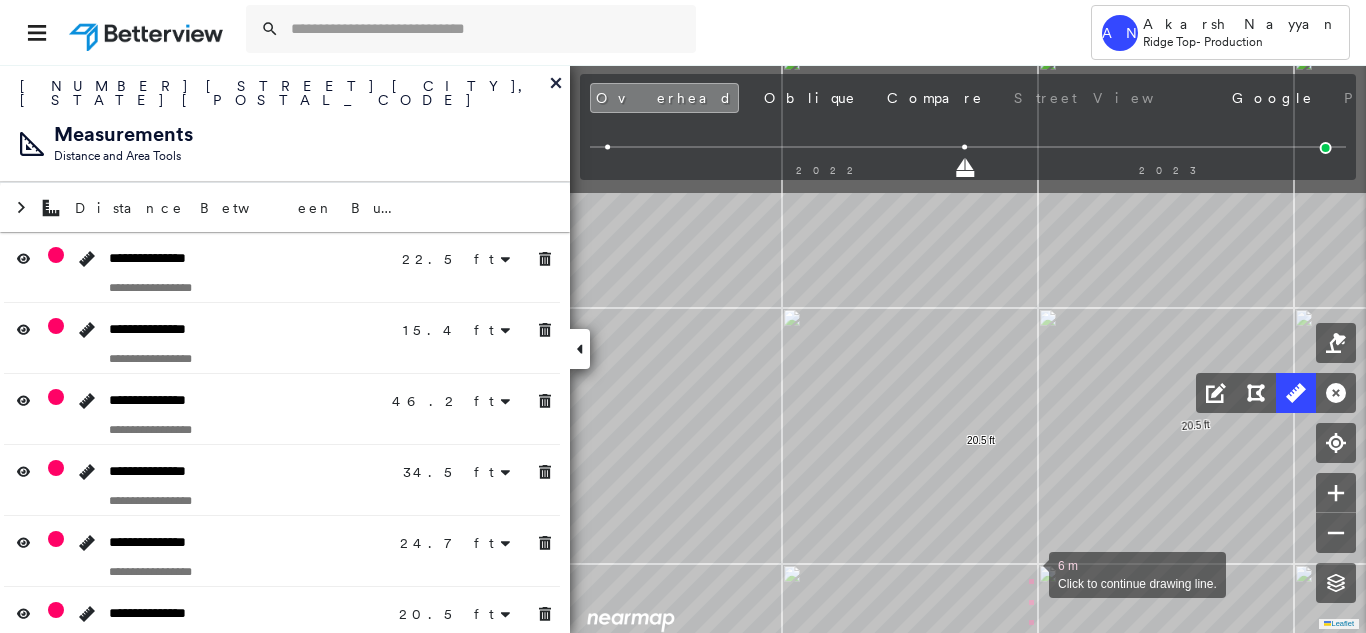 drag, startPoint x: 1030, startPoint y: 402, endPoint x: 971, endPoint y: 456, distance: 79.98125 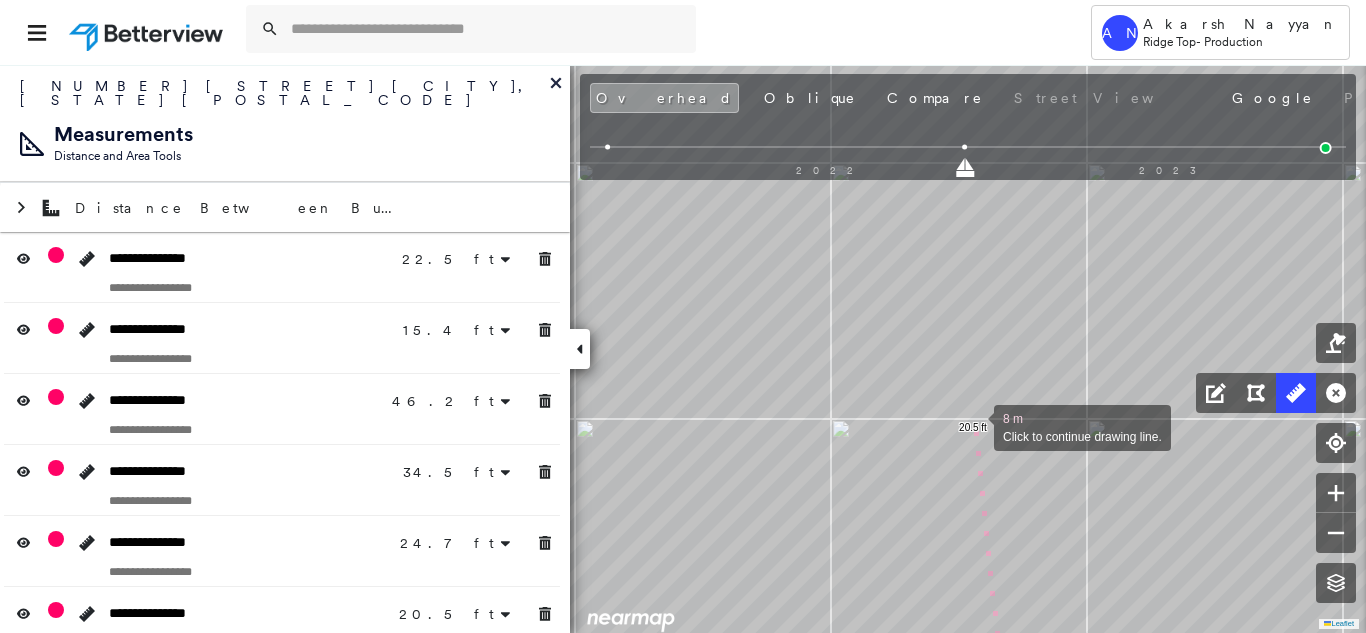 click at bounding box center [974, 426] 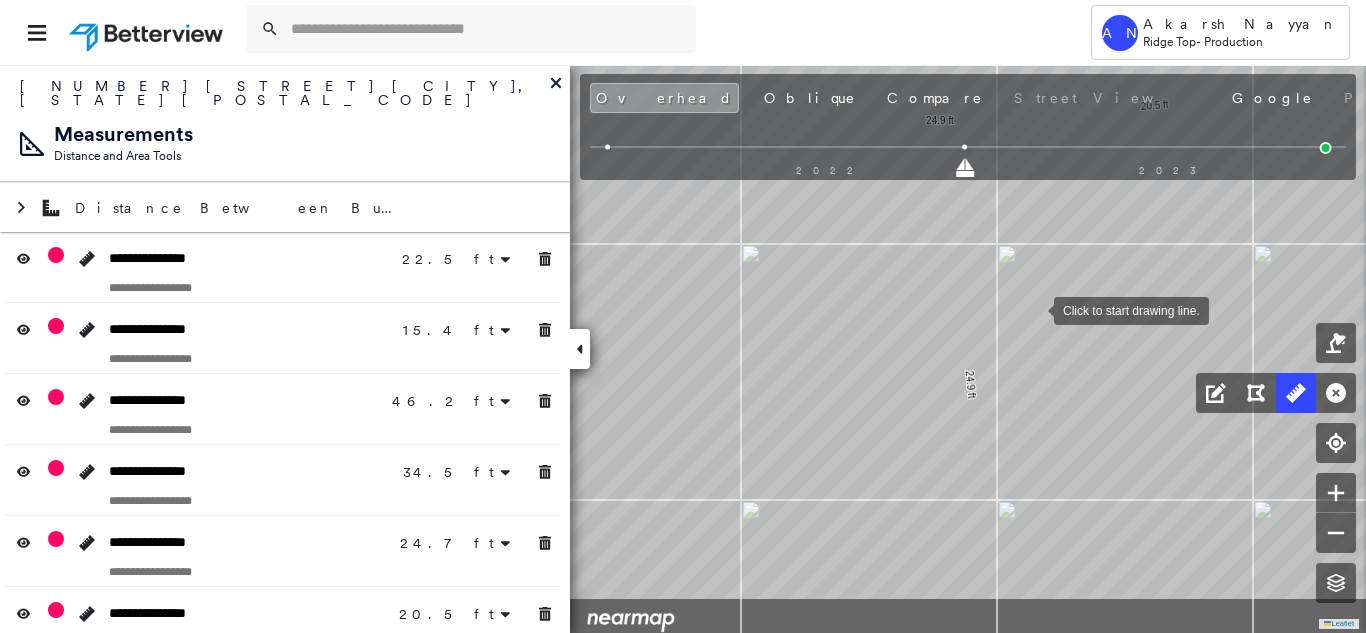 drag, startPoint x: 1037, startPoint y: 332, endPoint x: 1028, endPoint y: 290, distance: 42.953465 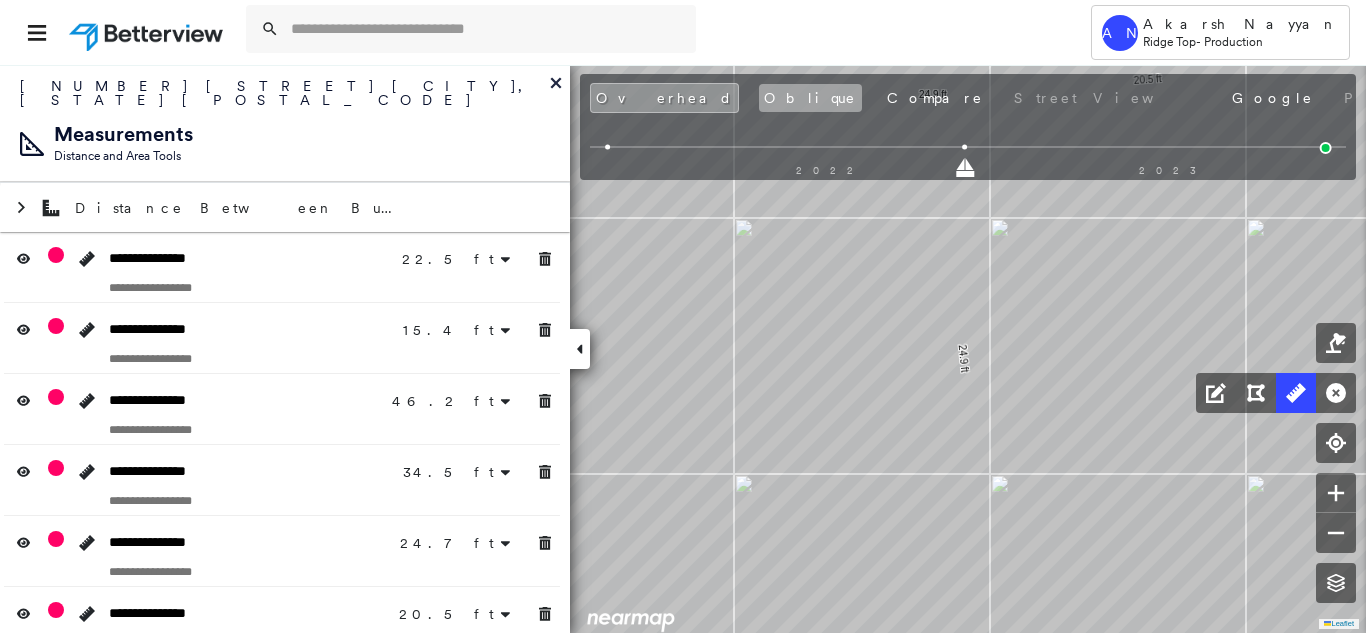 click on "Oblique" at bounding box center [810, 98] 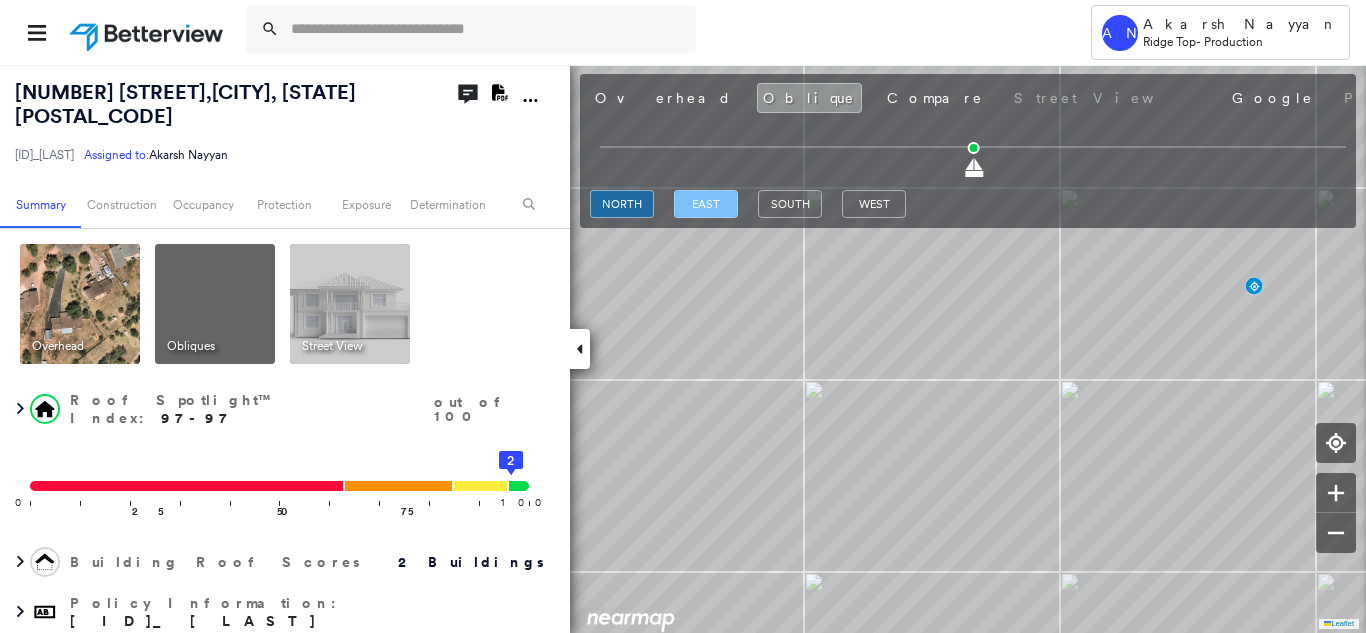 click on "east" at bounding box center (706, 204) 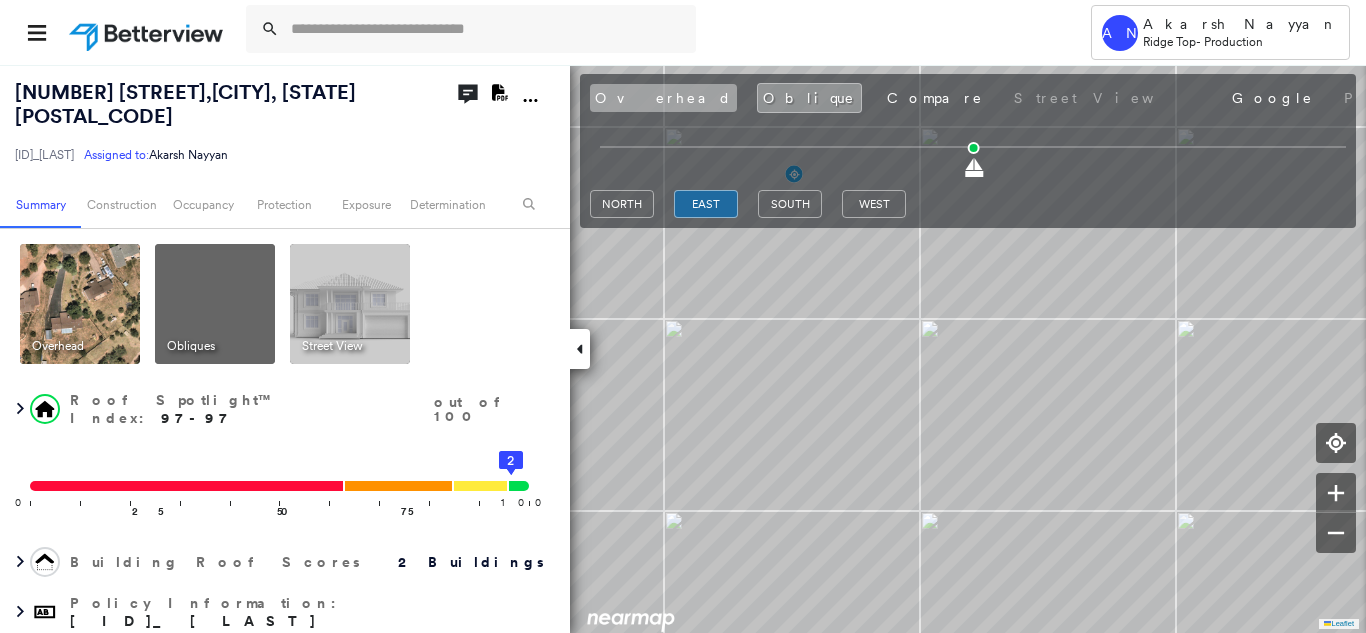 click on "Overhead" at bounding box center [663, 98] 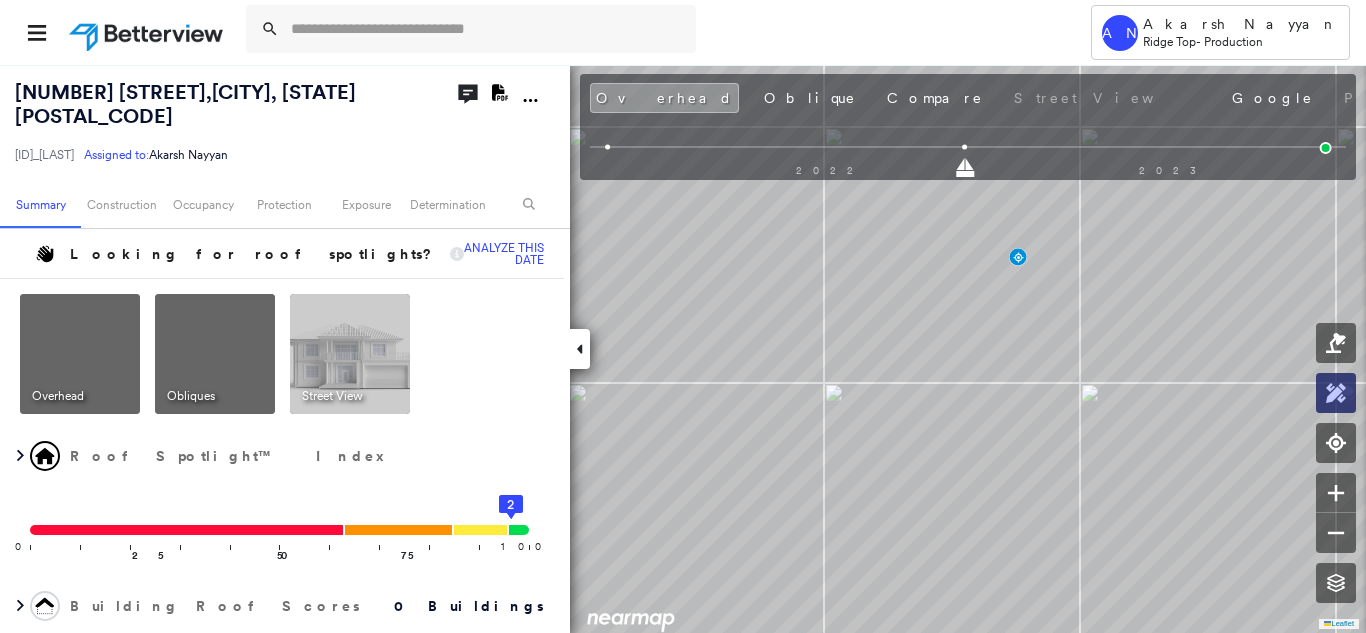 click 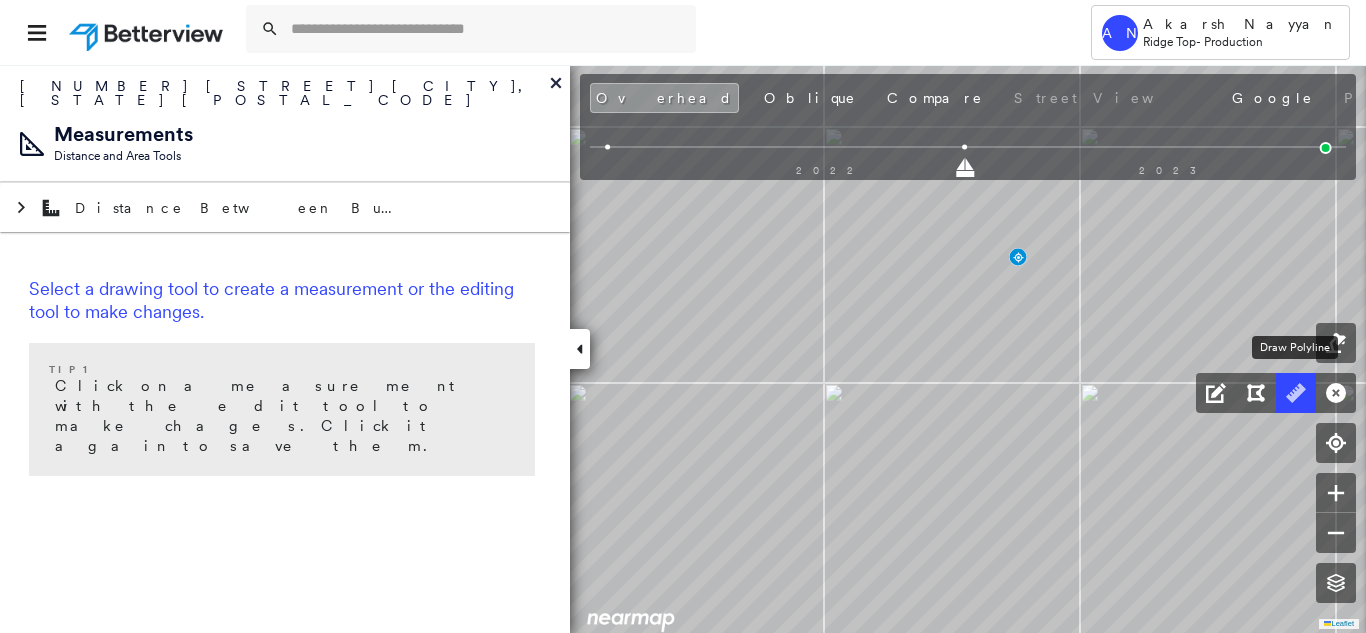 click 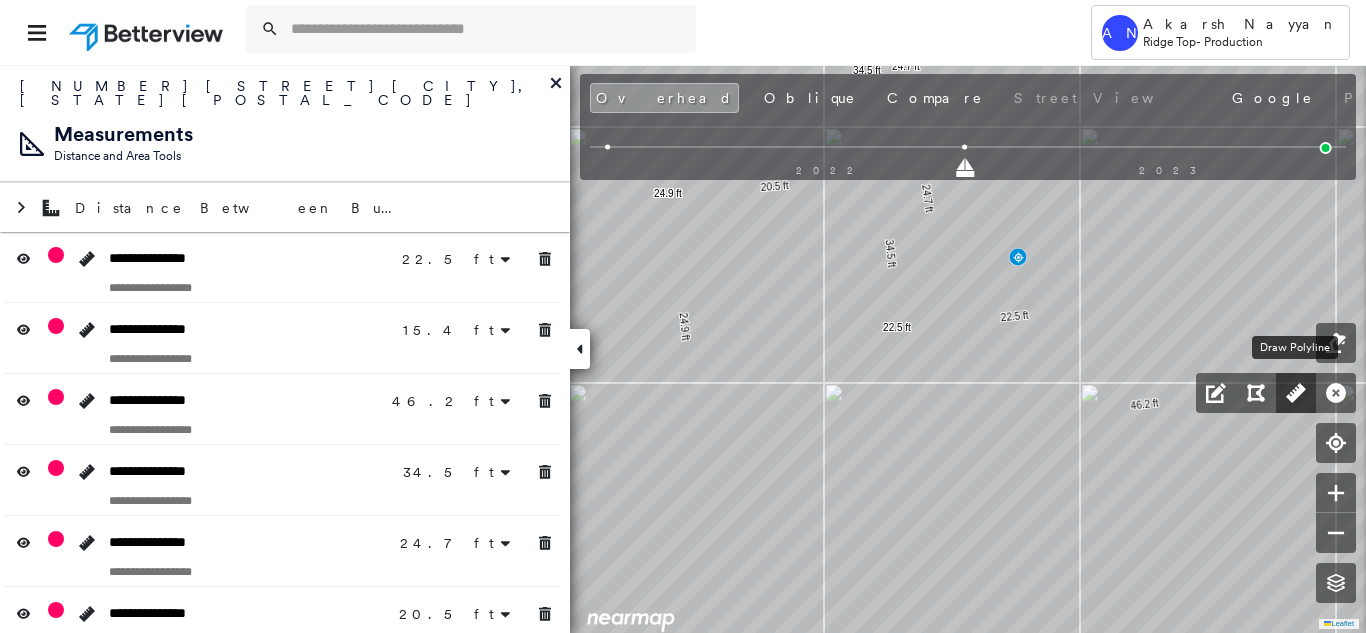 click 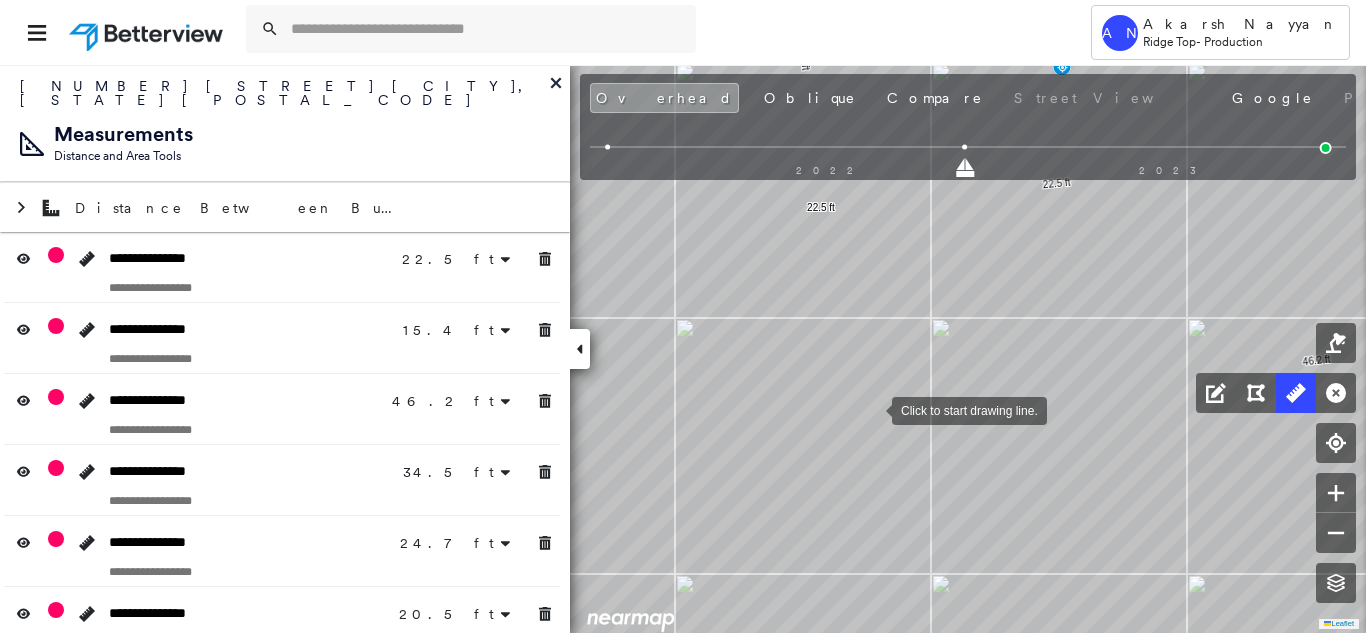 click at bounding box center [872, 409] 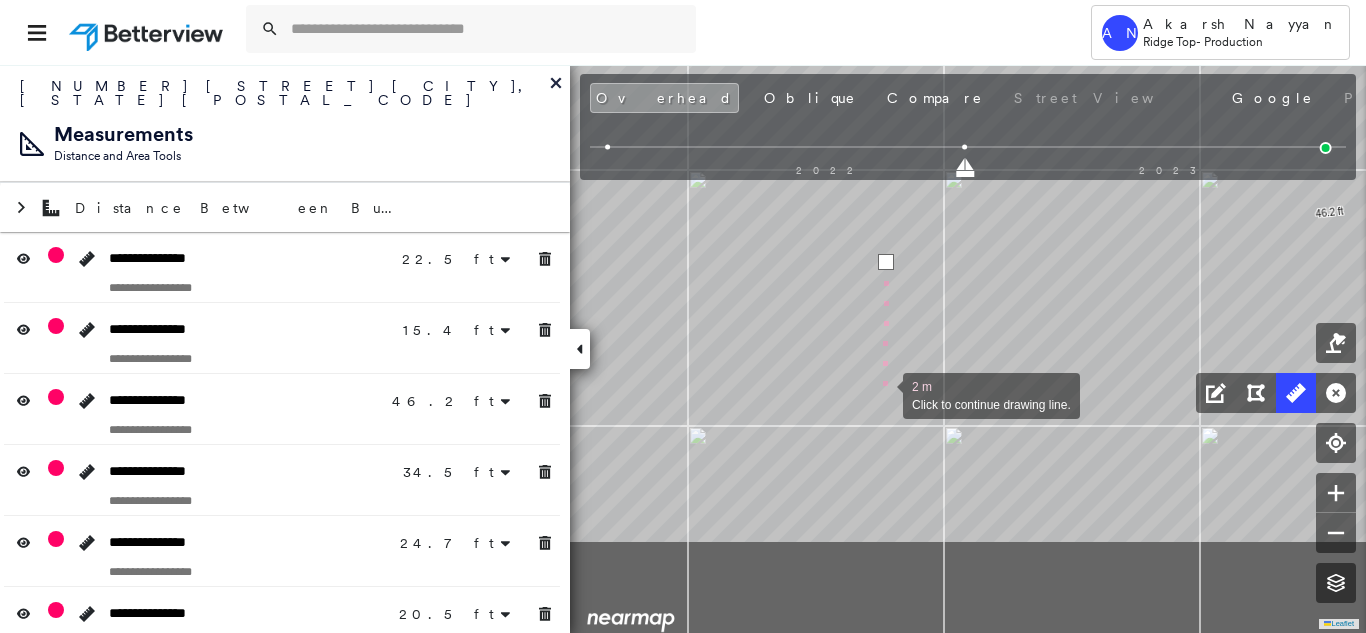 drag, startPoint x: 870, startPoint y: 543, endPoint x: 883, endPoint y: 395, distance: 148.56985 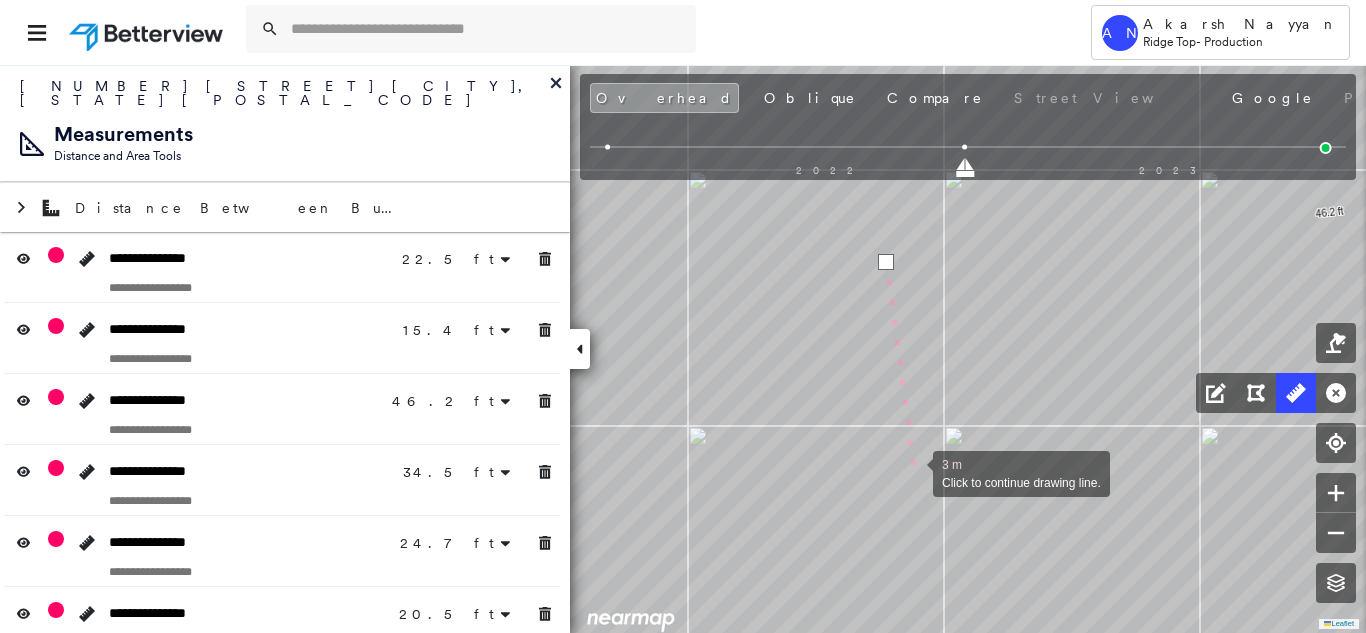 click at bounding box center [913, 472] 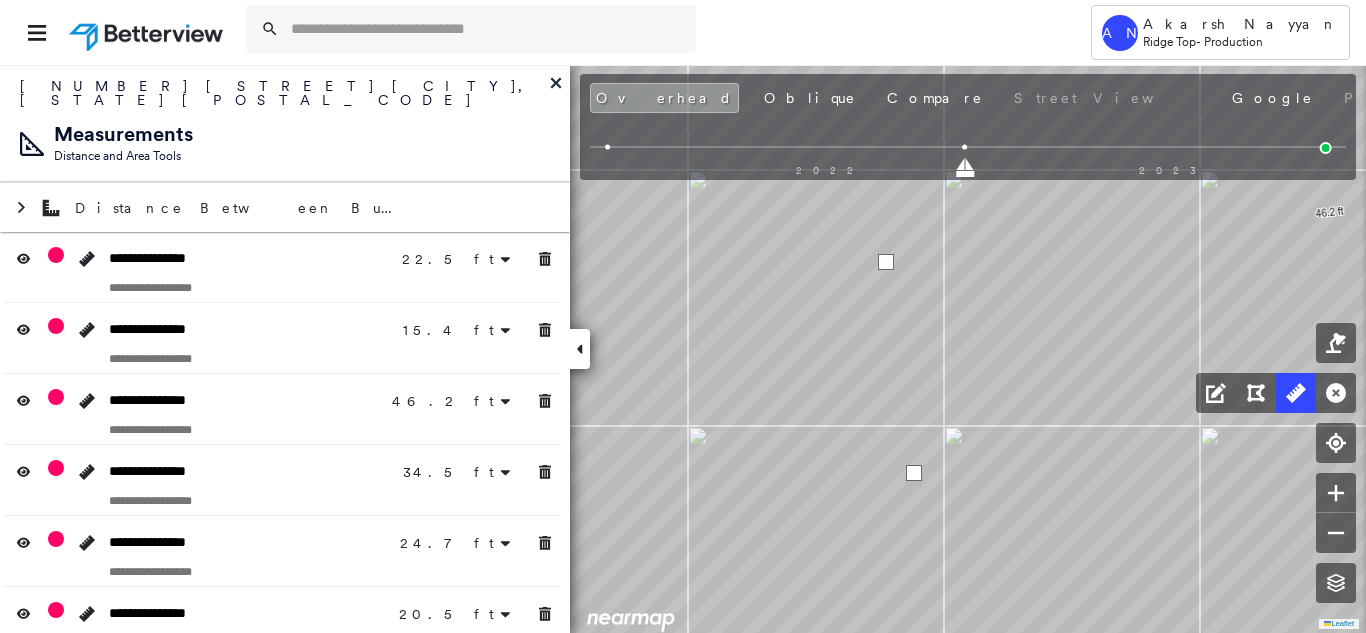 click at bounding box center (914, 473) 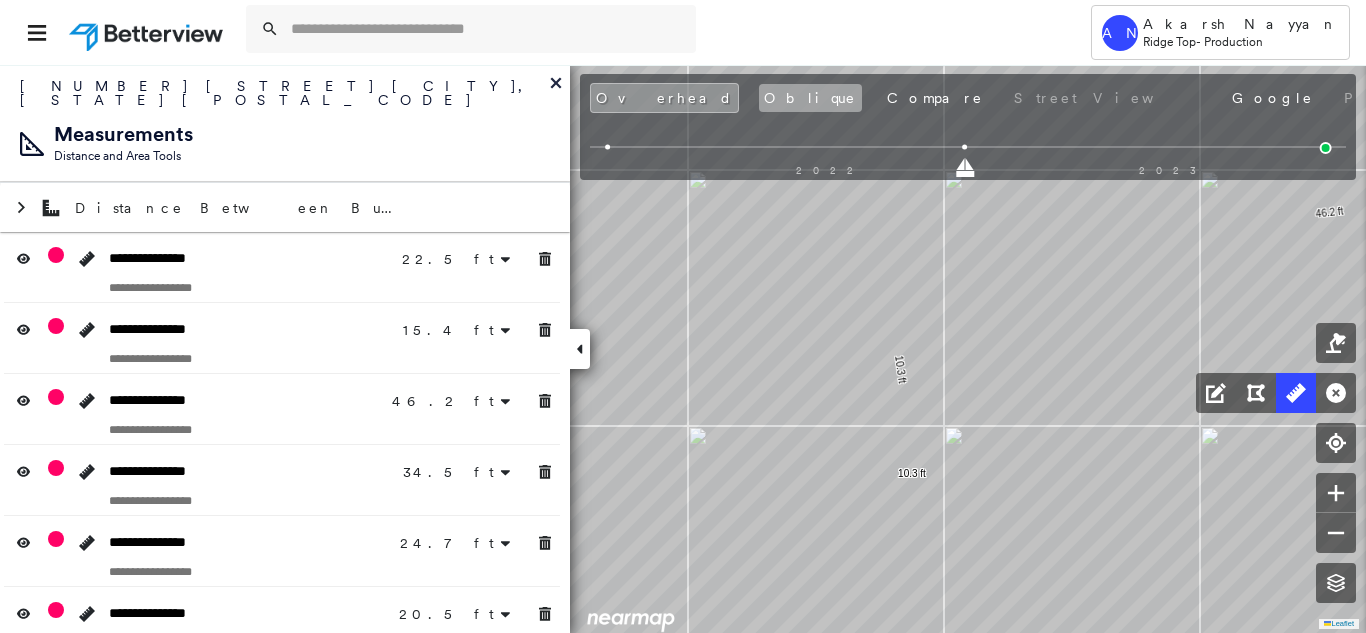 click on "Oblique" at bounding box center (810, 98) 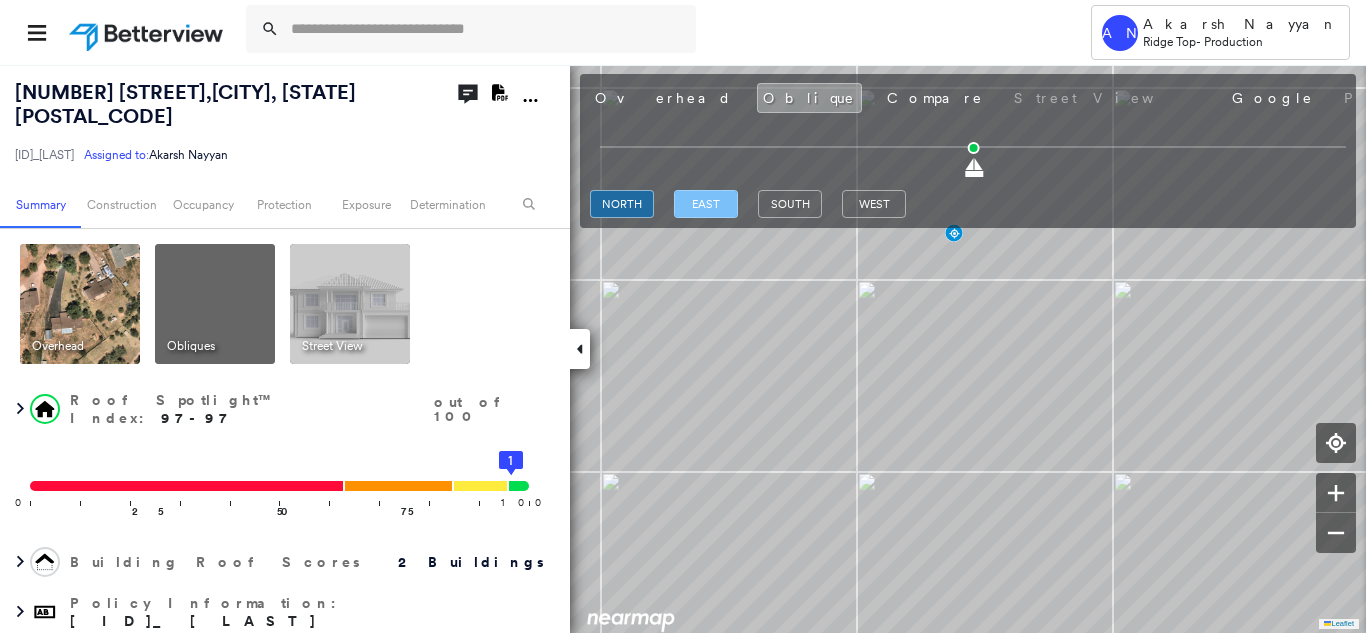 drag, startPoint x: 712, startPoint y: 191, endPoint x: 748, endPoint y: 227, distance: 50.91169 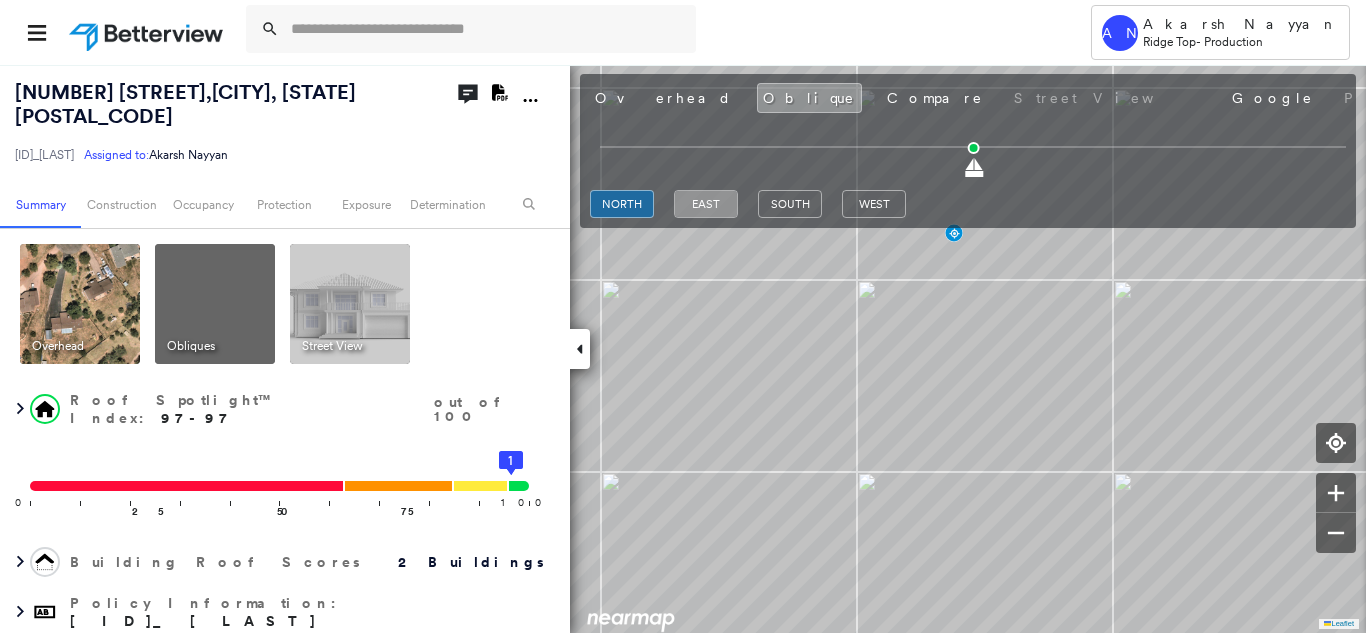 click on "east" at bounding box center (706, 204) 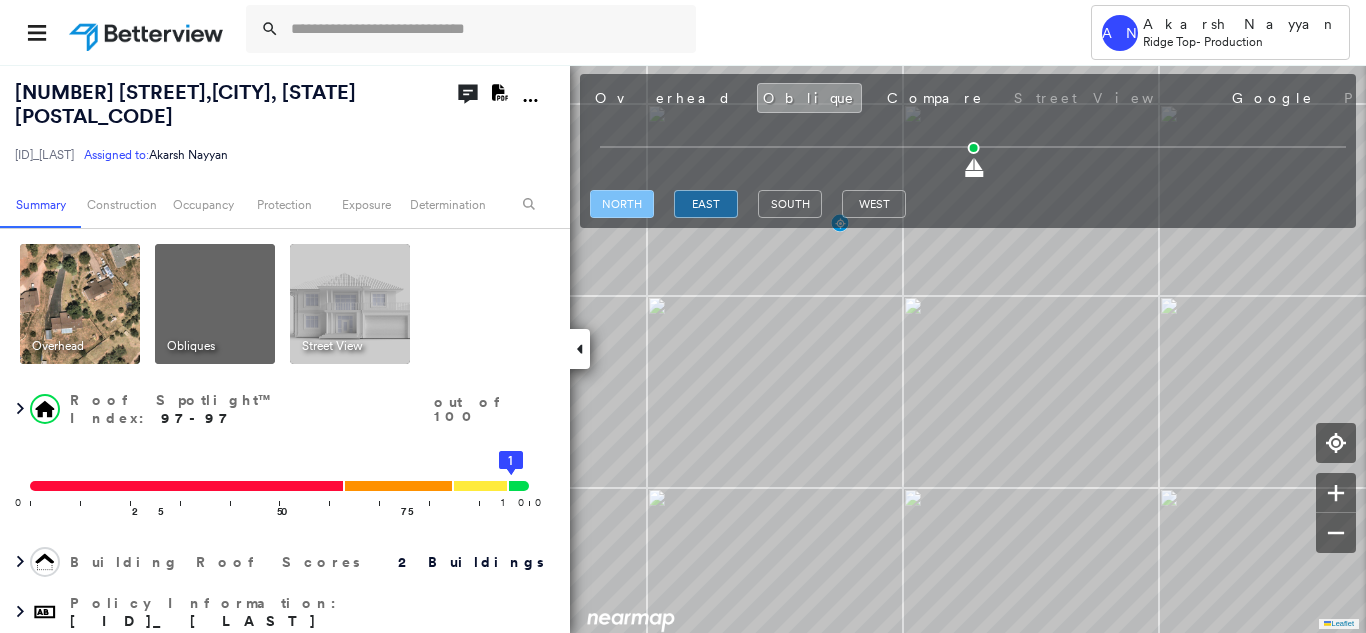 click on "north" at bounding box center (622, 204) 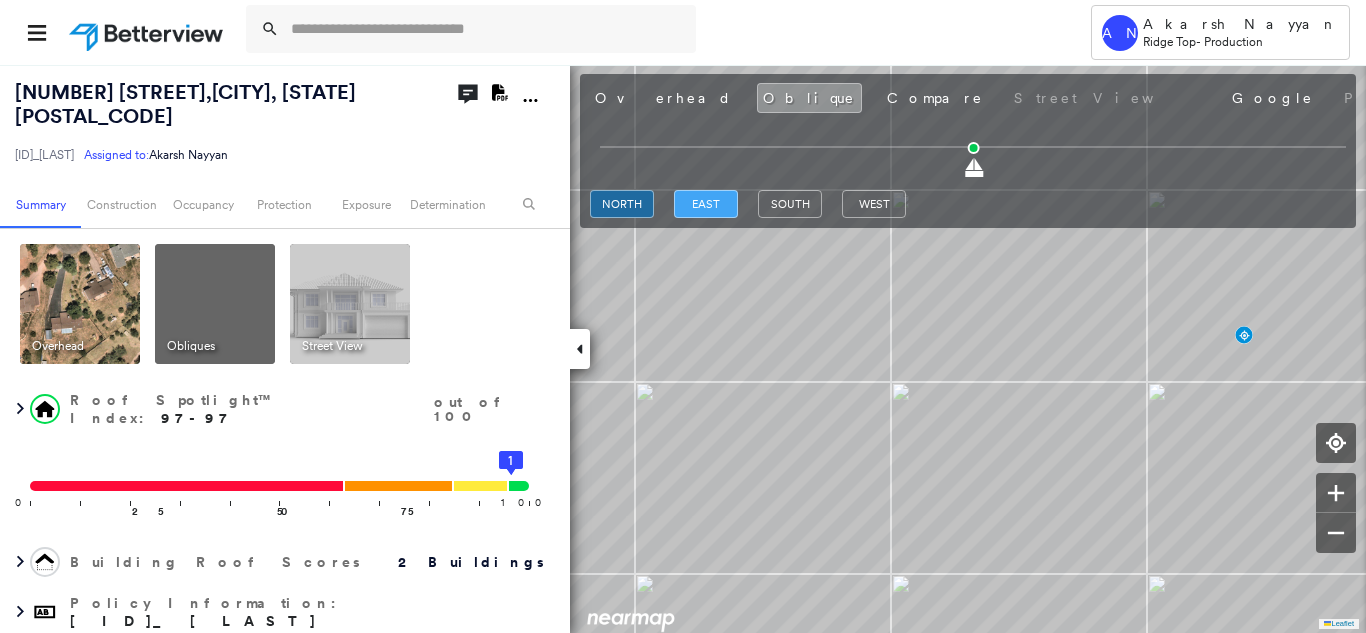 click on "east" at bounding box center (706, 204) 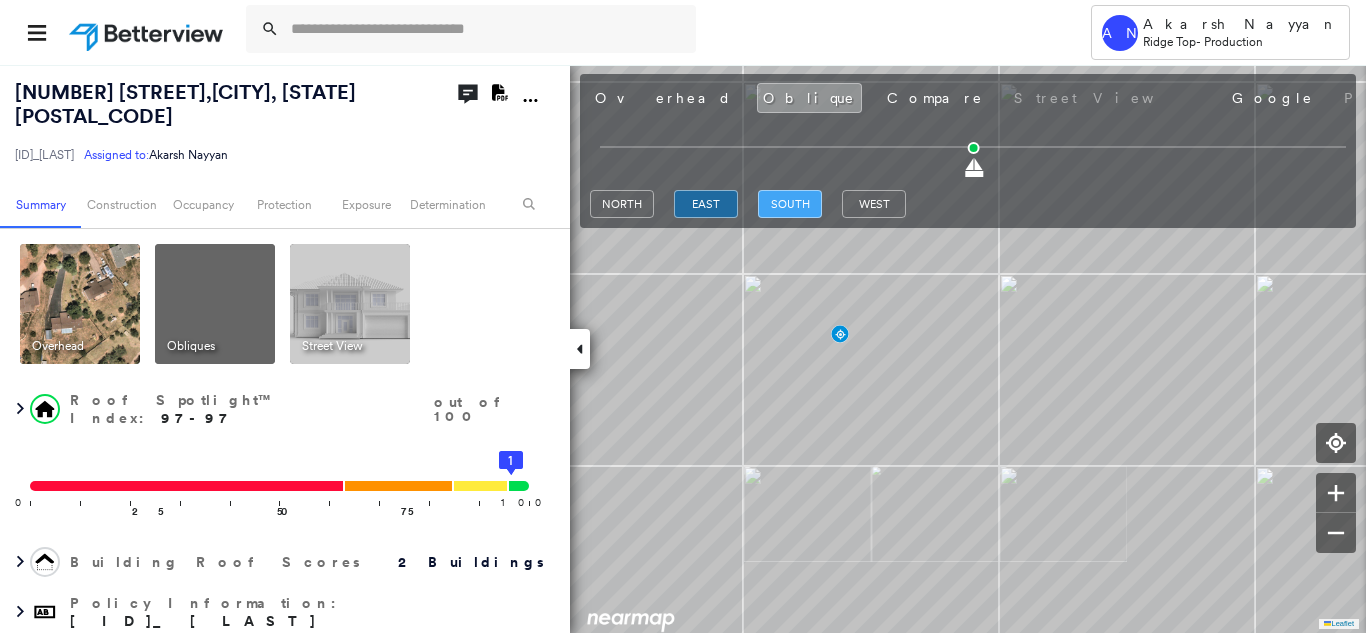 click on "south" at bounding box center (790, 204) 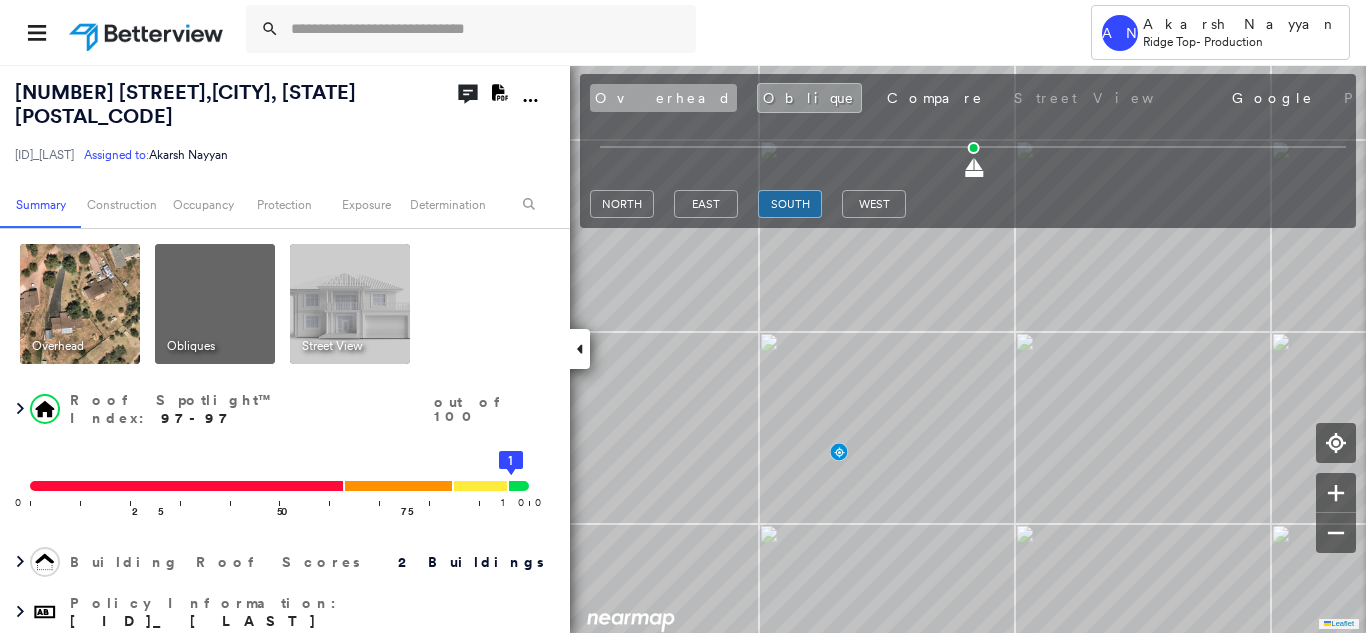 click on "Overhead" at bounding box center [663, 98] 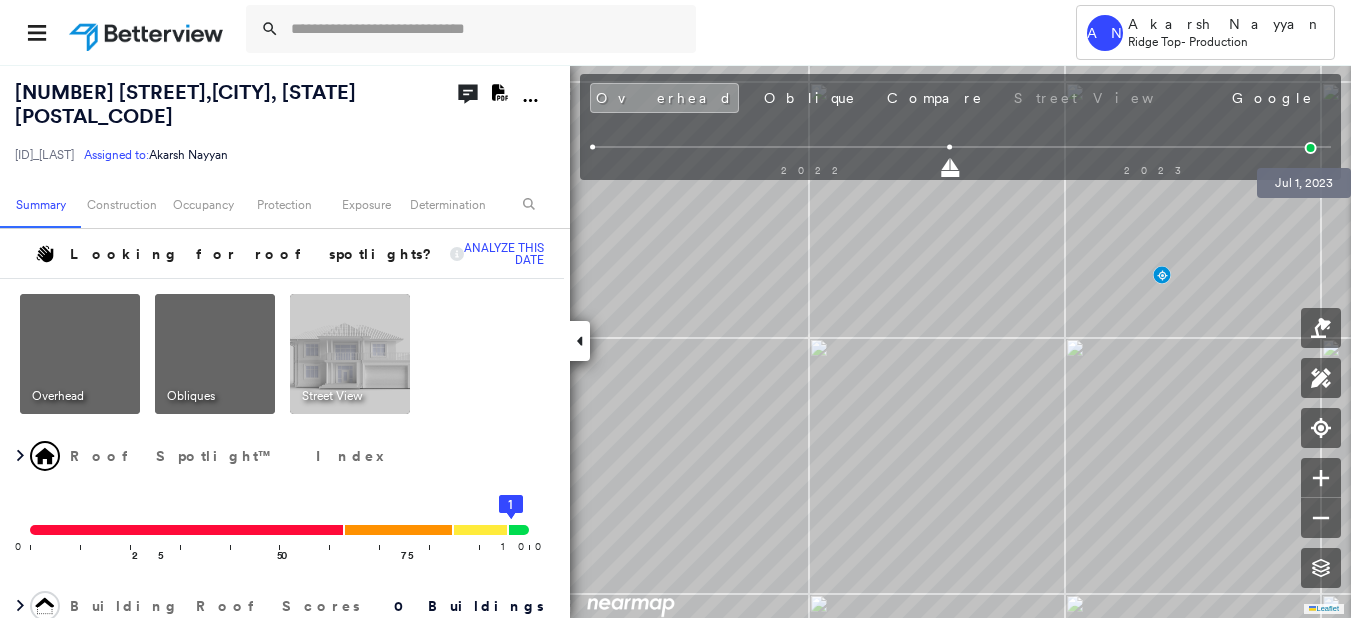 click at bounding box center (1311, 148) 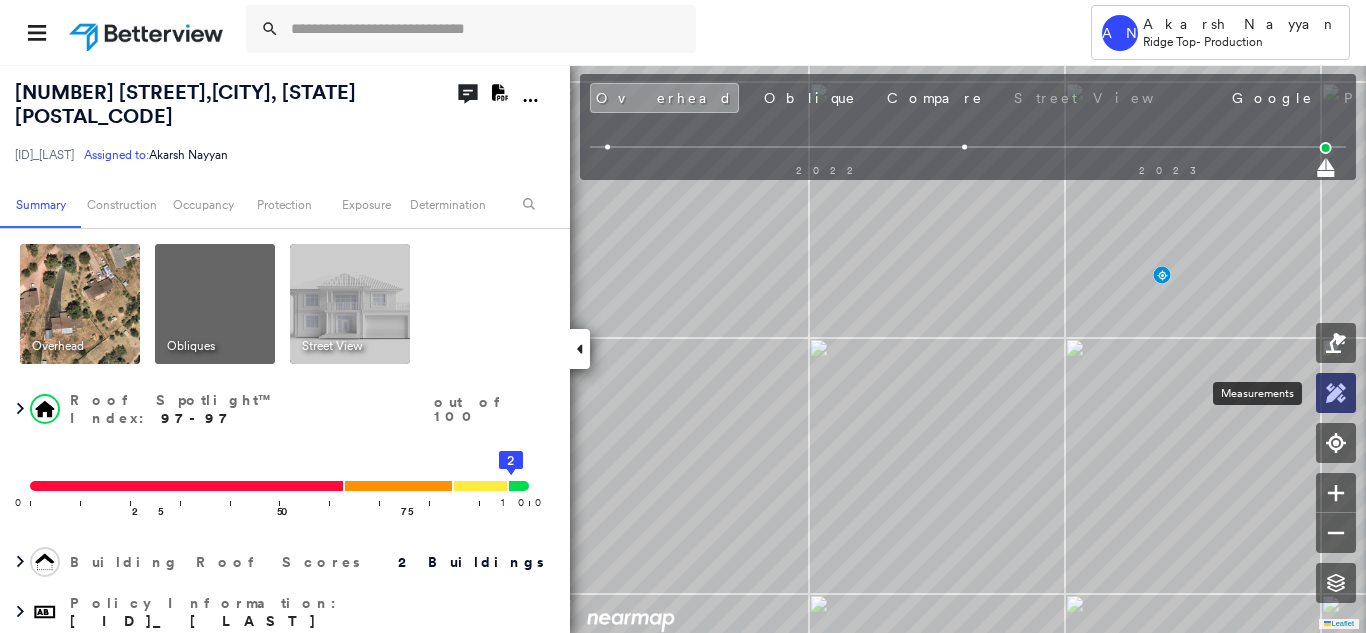 click 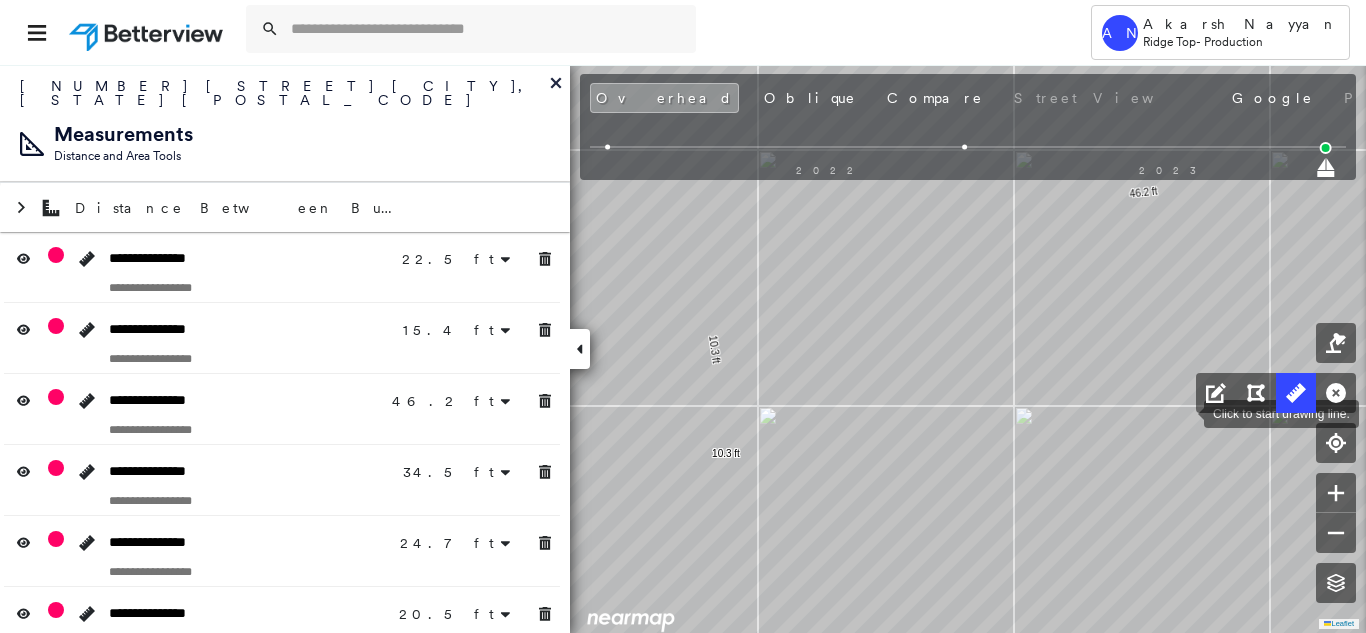 click at bounding box center (1184, 412) 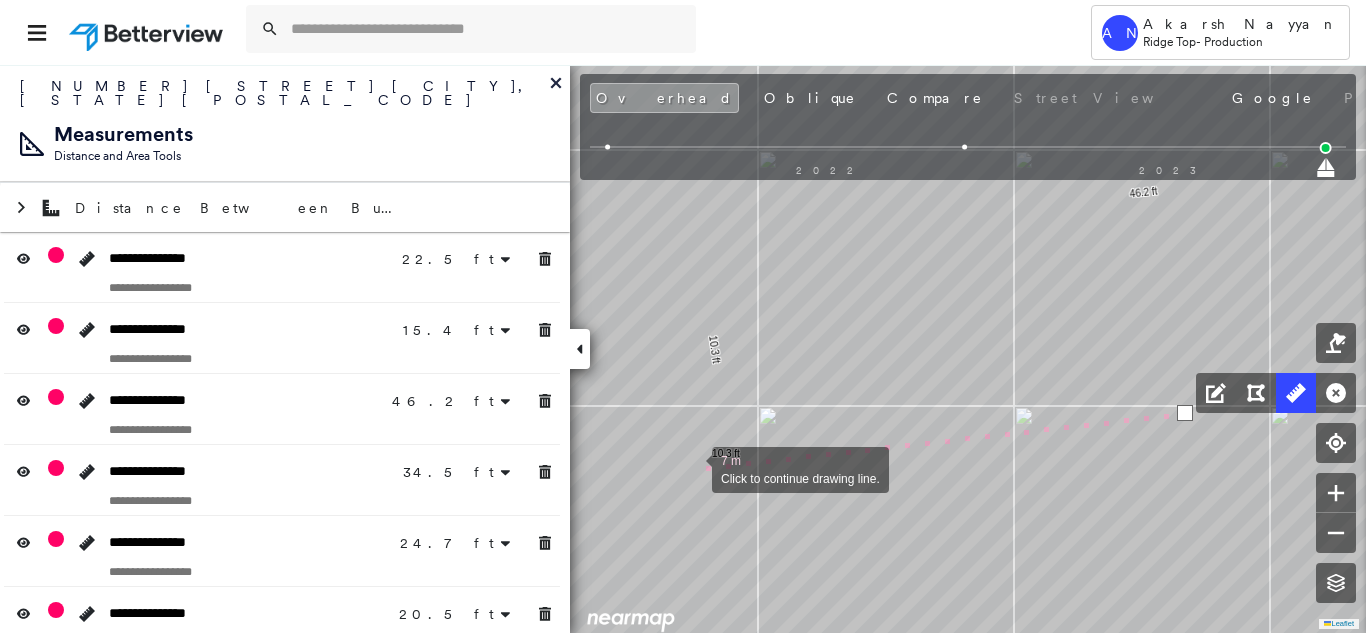 click at bounding box center (692, 468) 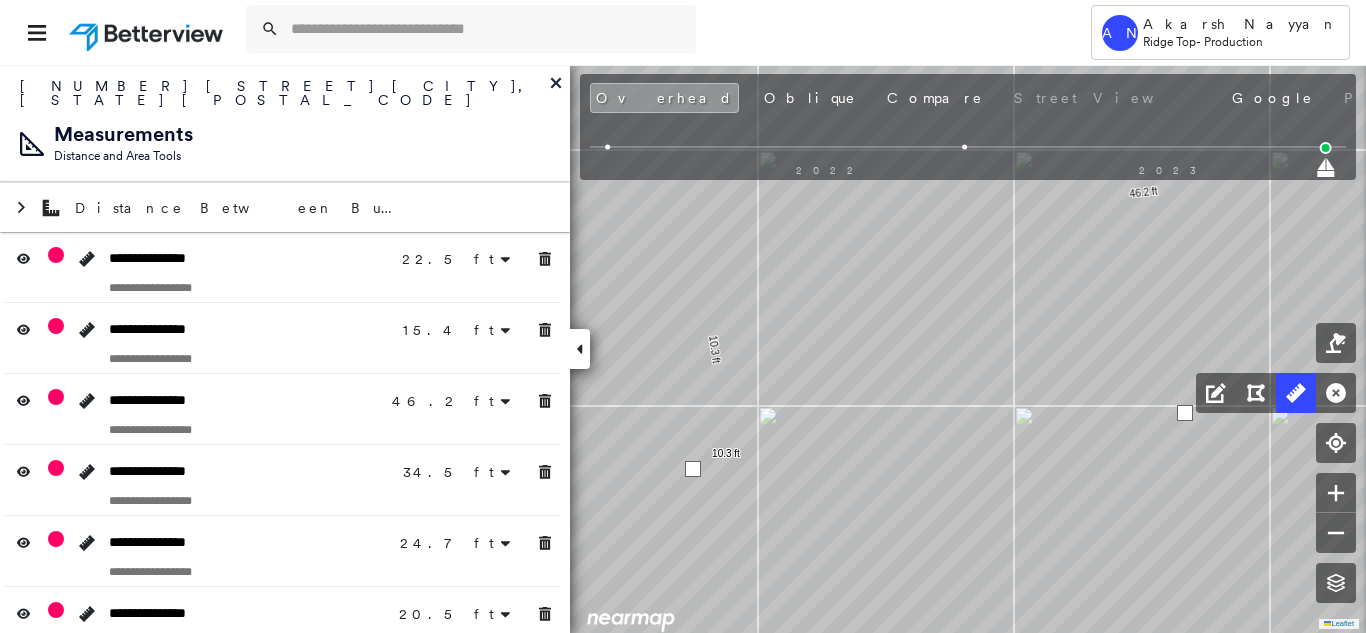 click at bounding box center [693, 469] 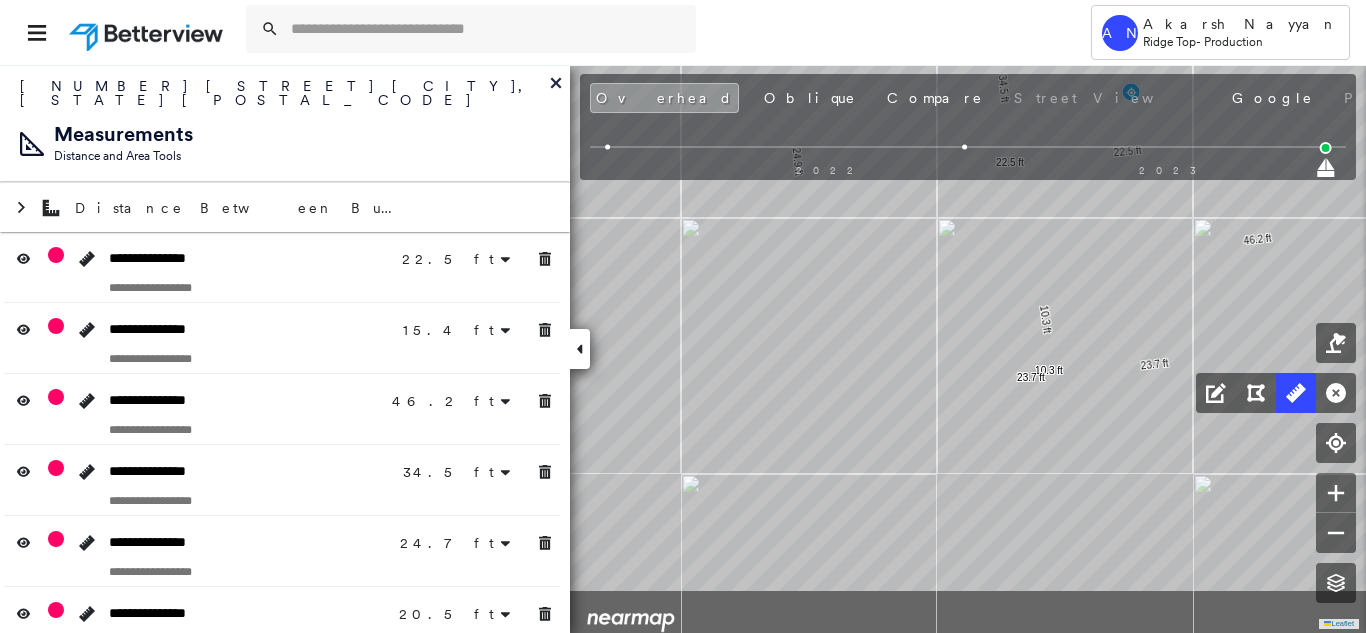 click on "22.5 ft 22.5 ft 15.4 ft 15.4 ft 46.2 ft 46.2 ft 34.5 ft 34.5 ft 24.7 ft 24.7 ft 20.5 ft 20.5 ft 24.9 ft 24.9 ft 10.3 ft 10.3 ft 23.7 ft 23.7 ft Click to start drawing line." at bounding box center (224, -178) 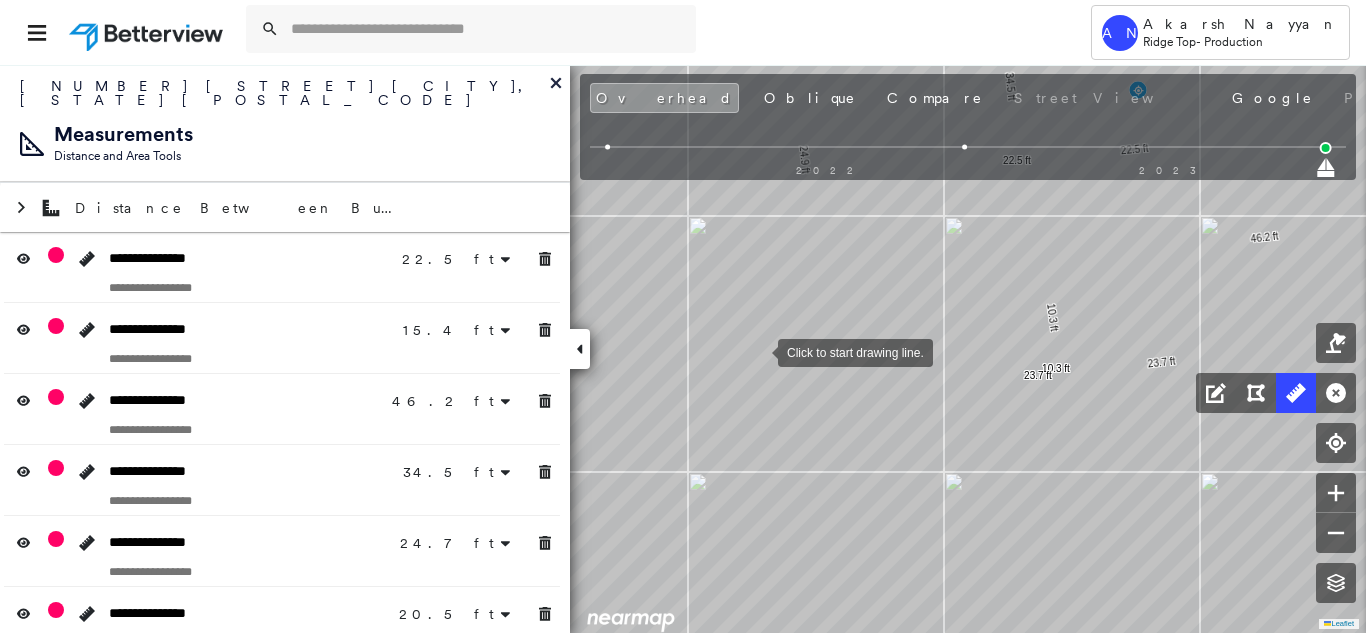 drag, startPoint x: 752, startPoint y: 352, endPoint x: 923, endPoint y: 296, distance: 179.9361 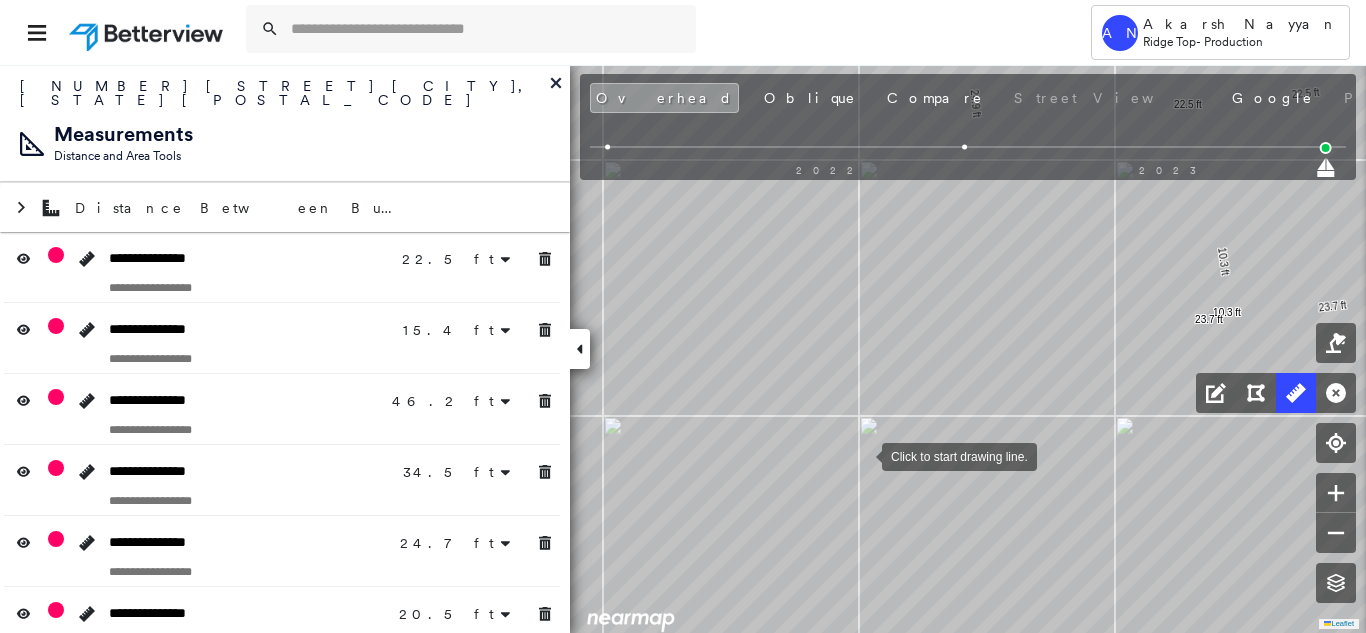 click at bounding box center [862, 455] 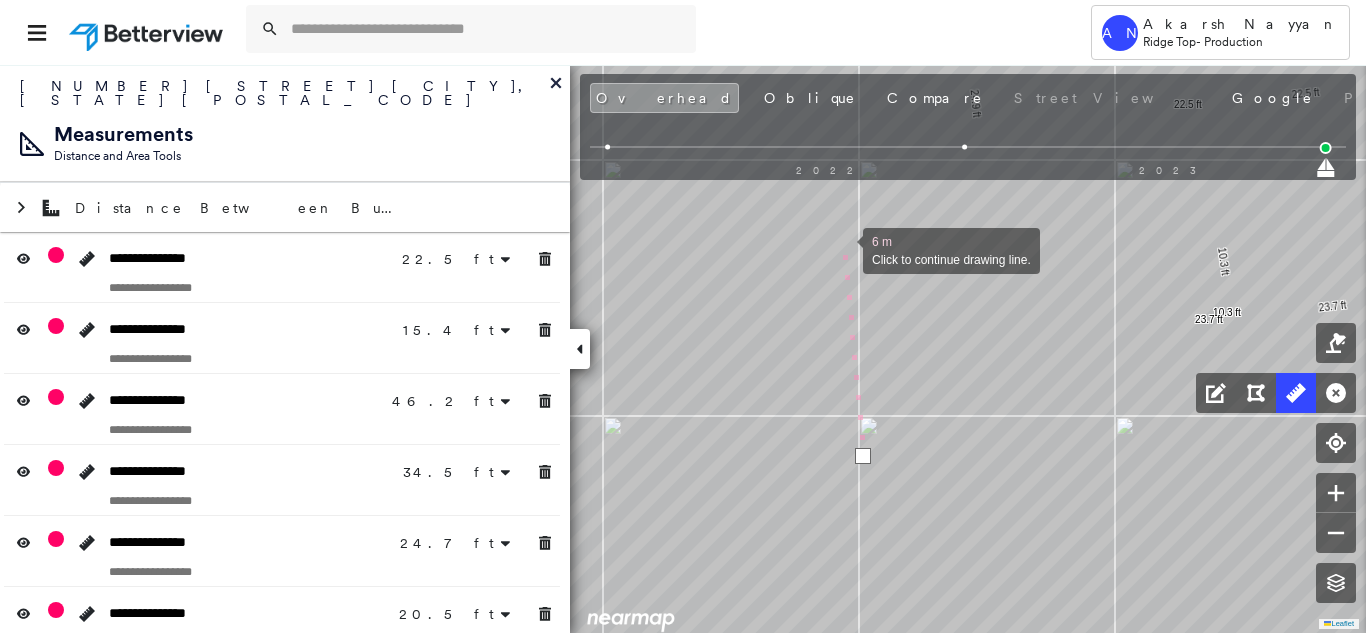 click at bounding box center [843, 249] 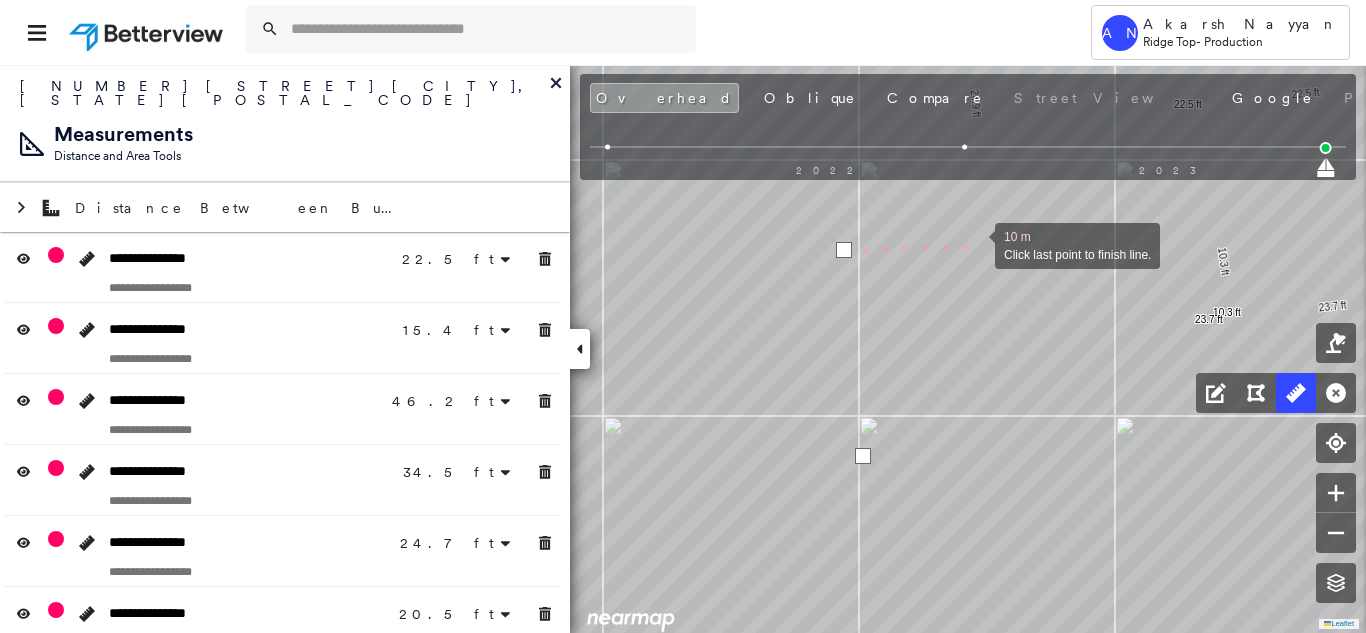 click at bounding box center [975, 244] 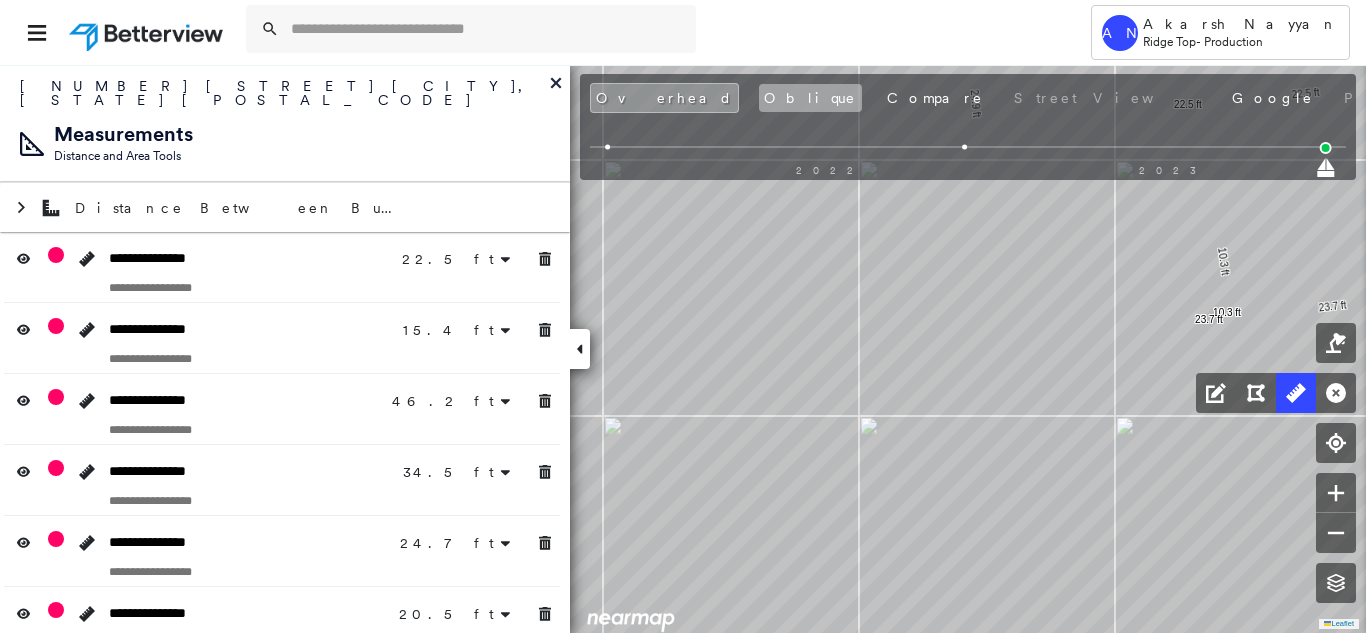click on "Oblique" at bounding box center (810, 98) 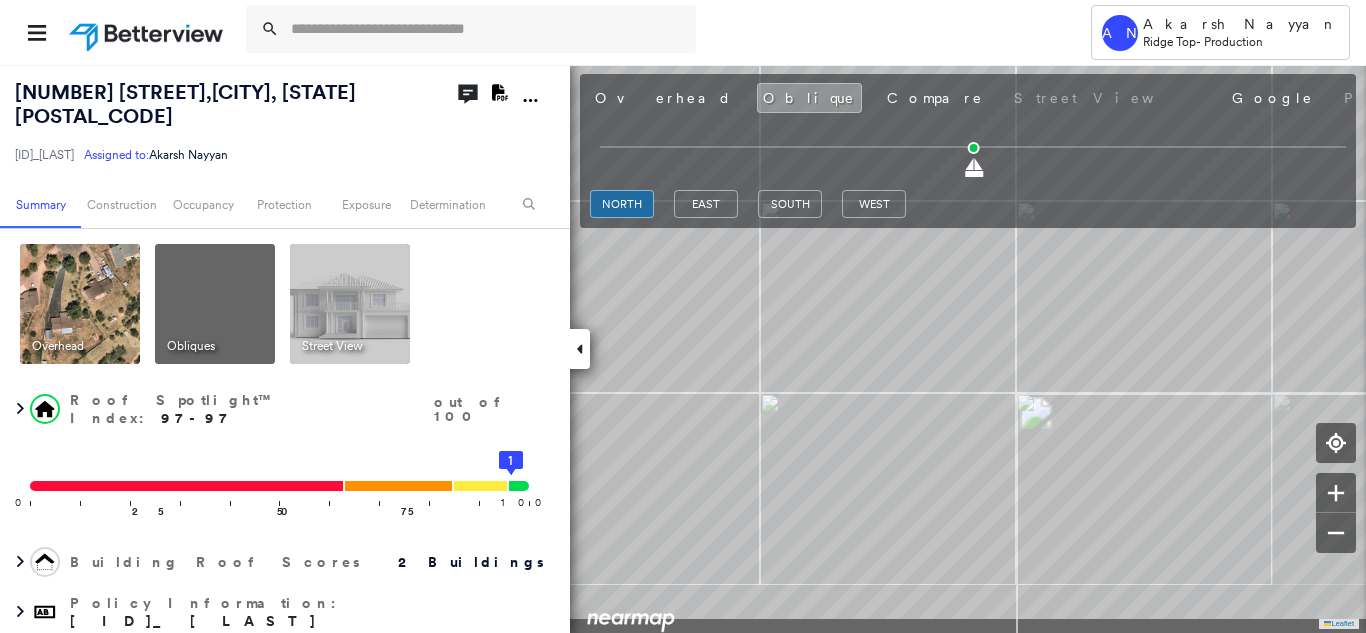 click on "[NUMBER] [STREET] ,  [CITY], [STATE] [POSTAL_CODE] [ID]_[LAST] Assigned to:  [FIRST] [LAST] Assigned to:  [FIRST] [LAST] [ID]_[LAST] Assigned to:  [FIRST] [LAST] Open Comments Download PDF Report Summary Construction Occupancy Protection Exposure Determination Overhead Obliques Street View Roof Spotlight™ Index :  97-97 out of 100 0 100 25 50 75 2 1 Building Roof Scores 2 Buildings Policy Information :  [ID]_[LAST] Flags :  1 (0 cleared, 1 uncleared) Construction Roof Spotlights :  Overhang, Skylight, Chimney, Vent Property Features :  Fire Pit, Playground, Cracked Pavement, Disintegrated Pavement Roof Size & Shape :  2 buildings  Occupancy Protection Exposure Determination Flags :  1 (0 cleared, 1 uncleared) Uncleared Flags (1) Cleared Flags  (0) Betterview Property Flagged 08/04/25 Clear Action Taken New Entry History Quote/New Business Terms & Conditions Added ACV Endorsement Added Cosmetic Endorsement Inspection/Loss Control Report Information Added to Inspection Survey Onsite Inspection Ordered" at bounding box center [683, 348] 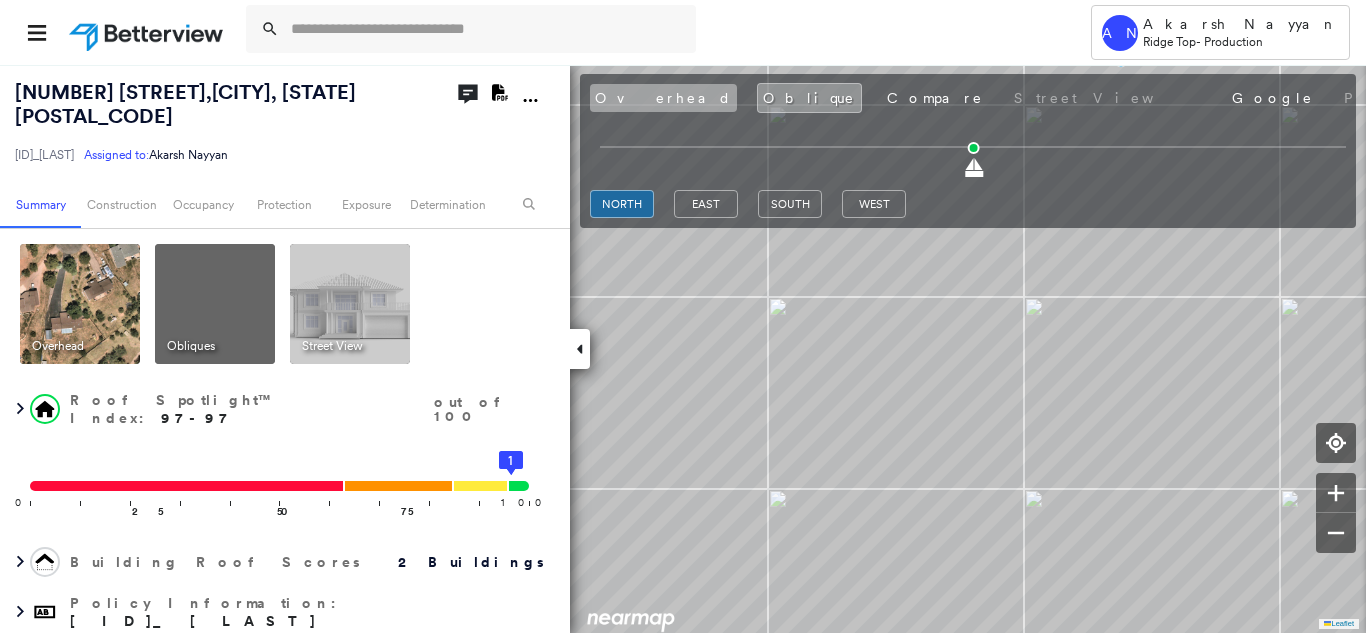 click on "Overhead" at bounding box center [663, 98] 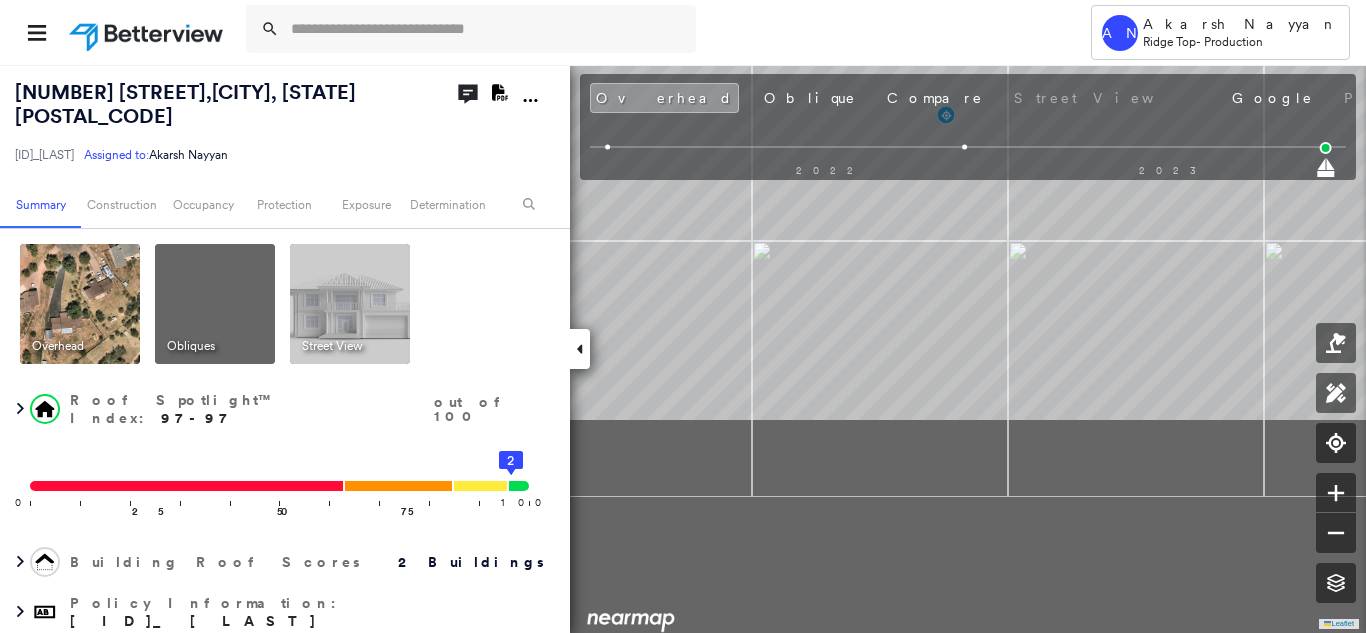 click on "[NUMBER] [STREET] ,  [CITY], [STATE] [POSTAL_CODE] [ID]_[LAST] Assigned to:  [FIRST] [LAST] Assigned to:  [FIRST] [LAST] [ID]_[LAST] Assigned to:  [FIRST] [LAST] Open Comments Download PDF Report Summary Construction Occupancy Protection Exposure Determination Overhead Obliques Street View Roof Spotlight™ Index :  97-97 out of 100 0 100 25 50 75 1 2 Building Roof Scores 2 Buildings Policy Information :  [ID]_[LAST] Flags :  1 (0 cleared, 1 uncleared) Construction Roof Spotlights :  Overhang, Skylight, Chimney, Vent Property Features :  Fire Pit, Playground, Cracked Pavement, Disintegrated Pavement Roof Size & Shape :  2 buildings  Occupancy Protection Exposure Determination Flags :  1 (0 cleared, 1 uncleared) Uncleared Flags (1) Cleared Flags  (0) Betterview Property Flagged 08/04/25 Clear Action Taken New Entry History Quote/New Business Terms & Conditions Added ACV Endorsement Added Cosmetic Endorsement Inspection/Loss Control Report Information Added to Inspection Survey Onsite Inspection Ordered" at bounding box center [683, 348] 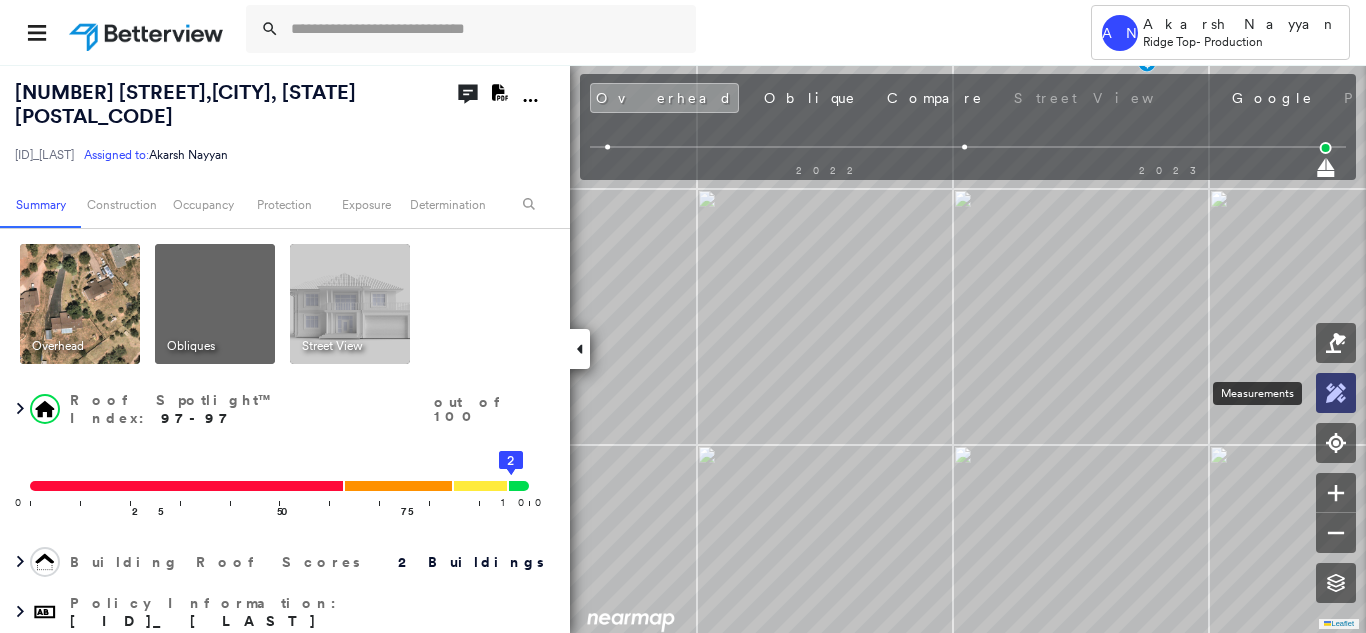 click 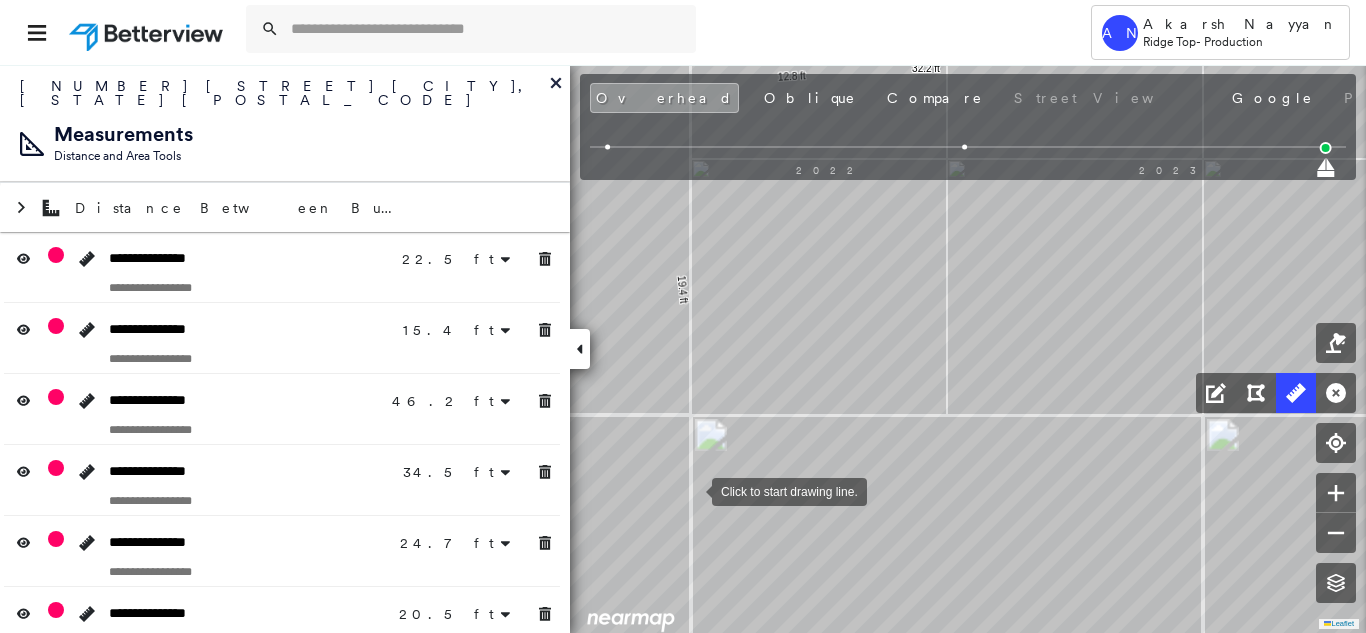 click at bounding box center (692, 490) 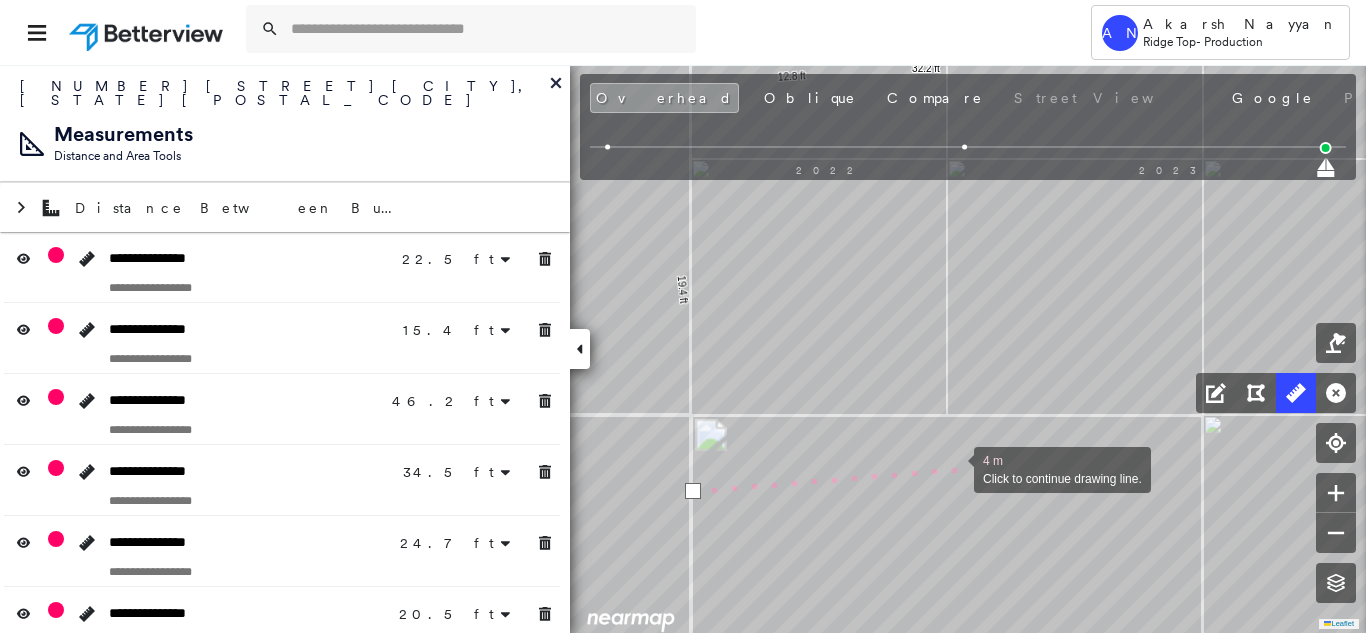 click at bounding box center [954, 468] 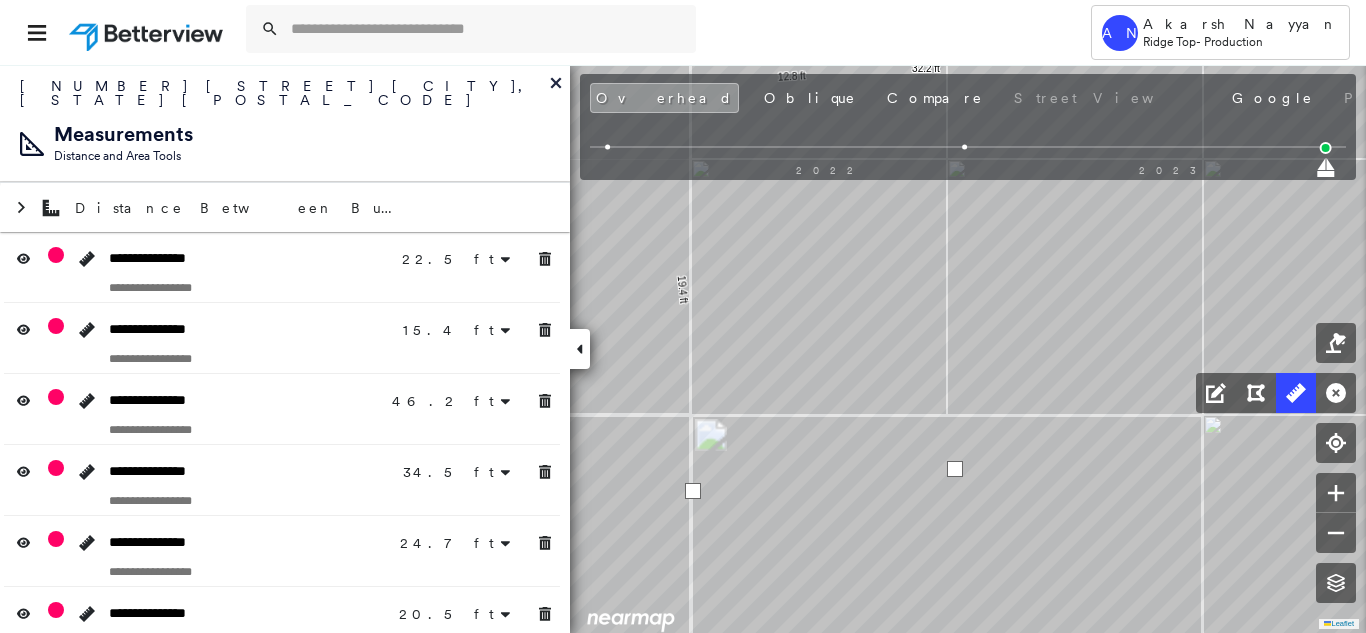 click at bounding box center (955, 469) 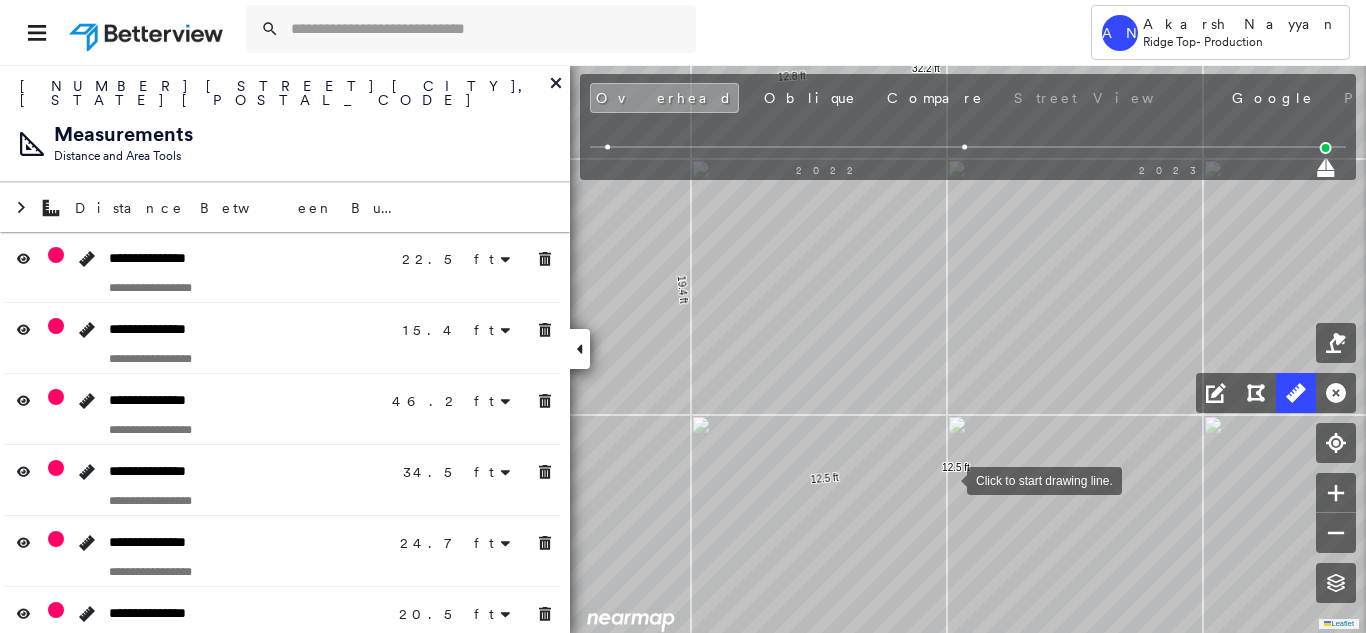 click at bounding box center (947, 479) 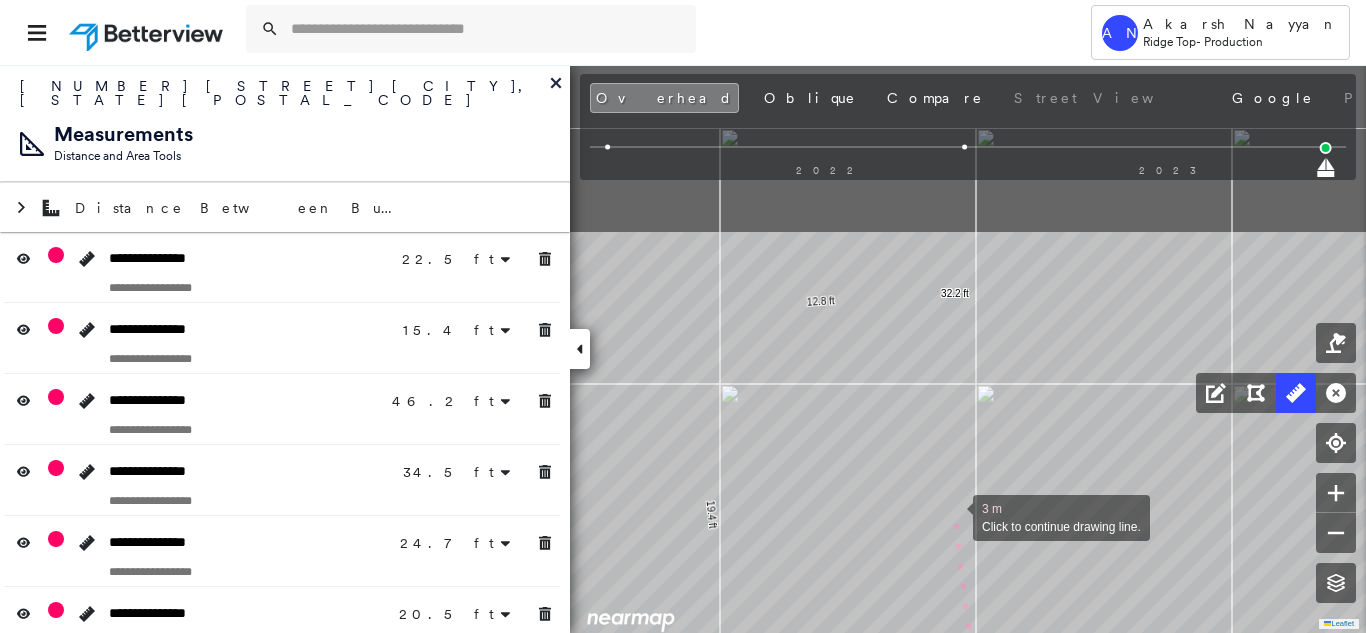 drag, startPoint x: 924, startPoint y: 290, endPoint x: 955, endPoint y: 517, distance: 229.10696 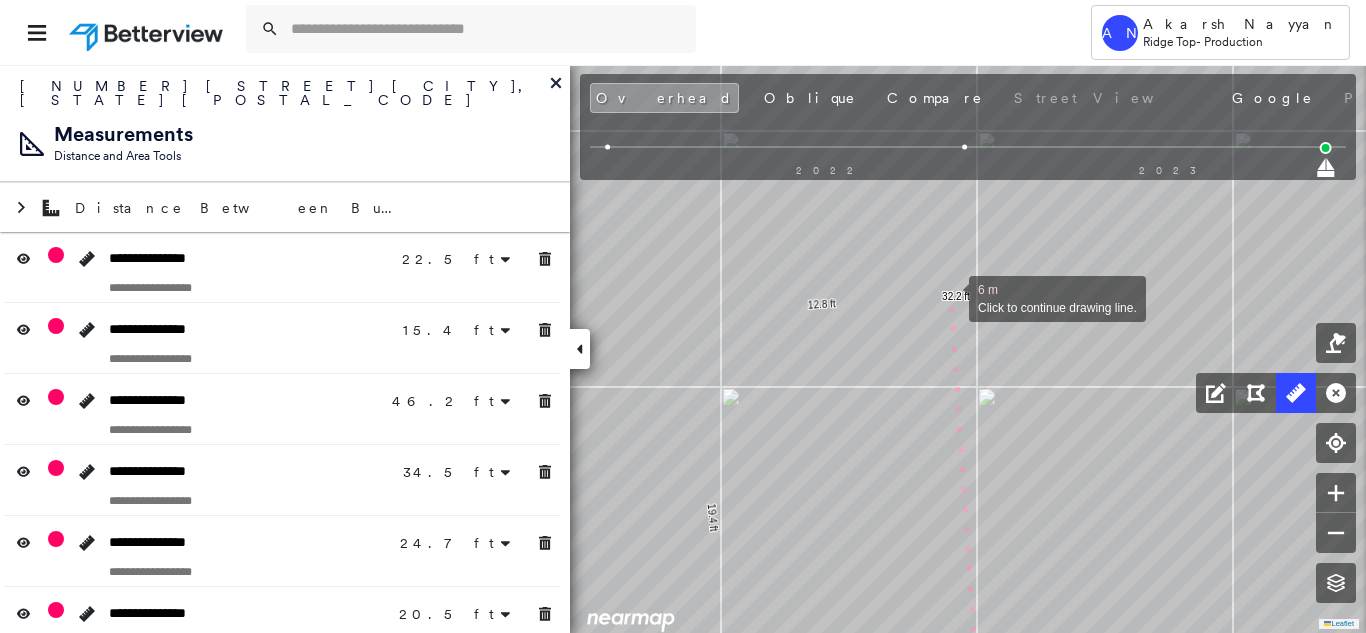 click at bounding box center (949, 297) 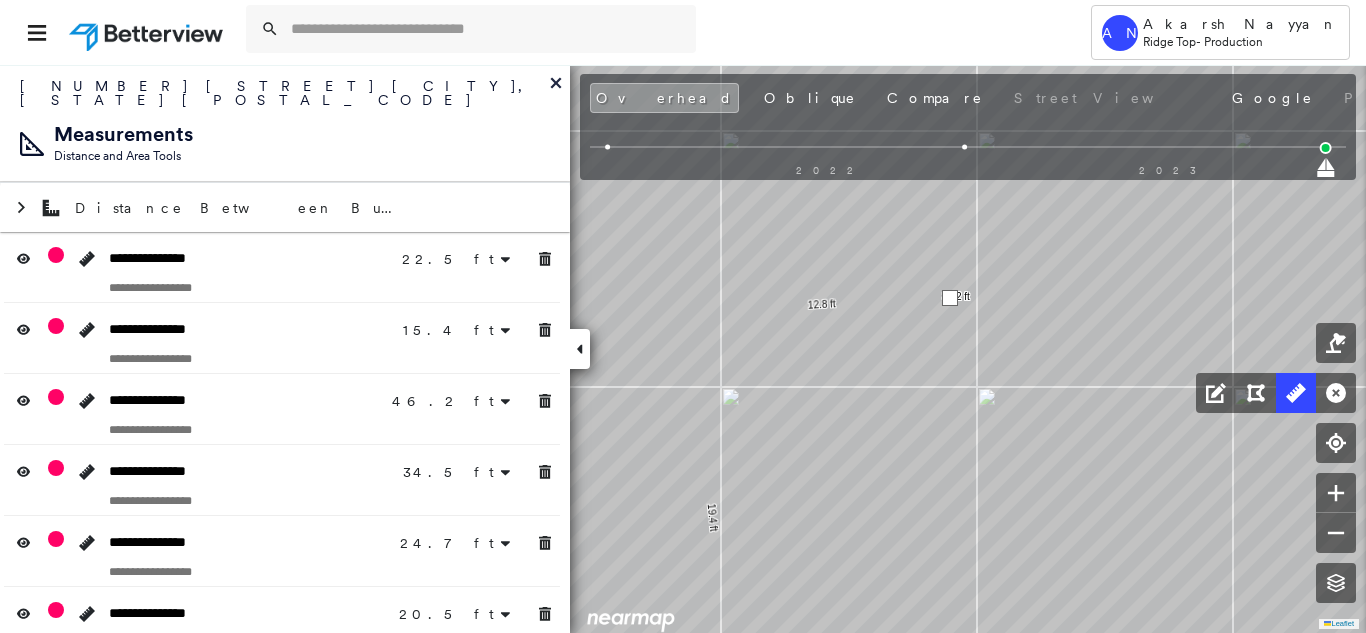 click at bounding box center [950, 298] 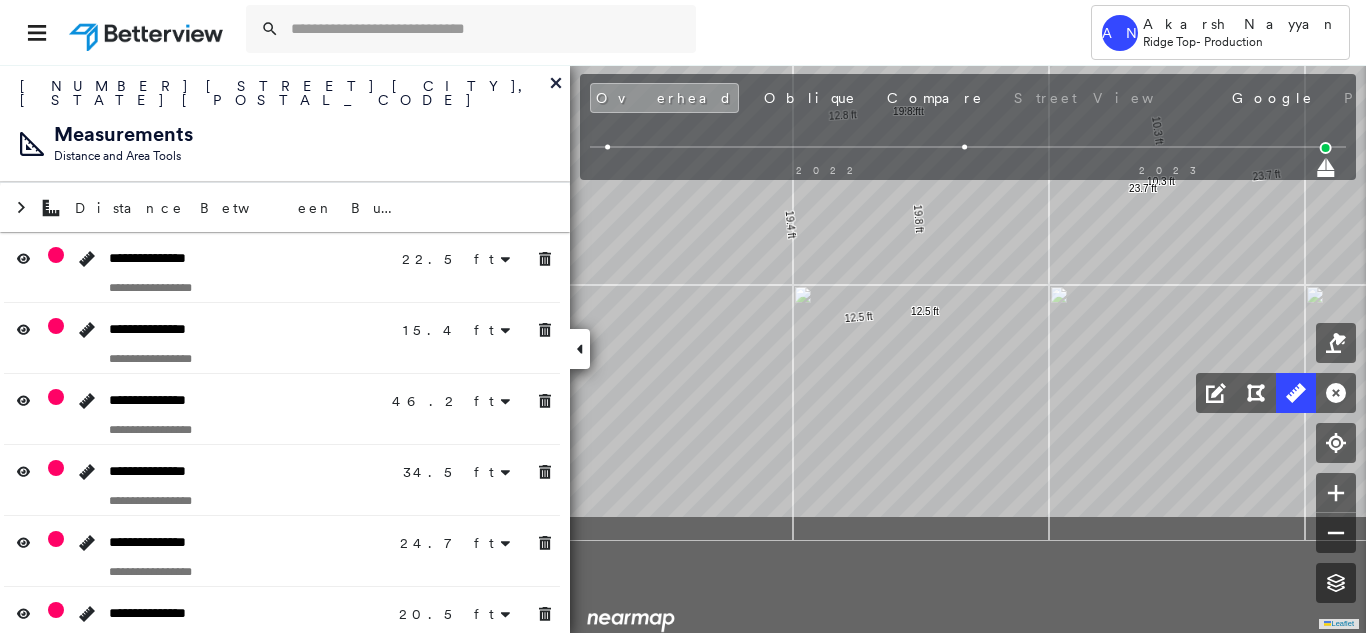 drag, startPoint x: 910, startPoint y: 322, endPoint x: 912, endPoint y: 139, distance: 183.01093 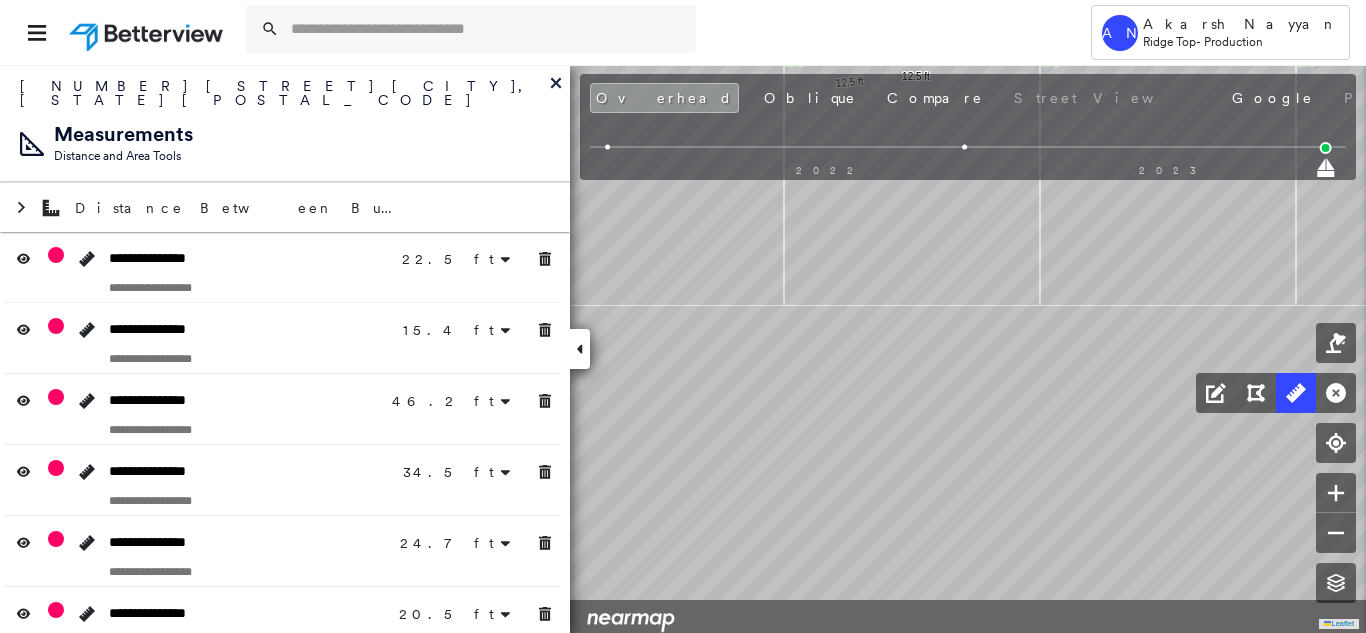 drag, startPoint x: 921, startPoint y: 356, endPoint x: 923, endPoint y: 207, distance: 149.01343 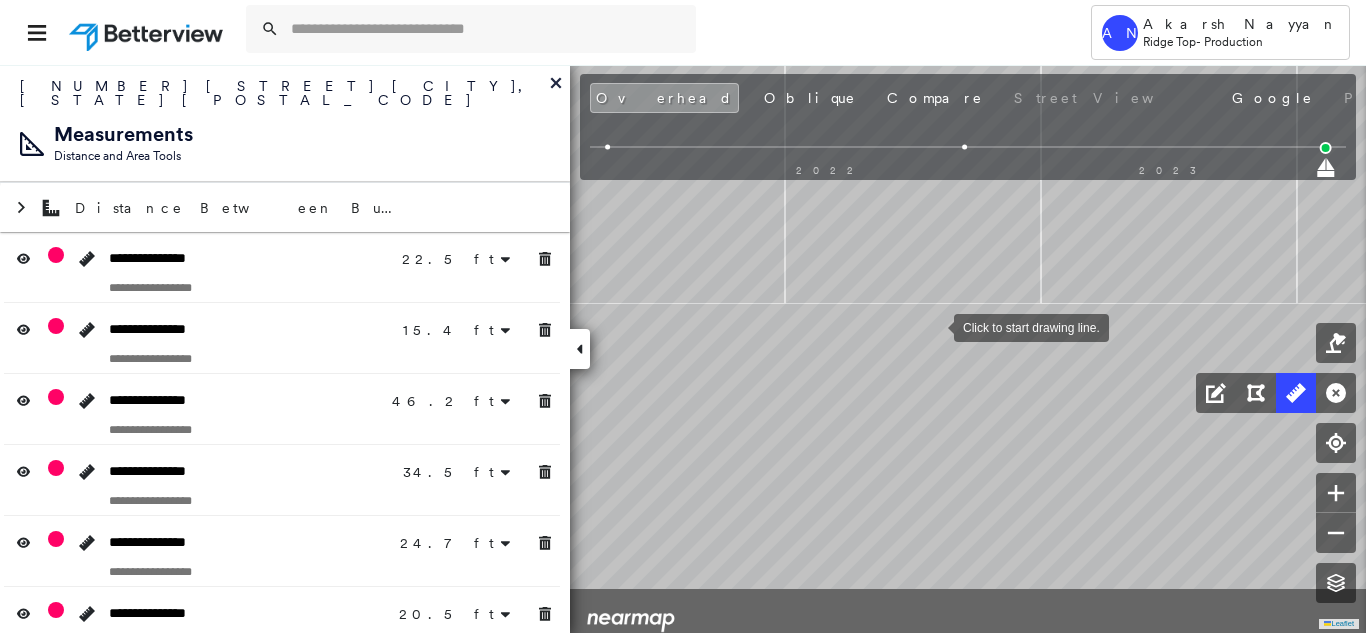 drag, startPoint x: 934, startPoint y: 341, endPoint x: 934, endPoint y: 272, distance: 69 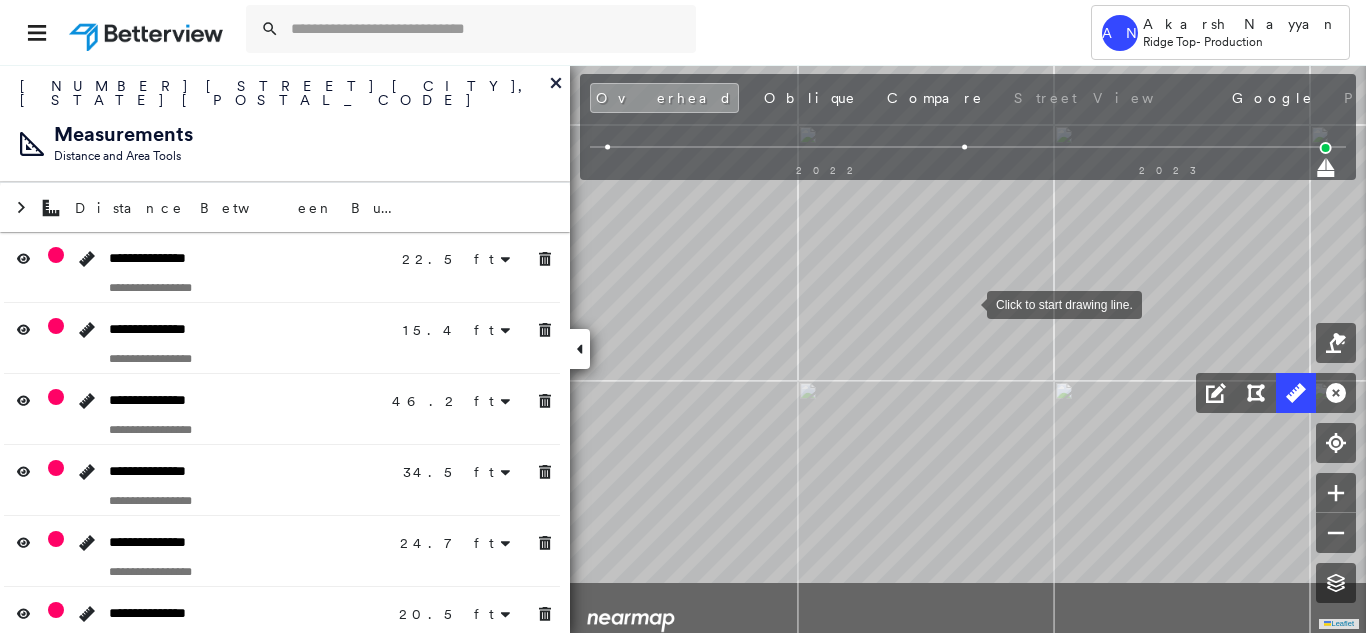 click at bounding box center (967, 303) 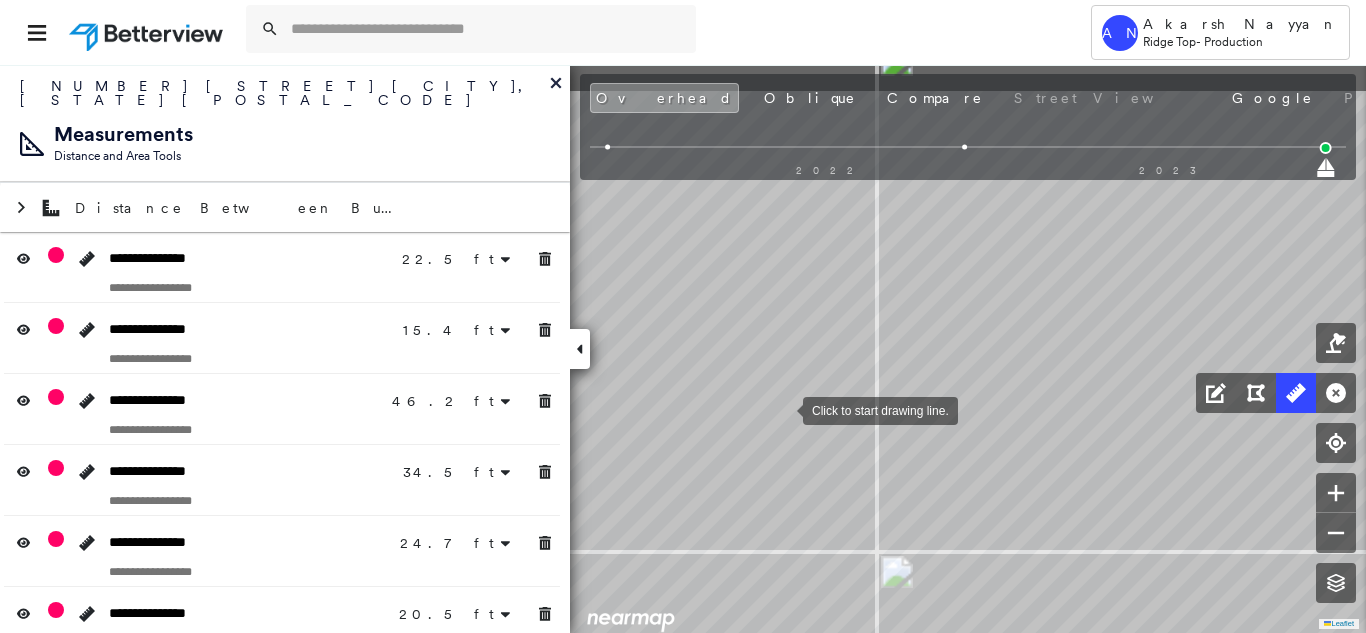 click on "22.5 ft 22.5 ft 15.4 ft 15.4 ft 46.2 ft 46.2 ft 34.5 ft 34.5 ft 24.7 ft 24.7 ft 20.5 ft 20.5 ft 24.9 ft 24.9 ft 10.3 ft 10.3 ft 23.7 ft 23.7 ft 19.4 ft 12.8 ft 32.2 ft 12.5 ft 12.5 ft 19.8 ft 19.8 ft Click to start drawing line." at bounding box center [276, -867] 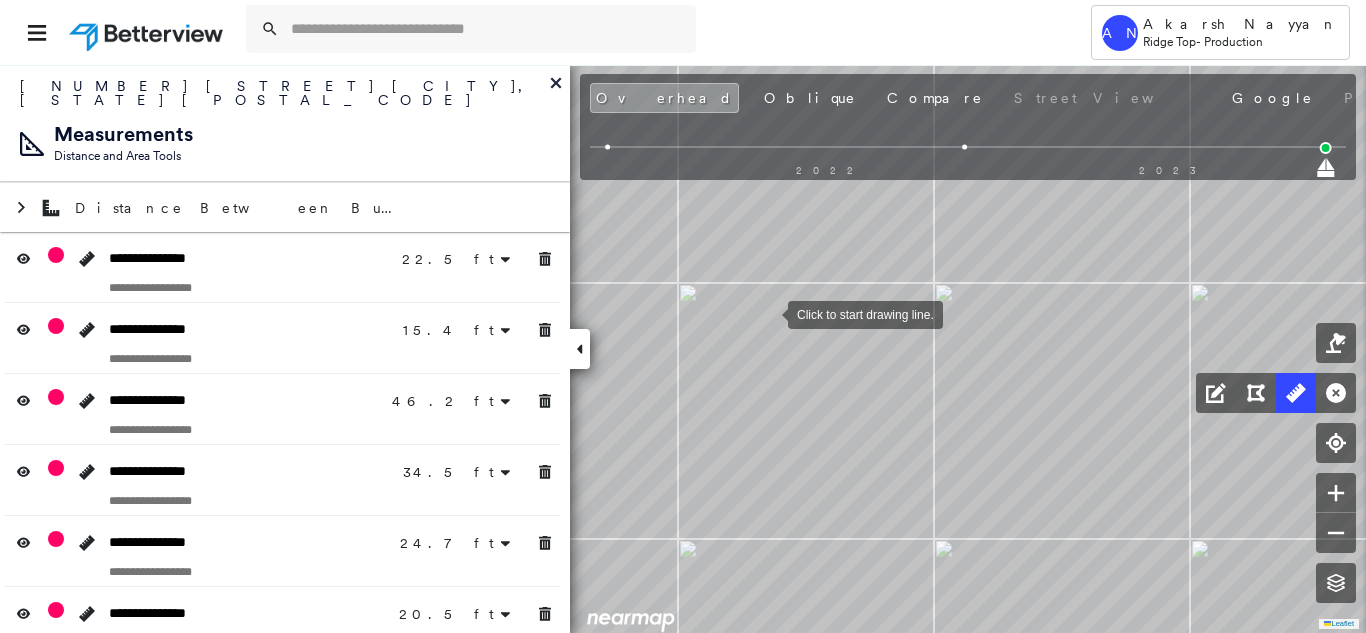 click at bounding box center [768, 313] 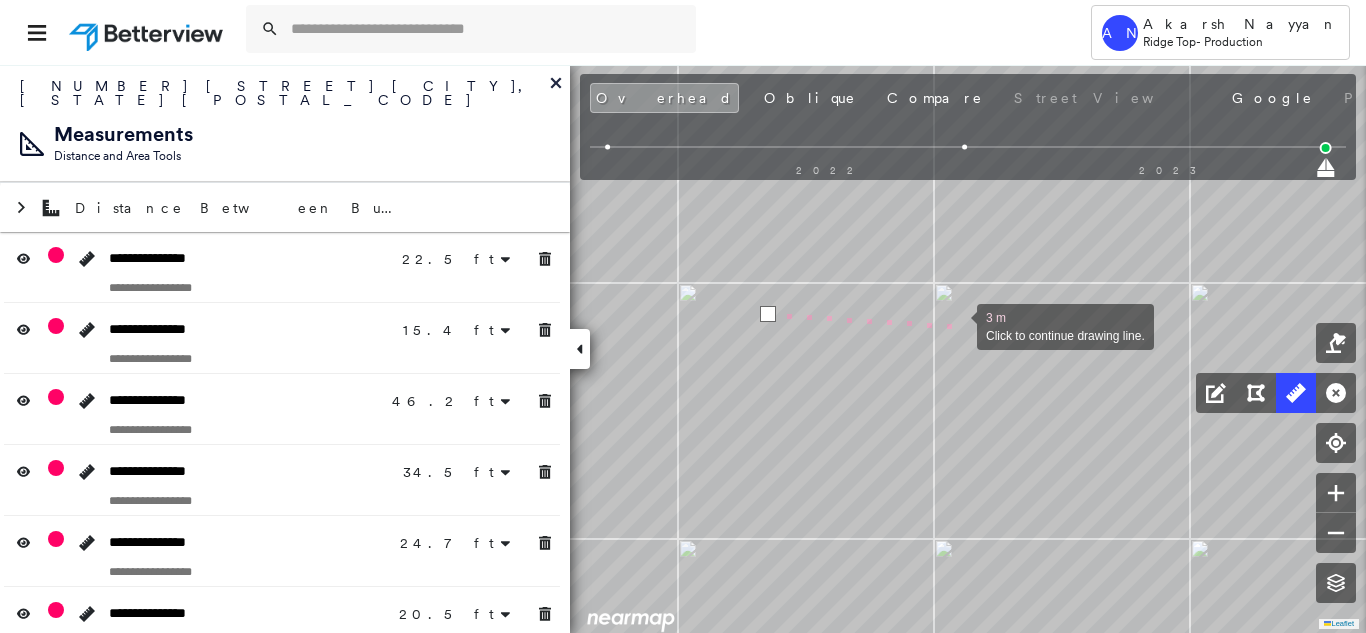click at bounding box center [957, 325] 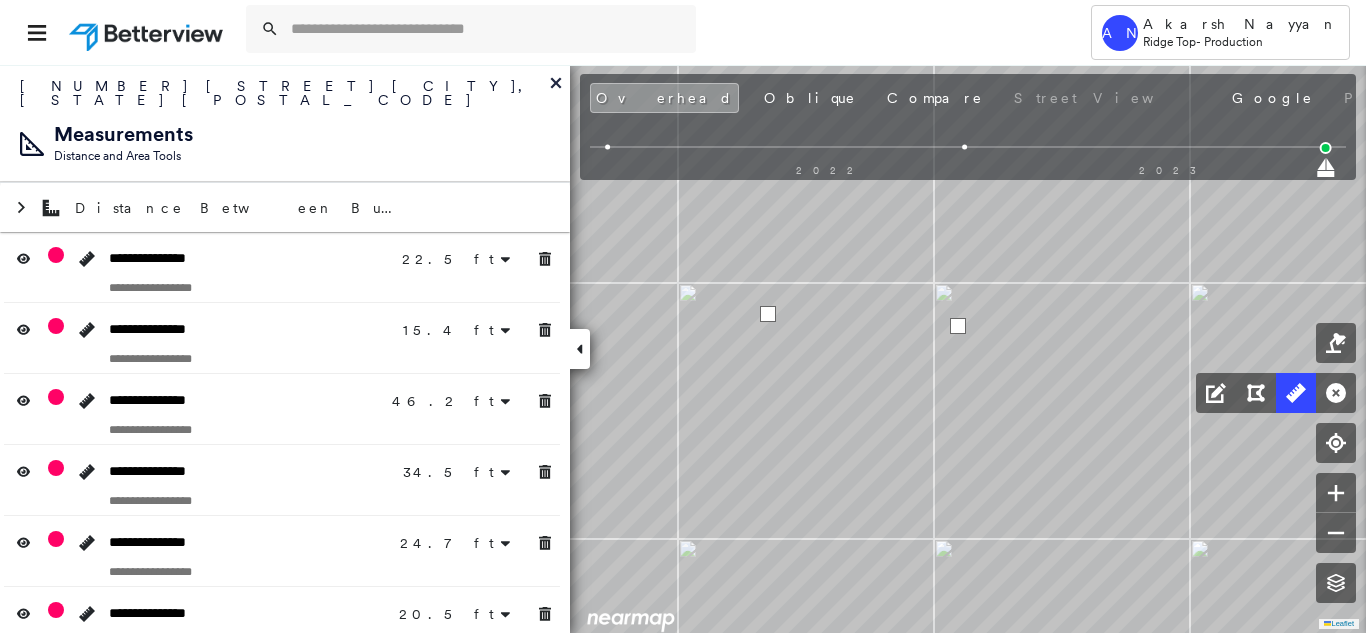 click at bounding box center [958, 326] 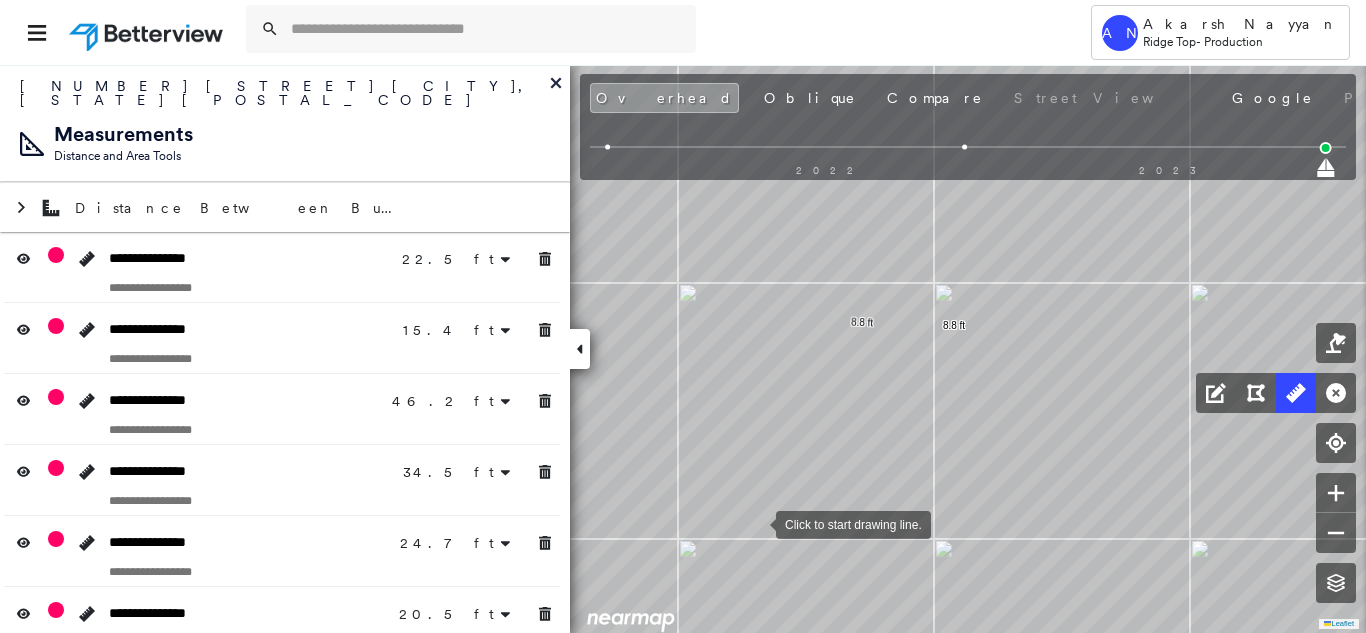click at bounding box center (756, 523) 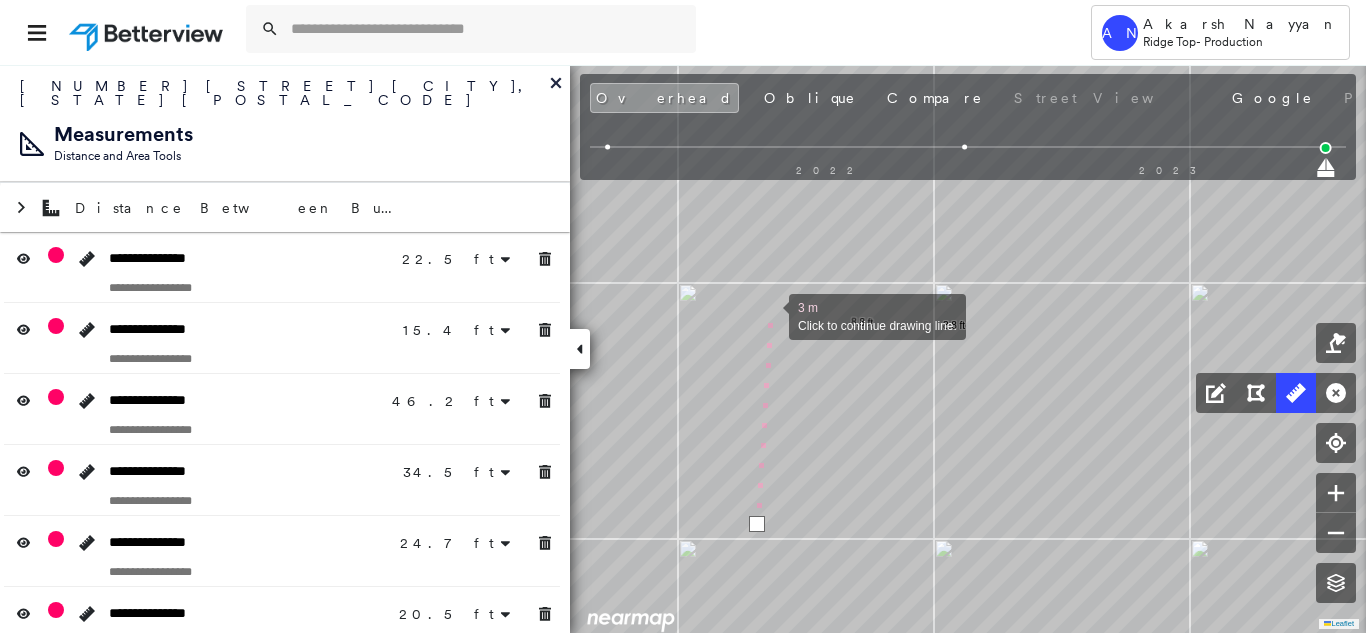click at bounding box center (769, 315) 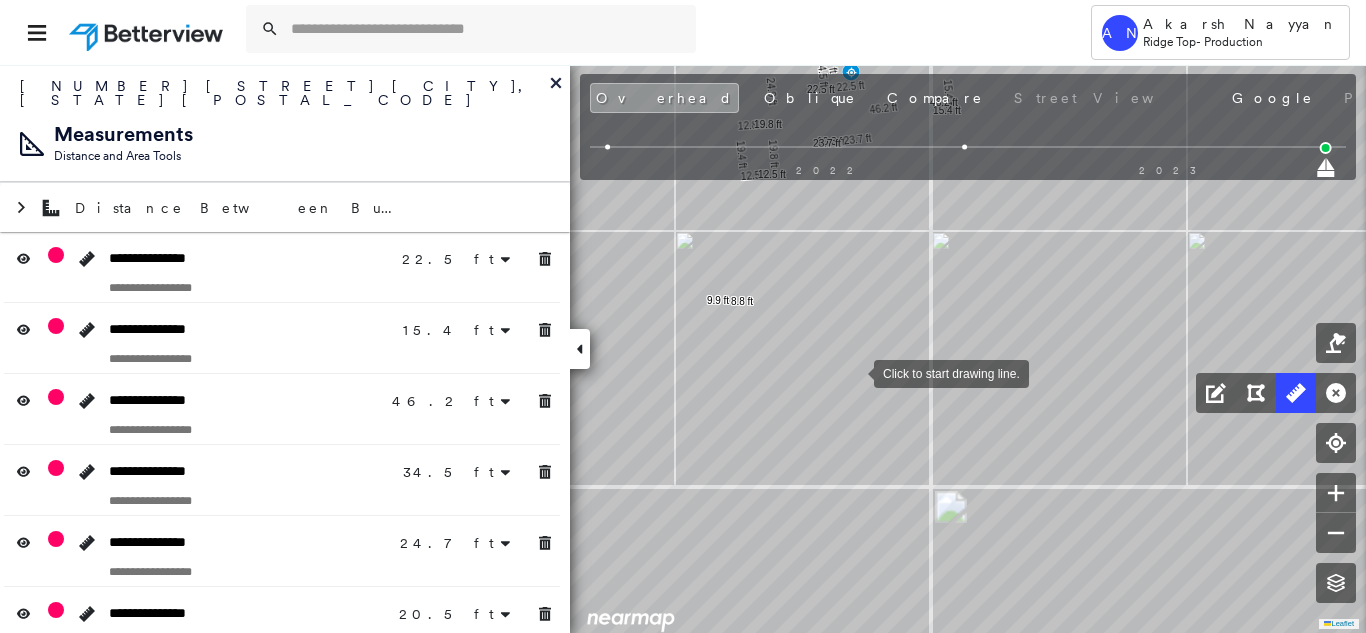 drag, startPoint x: 854, startPoint y: 372, endPoint x: 815, endPoint y: 563, distance: 194.94101 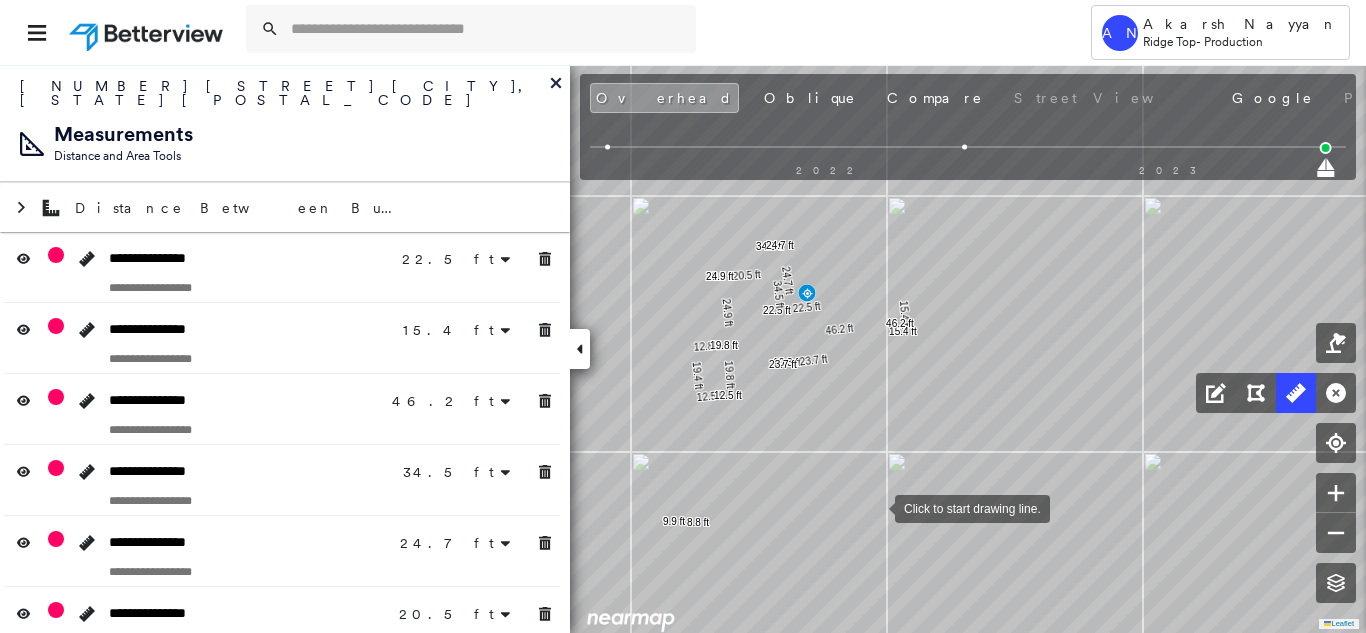 drag, startPoint x: 877, startPoint y: 490, endPoint x: 873, endPoint y: 529, distance: 39.20459 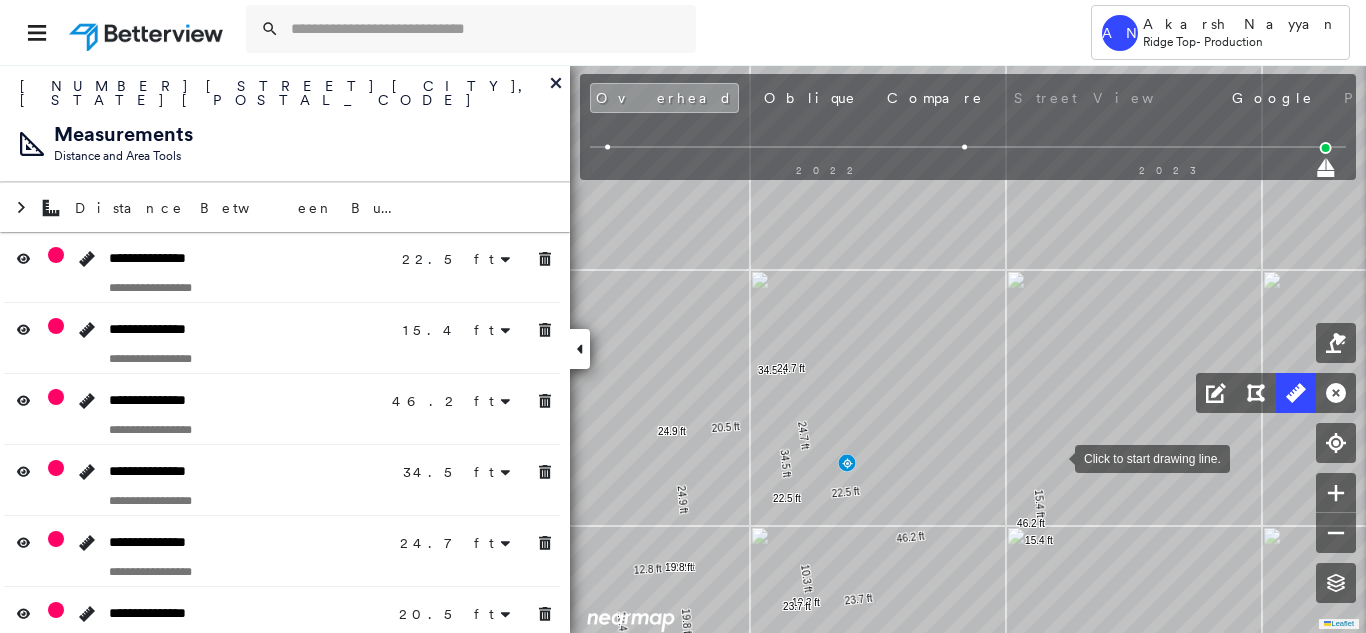 drag, startPoint x: 868, startPoint y: 407, endPoint x: 1054, endPoint y: 457, distance: 192.60323 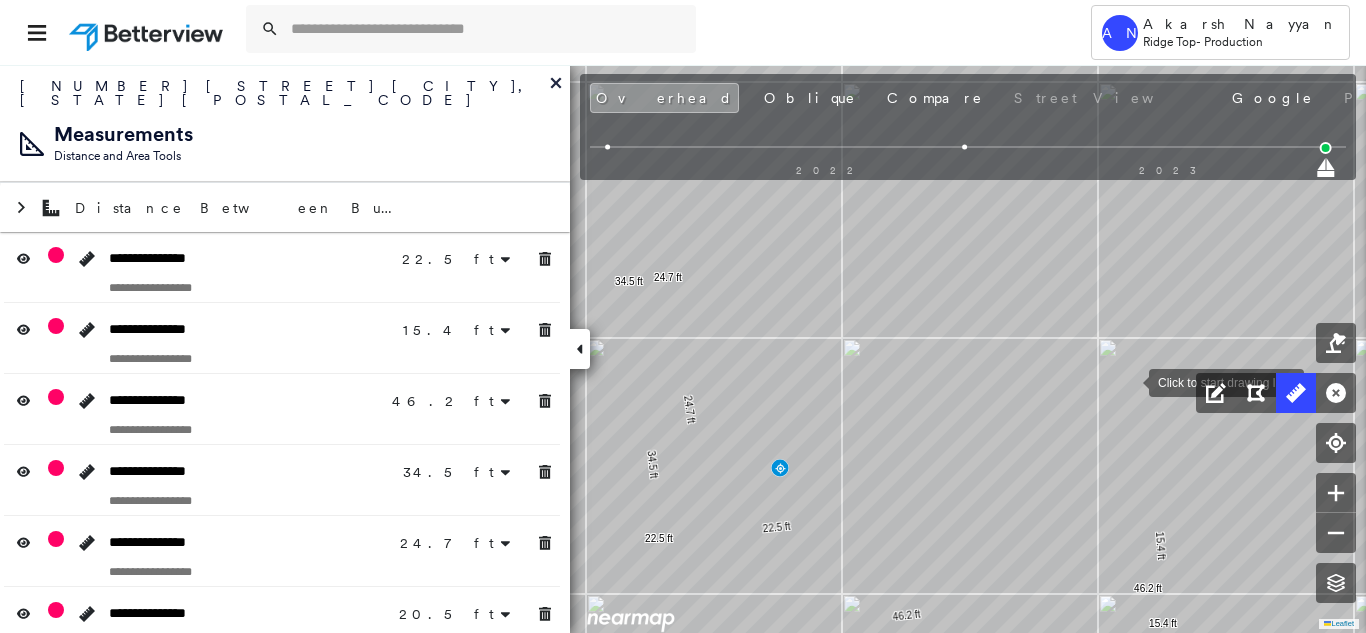 drag, startPoint x: 999, startPoint y: 416, endPoint x: 1113, endPoint y: 384, distance: 118.40608 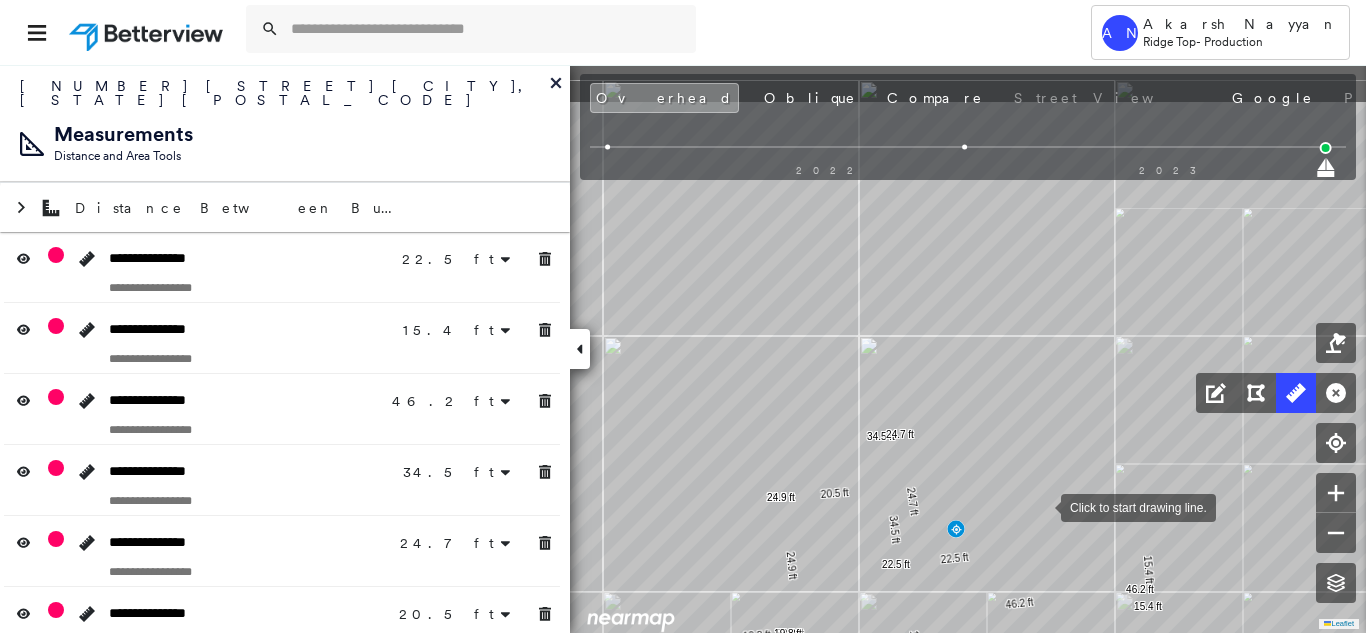 click on "22.5 ft 22.5 ft 15.4 ft 15.4 ft 46.2 ft 46.2 ft 34.5 ft 34.5 ft 24.7 ft 24.7 ft 20.5 ft 20.5 ft 24.9 ft 24.9 ft 10.3 ft 10.3 ft 23.7 ft 23.7 ft 19.4 ft 12.8 ft 32.2 ft 12.5 ft 12.5 ft 19.8 ft 19.8 ft 8.8 ft 8.8 ft 9.9 ft 9.9 ft Click to start drawing line." at bounding box center (608, -172) 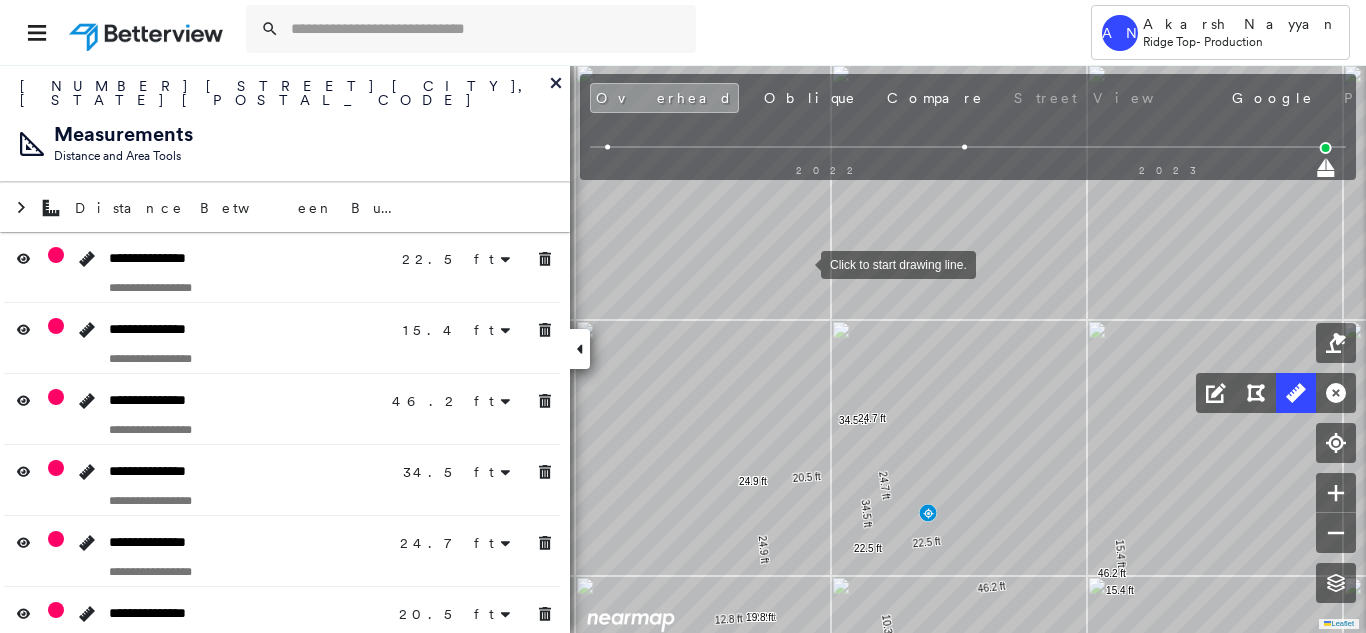 drag, startPoint x: 806, startPoint y: 266, endPoint x: 677, endPoint y: 150, distance: 173.48486 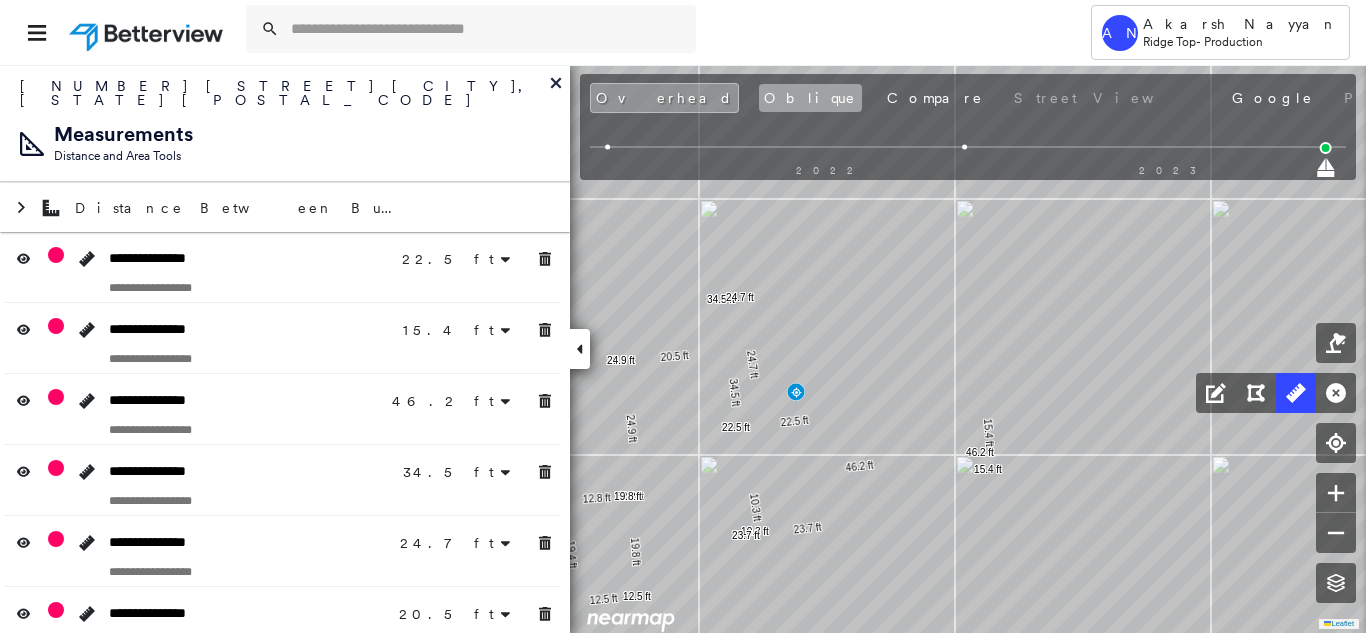 click on "Oblique" at bounding box center [810, 98] 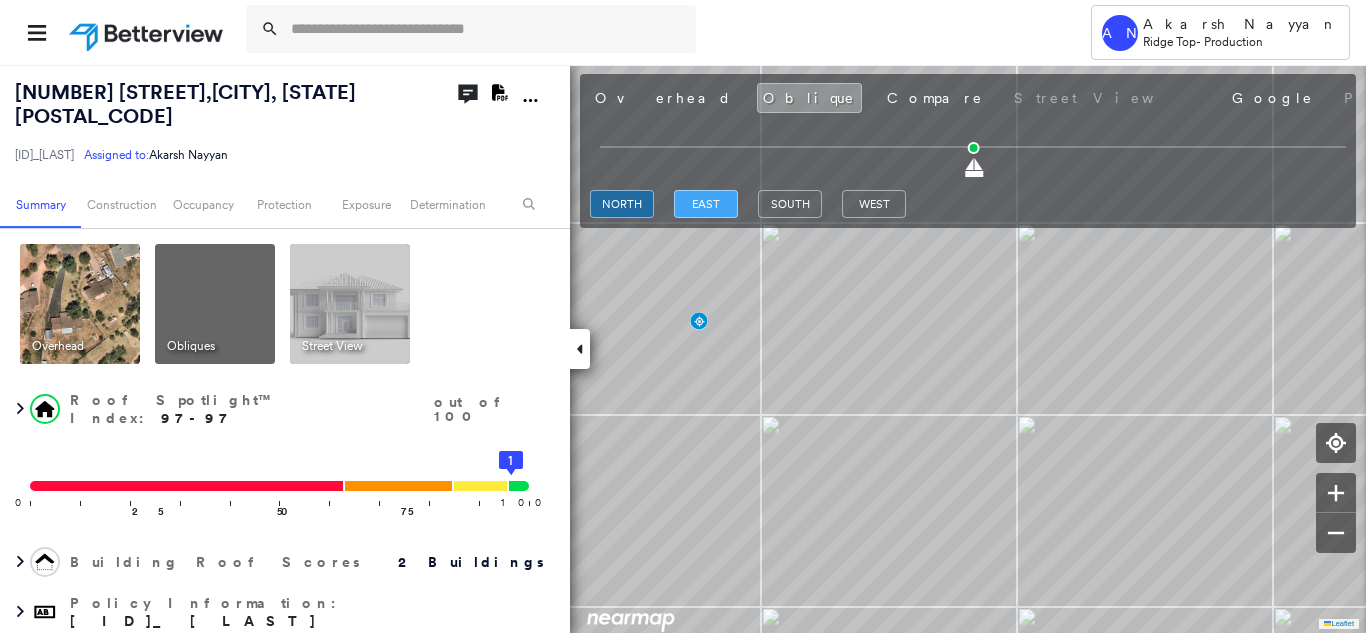 click on "east" at bounding box center [706, 204] 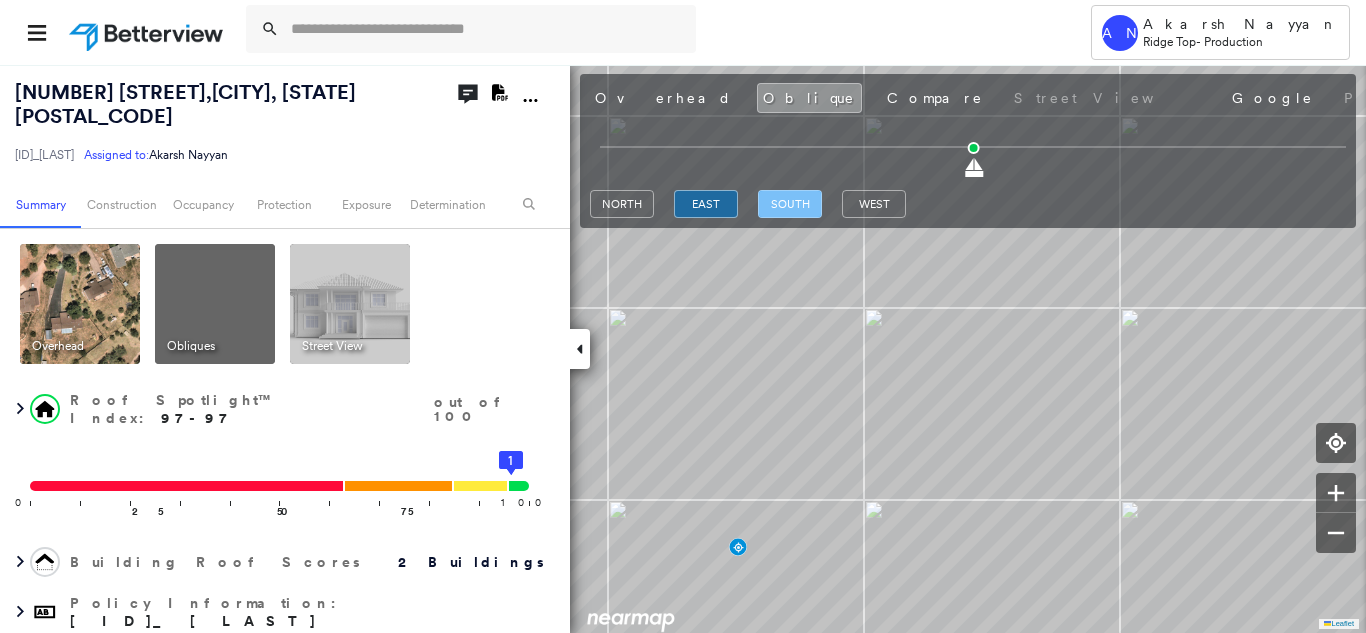 click on "south" at bounding box center (790, 204) 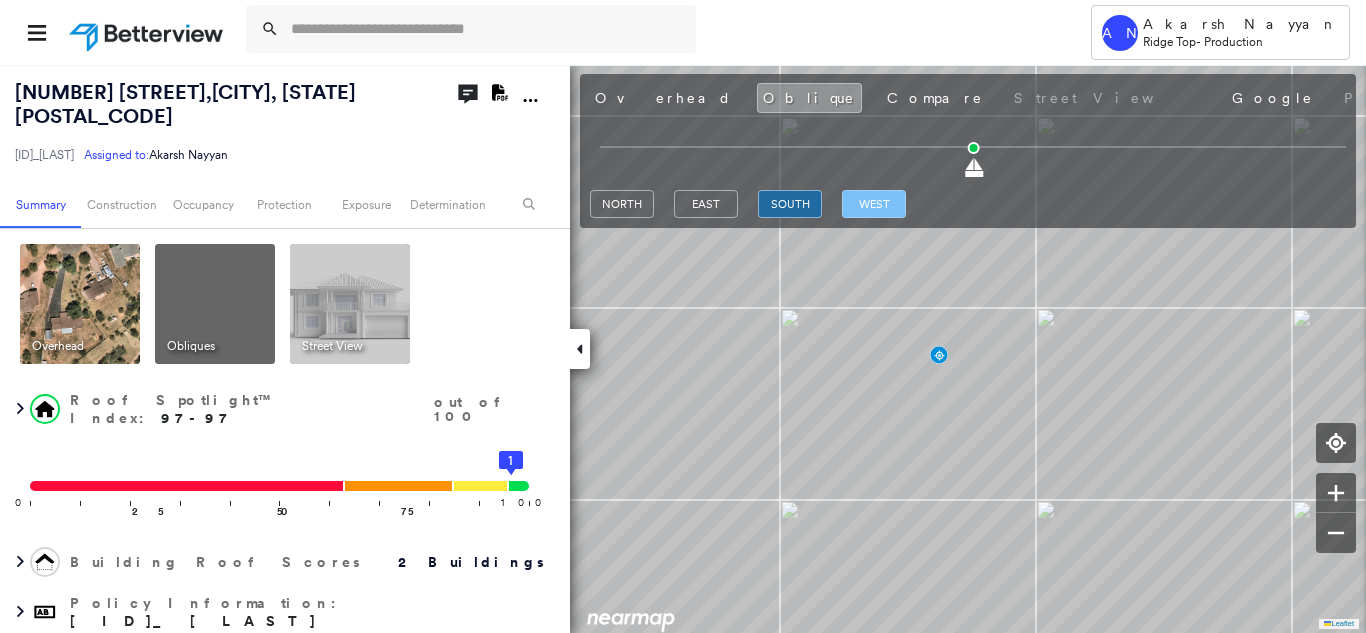 click on "west" at bounding box center [874, 204] 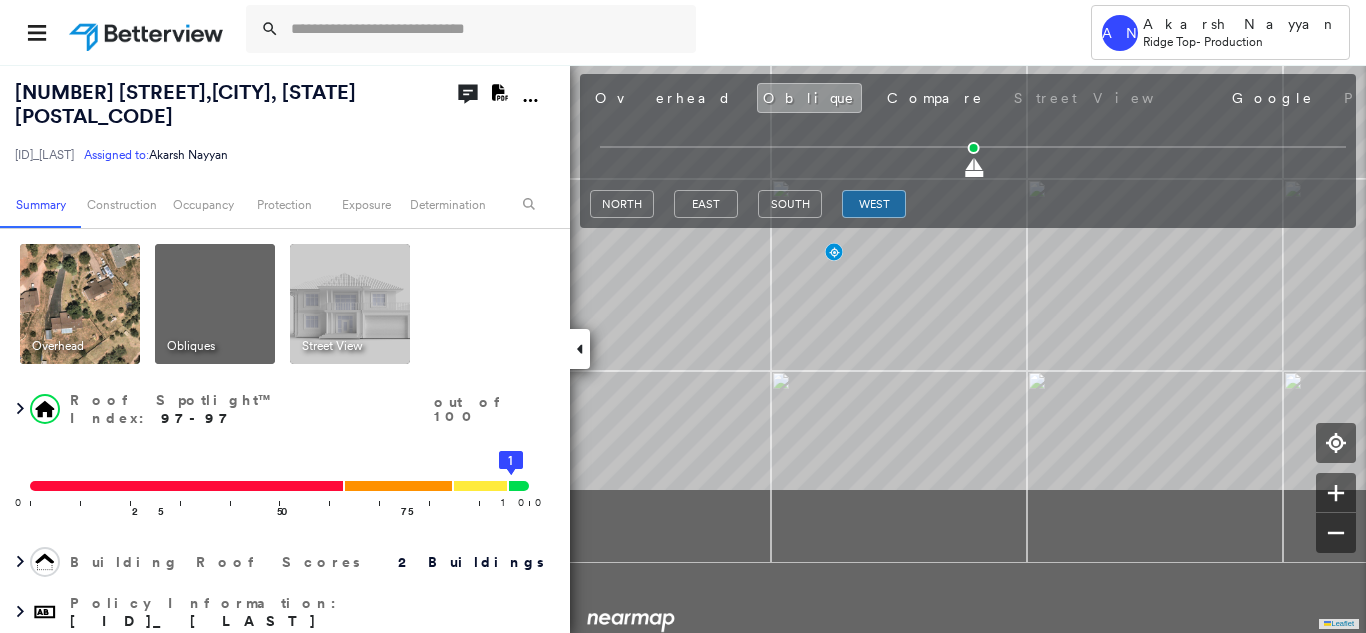 click at bounding box center [834, 252] 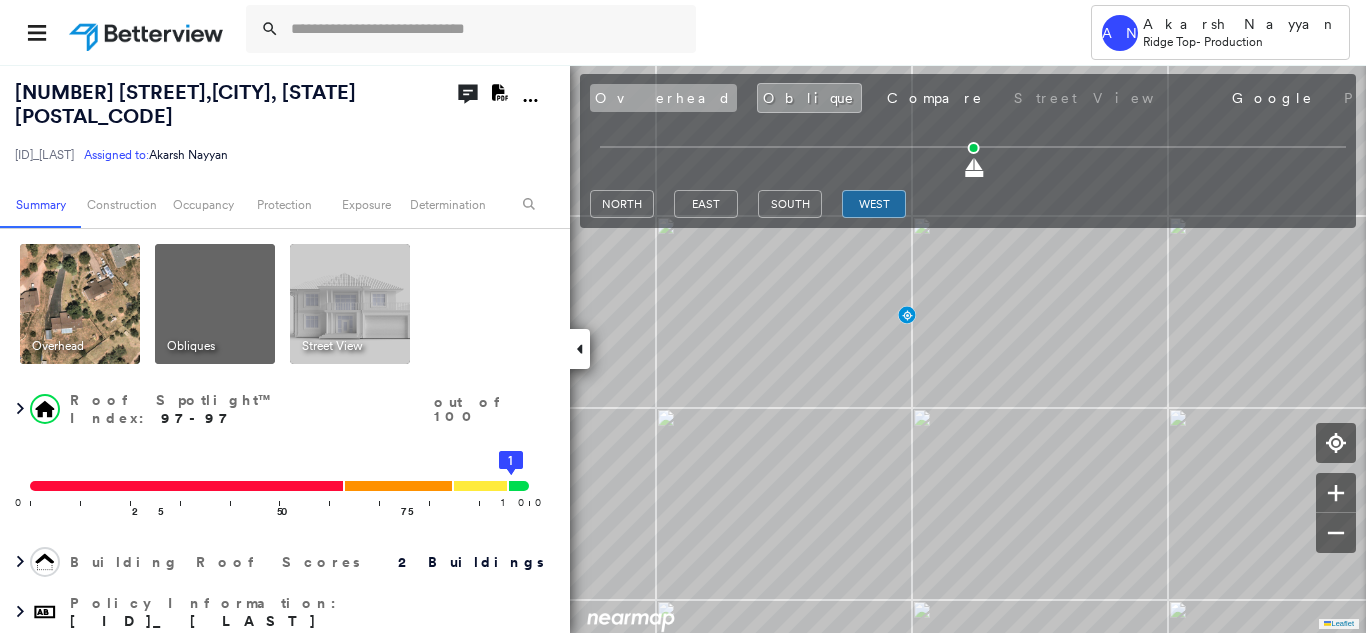 click on "Overhead" at bounding box center [663, 98] 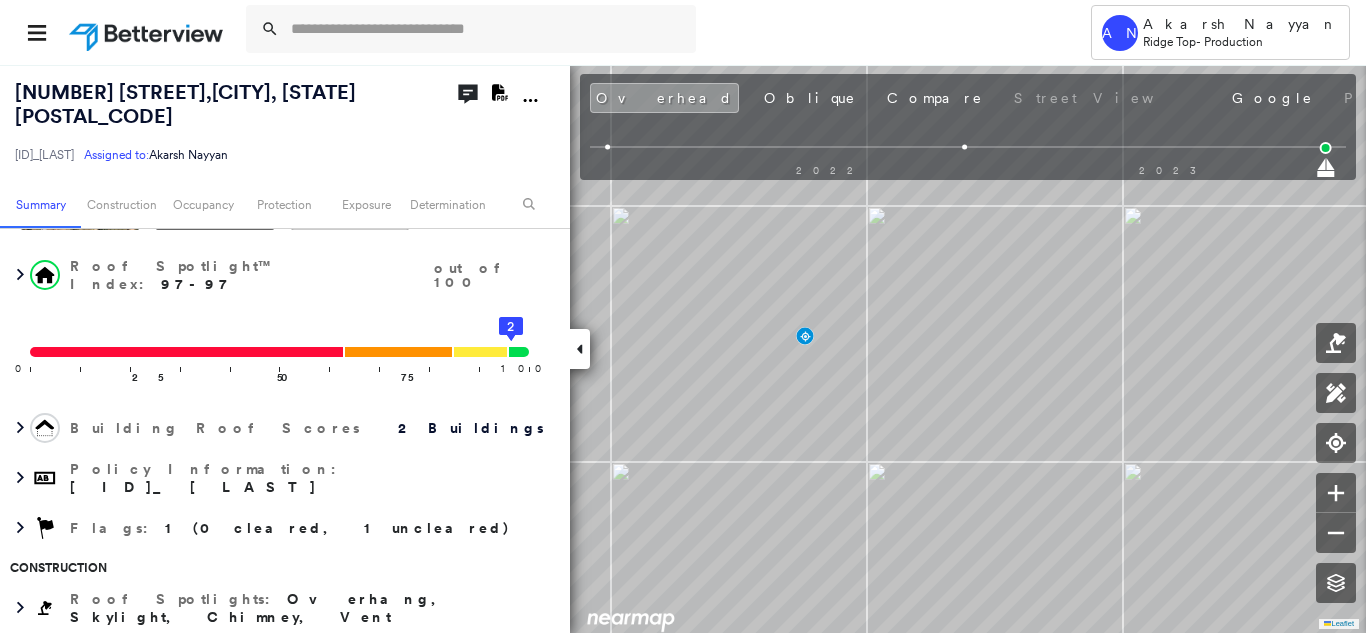 scroll, scrollTop: 200, scrollLeft: 0, axis: vertical 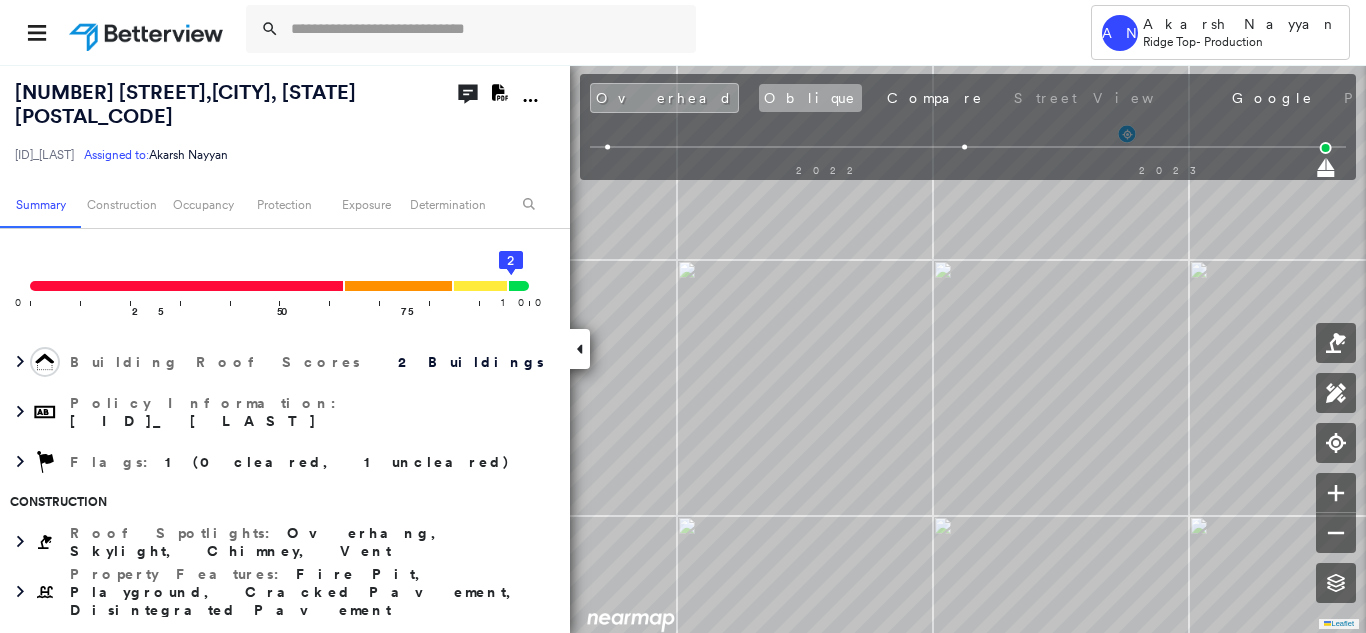 click on "Oblique" at bounding box center (810, 98) 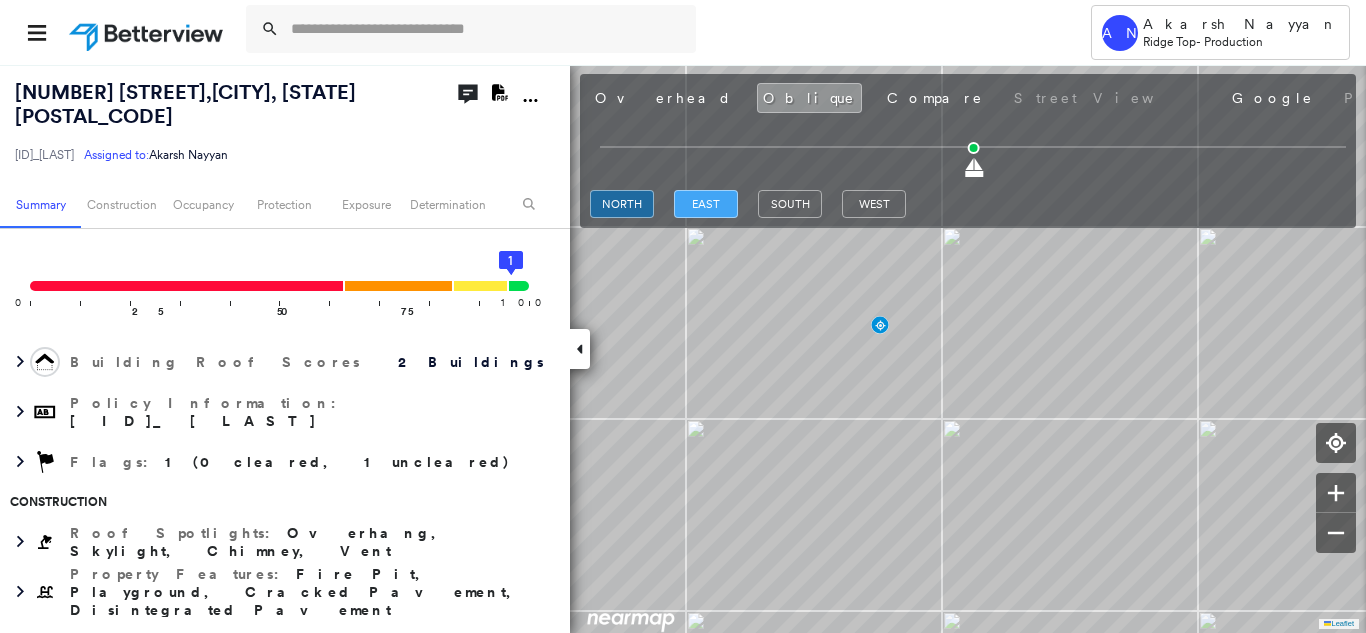 click on "east" at bounding box center [706, 204] 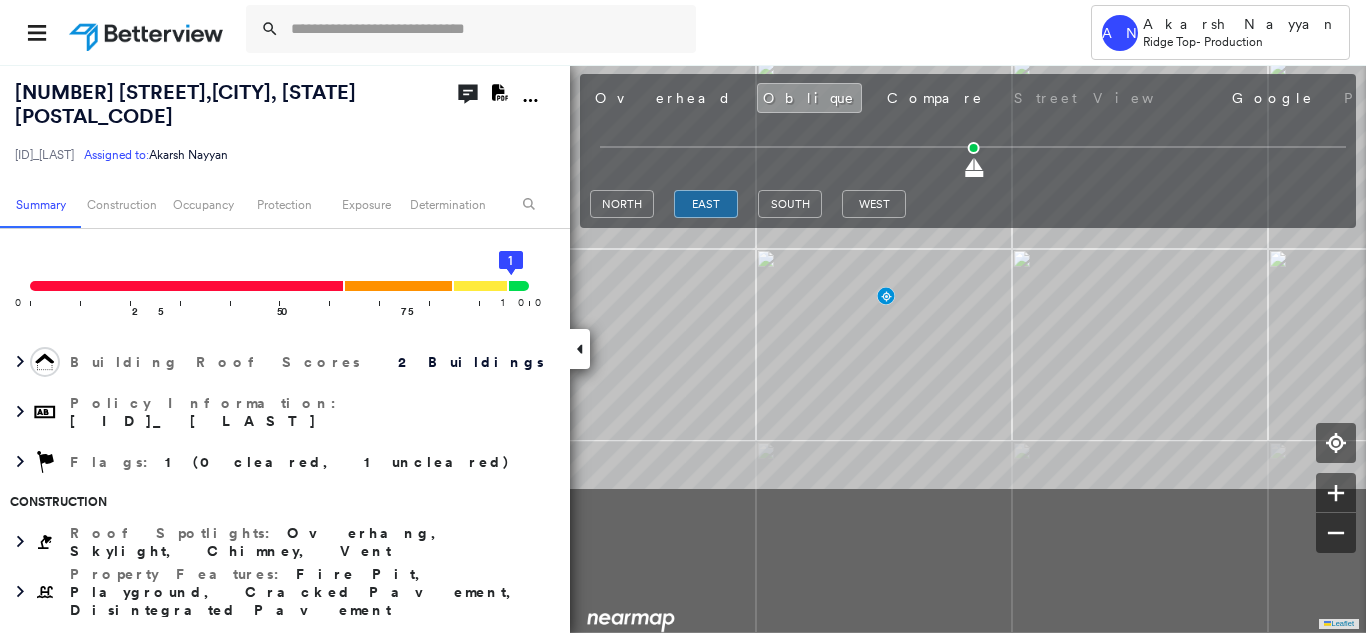 click on "[NUMBER] [STREET] ,  [CITY], [STATE] [POSTAL_CODE] [ID]_[LAST] Assigned to:  [FIRST] [LAST] Assigned to:  [FIRST] [LAST] [ID]_[LAST] Assigned to:  [FIRST] [LAST] Open Comments Download PDF Report Summary Construction Occupancy Protection Exposure Determination Overhead Obliques Street View Roof Spotlight™ Index :  97-97 out of 100 0 100 25 50 75 2 1 Building Roof Scores 2 Buildings Policy Information :  [ID]_[LAST] Flags :  1 (0 cleared, 1 uncleared) Construction Roof Spotlights :  Overhang, Skylight, Chimney, Vent Property Features :  Fire Pit, Playground, Cracked Pavement, Disintegrated Pavement Roof Size & Shape :  2 buildings  Occupancy Protection Exposure Determination Flags :  1 (0 cleared, 1 uncleared) Uncleared Flags (1) Cleared Flags  (0) Betterview Property Flagged 08/04/25 Clear Action Taken New Entry History Quote/New Business Terms & Conditions Added ACV Endorsement Added Cosmetic Endorsement Inspection/Loss Control Report Information Added to Inspection Survey Onsite Inspection Ordered" at bounding box center [683, 348] 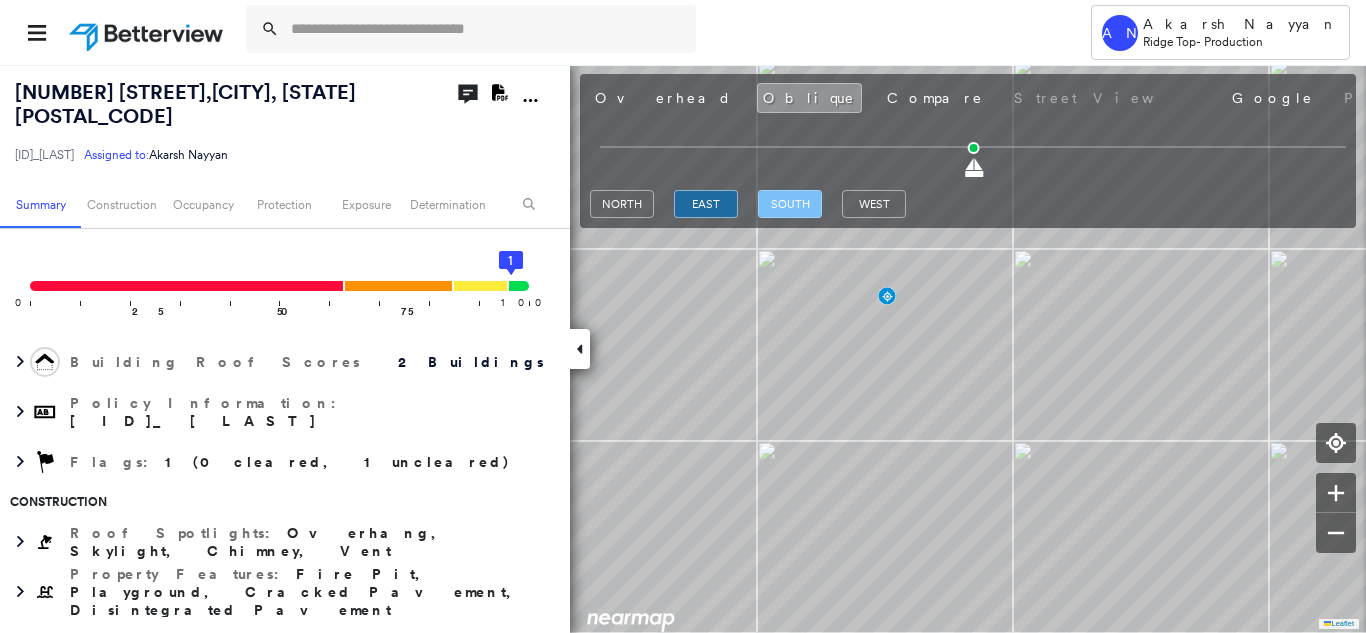 click on "south" at bounding box center [790, 204] 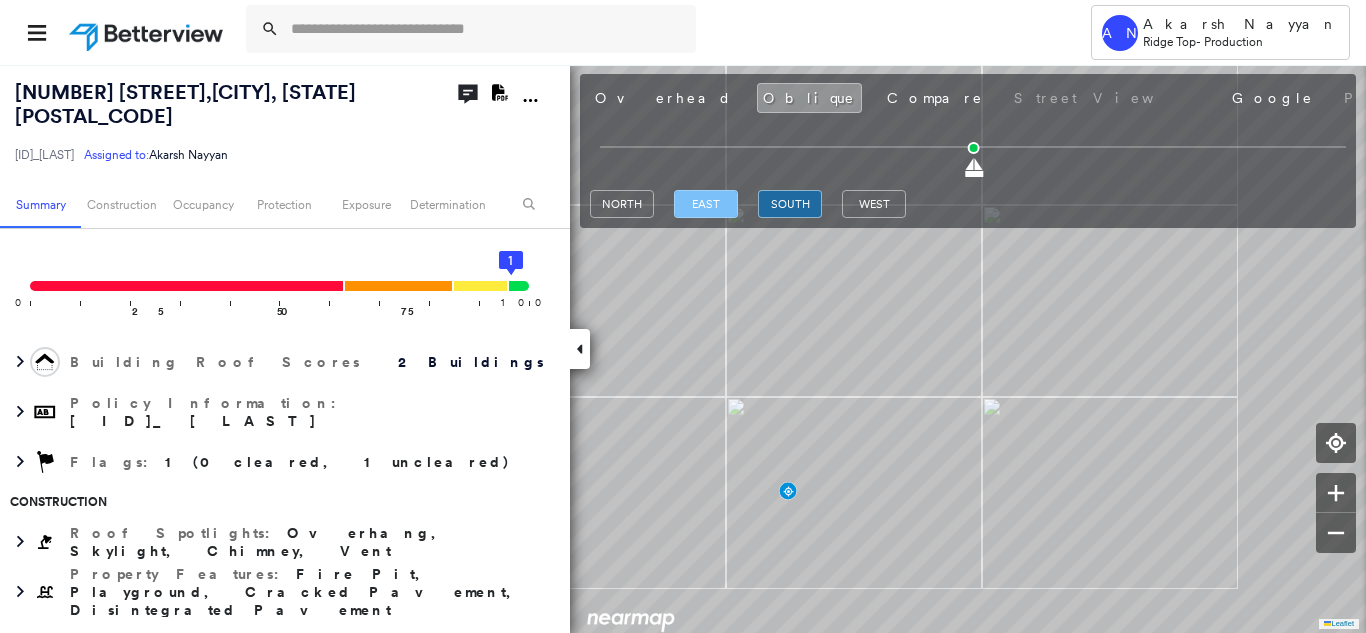 click on "east" at bounding box center (706, 204) 